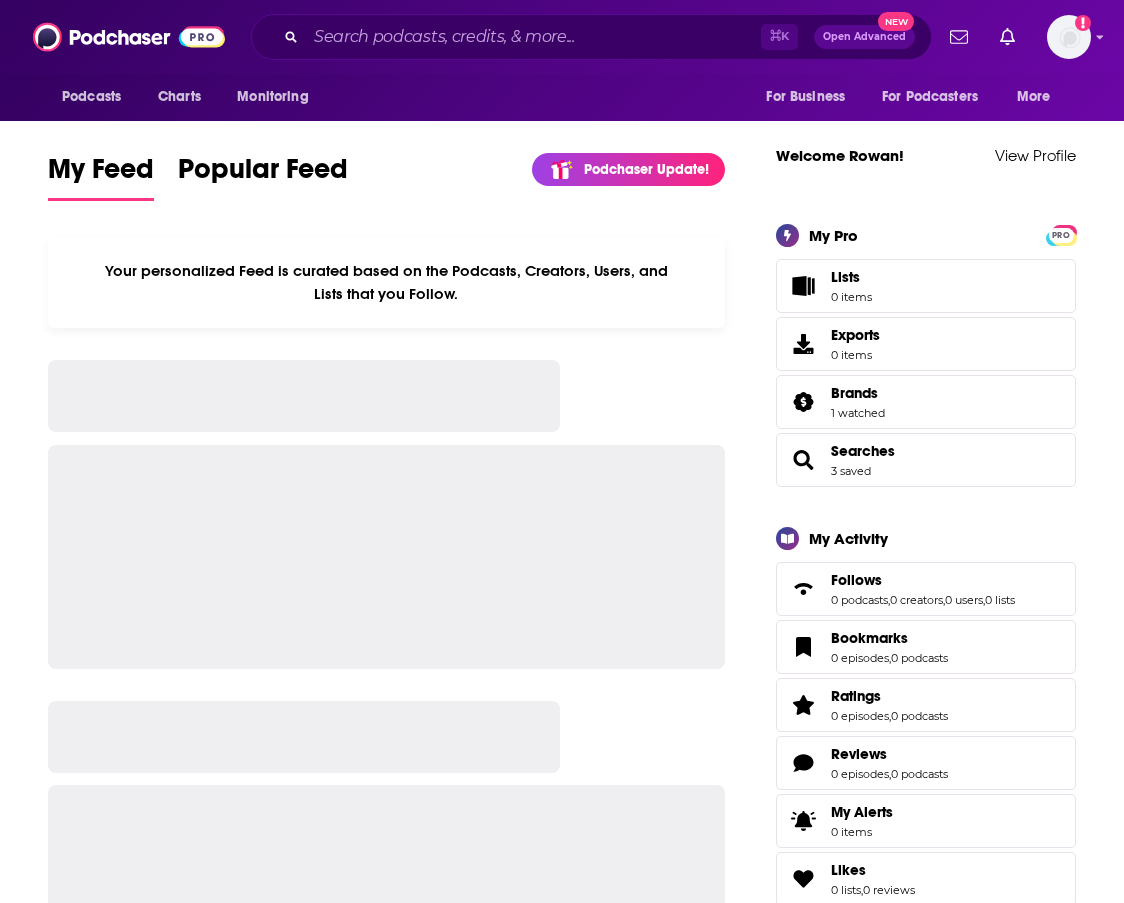 scroll, scrollTop: 0, scrollLeft: 0, axis: both 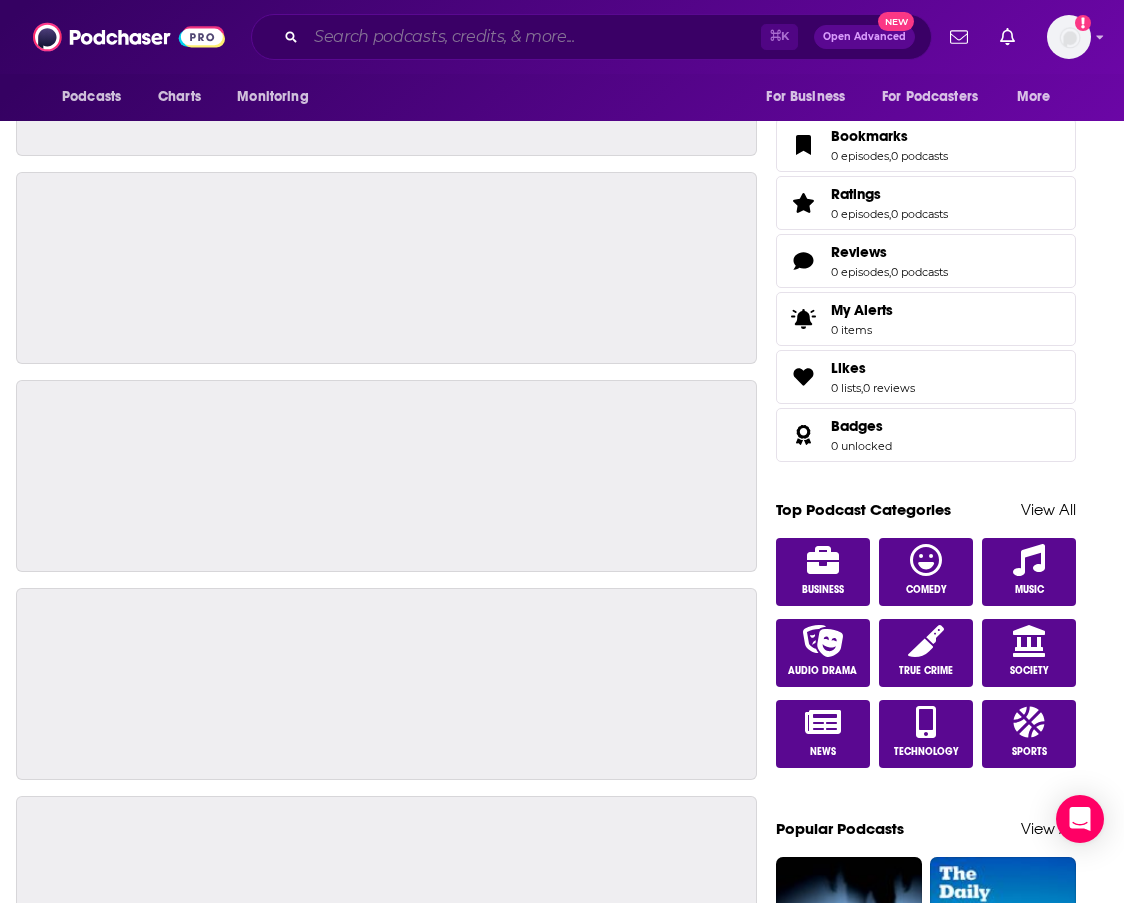 click at bounding box center (533, 37) 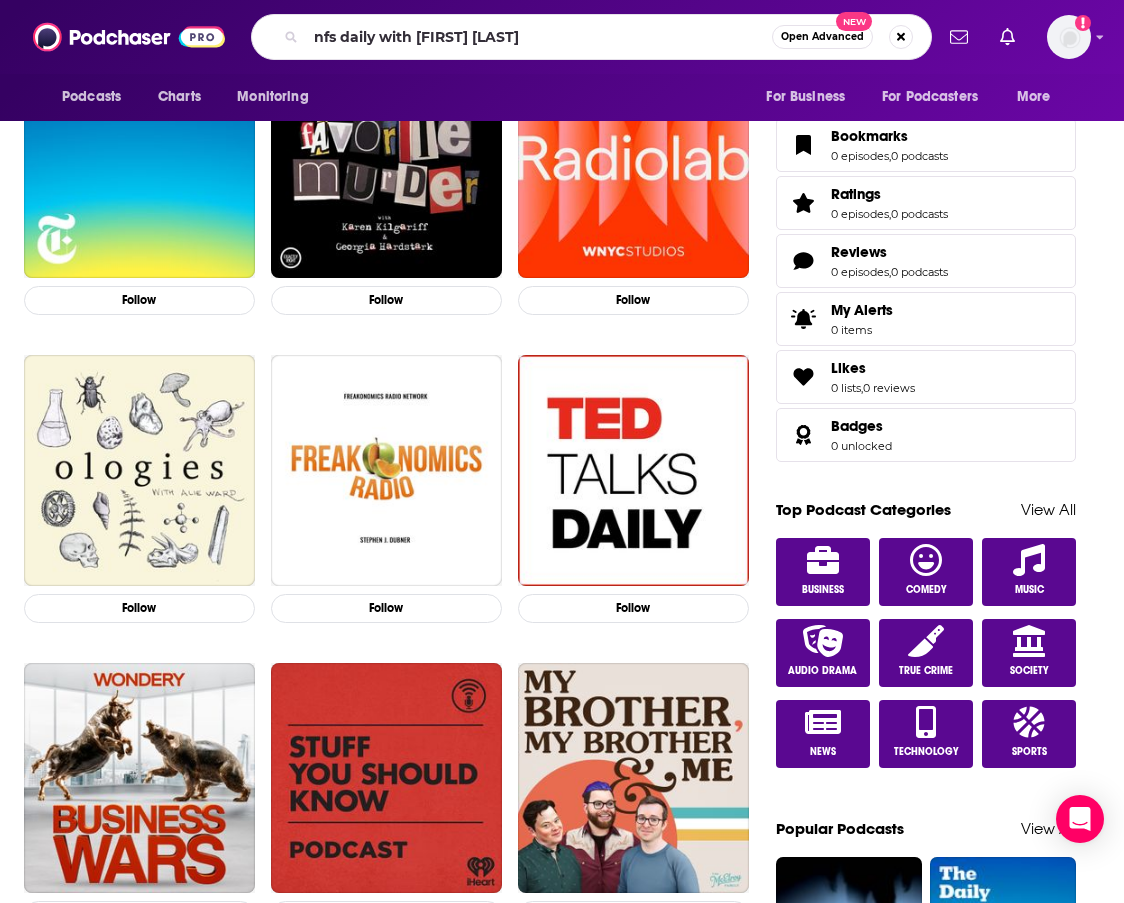 scroll, scrollTop: 0, scrollLeft: 0, axis: both 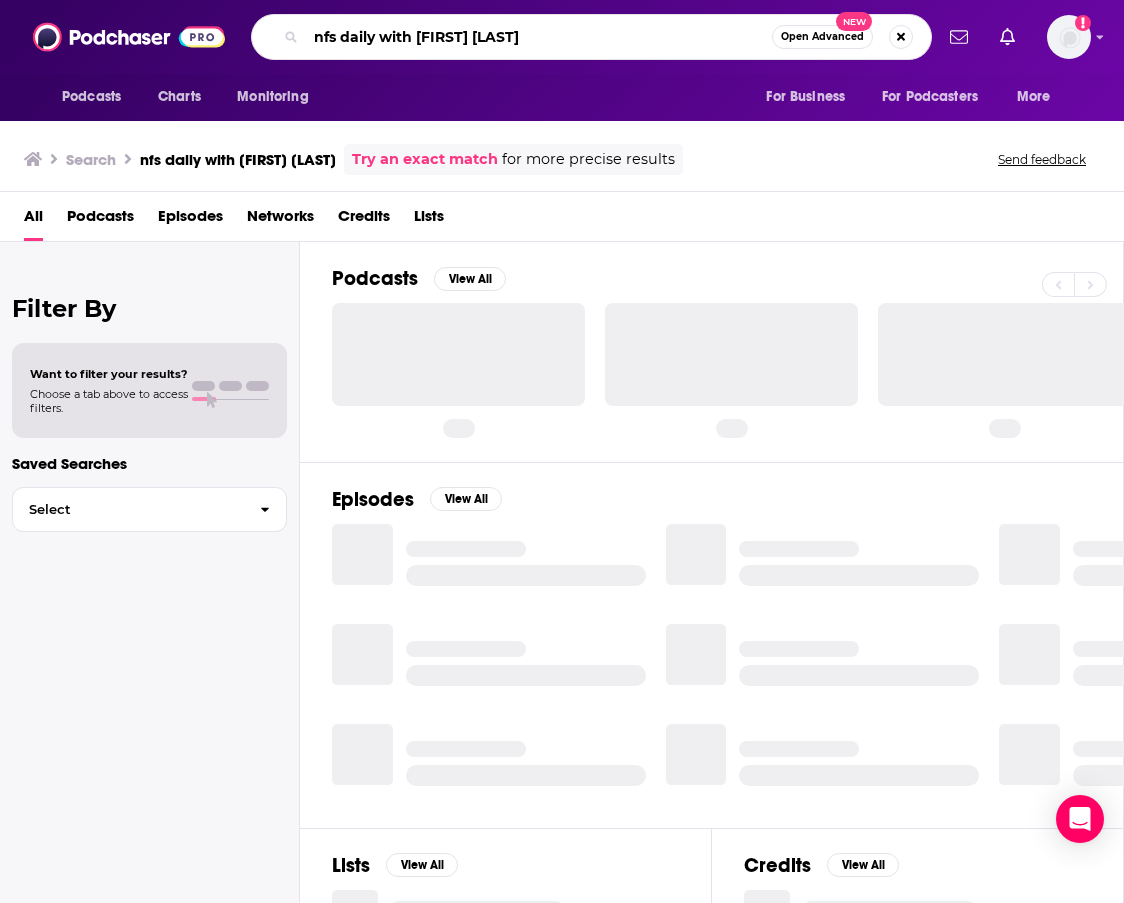 click on "nfs daily with [FIRST] [LAST]" at bounding box center [539, 37] 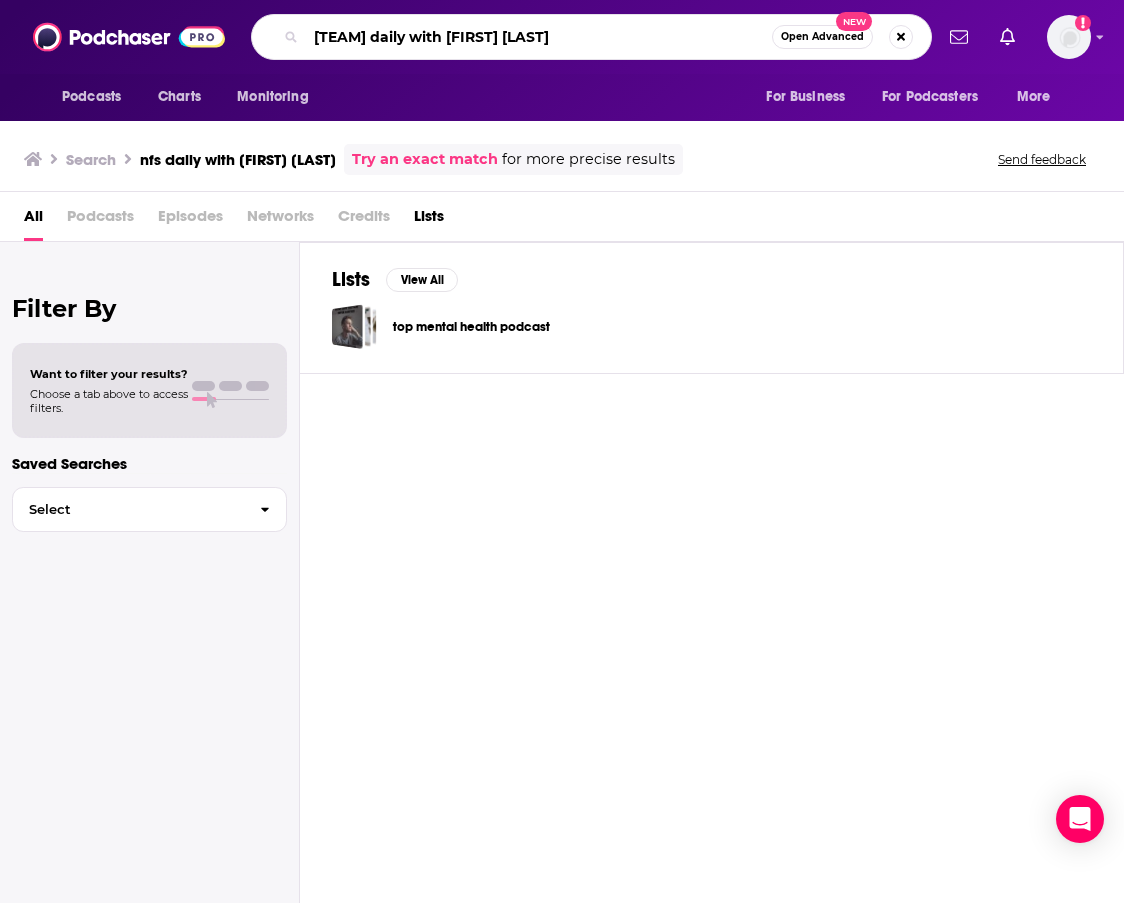 type on "[TEAM] daily with [FIRST] [LAST]" 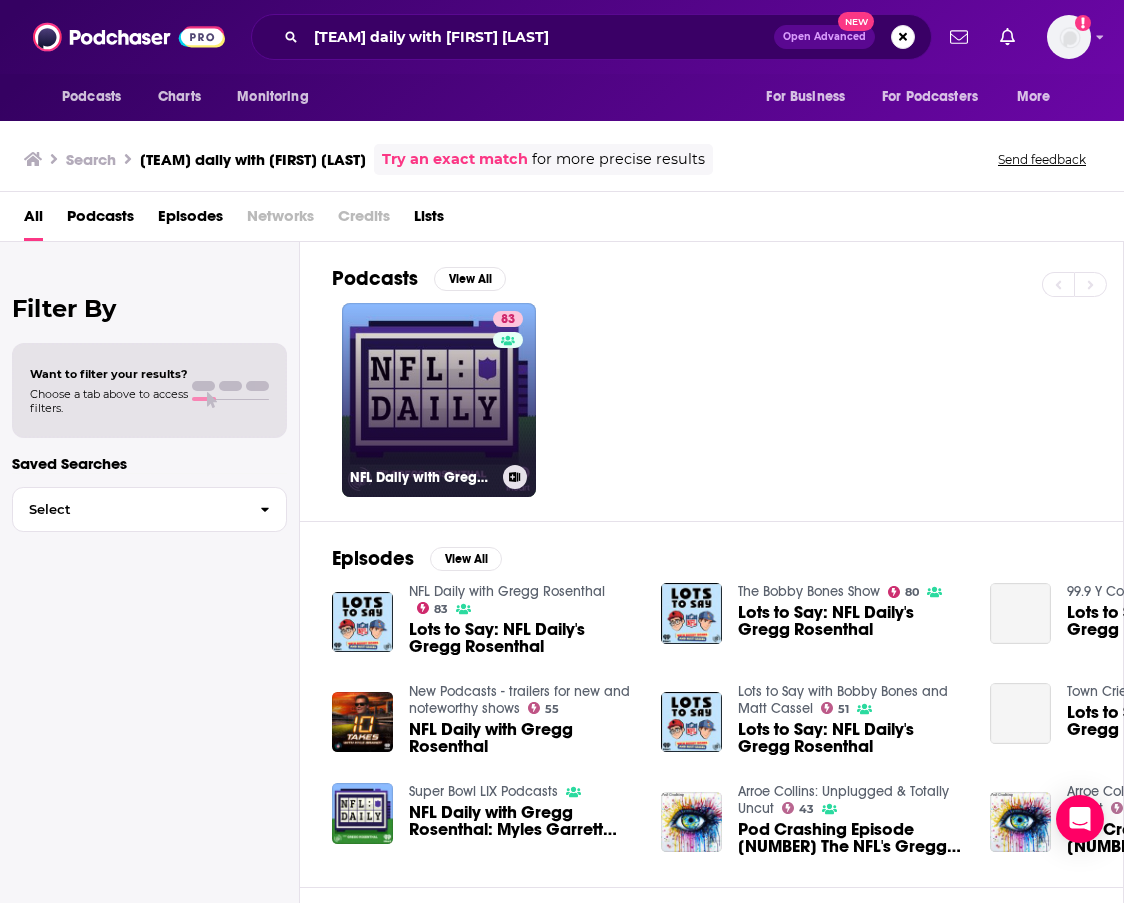 click on "83 NFL Daily with Gregg Rosenthal" at bounding box center [439, 400] 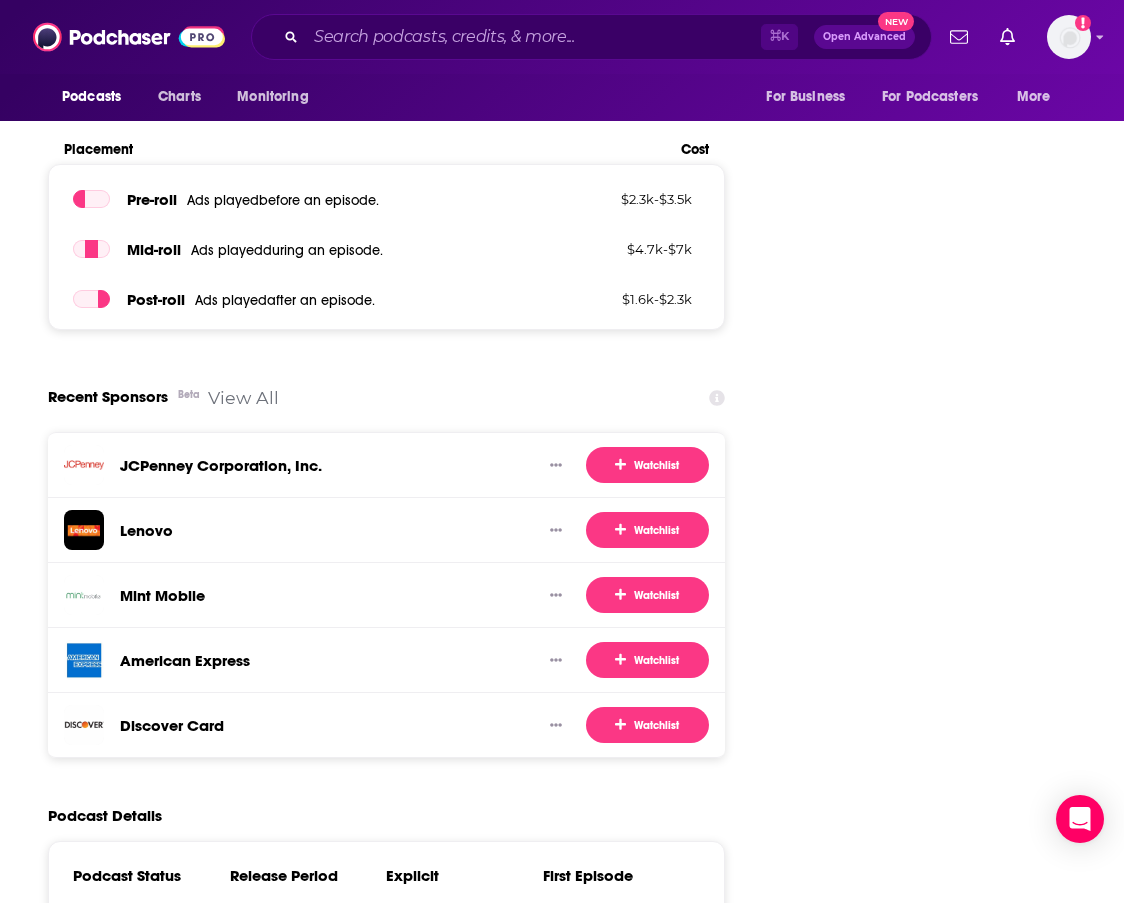 scroll, scrollTop: 3717, scrollLeft: 0, axis: vertical 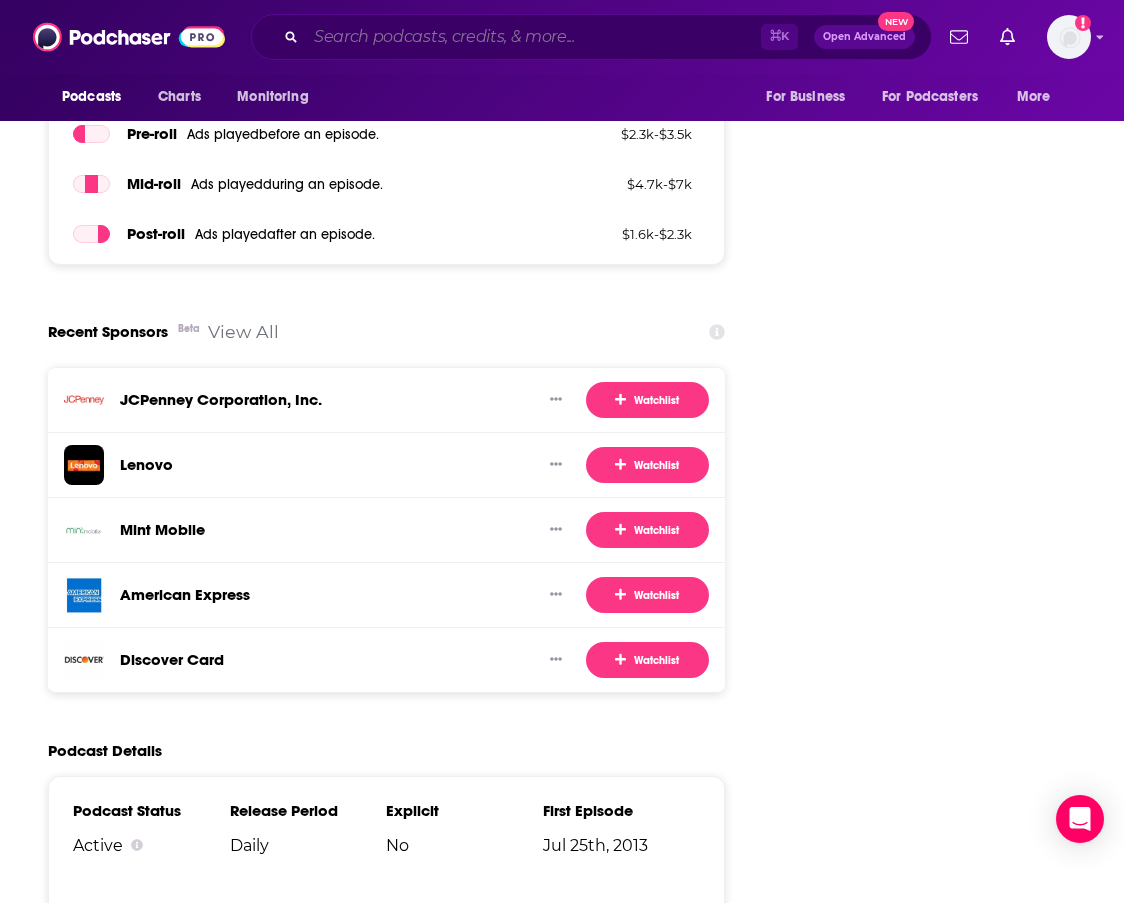 click at bounding box center [533, 37] 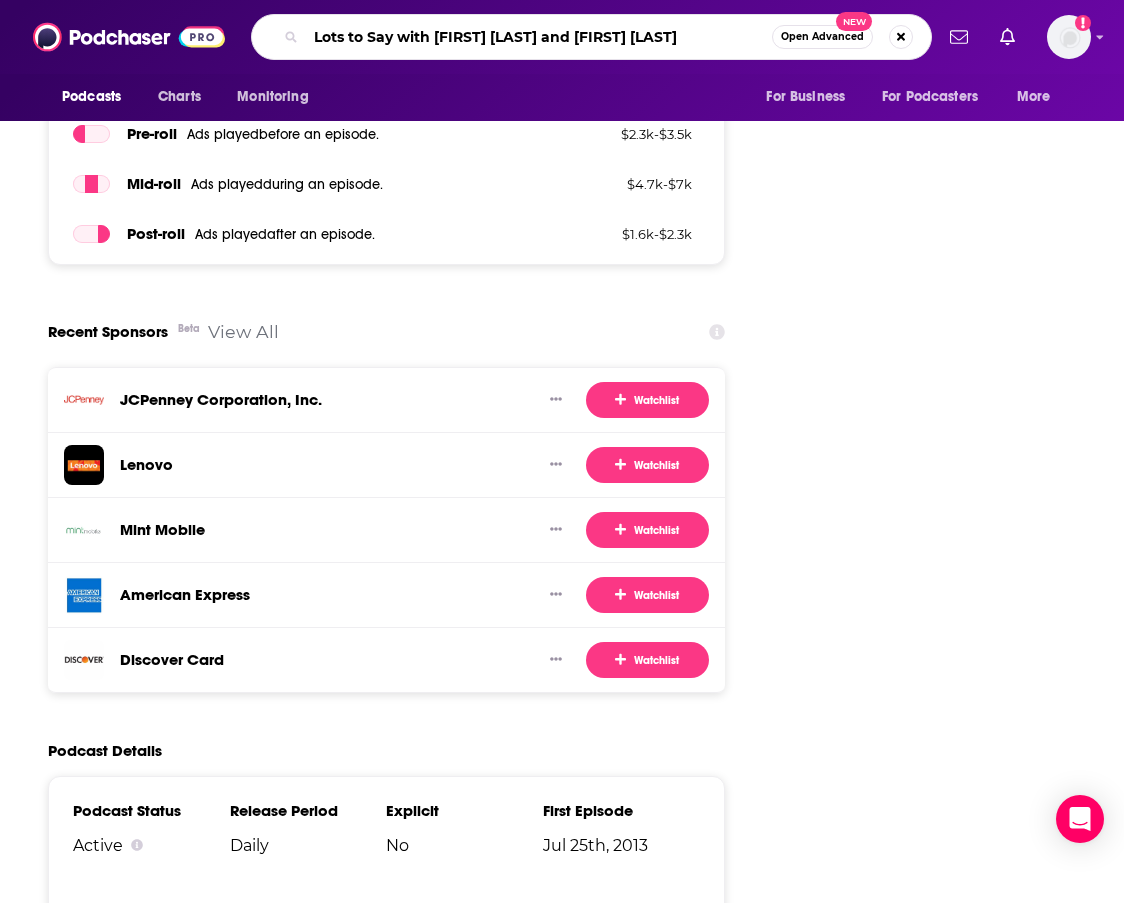 type on "lots to say with [NAME] and [NAME]" 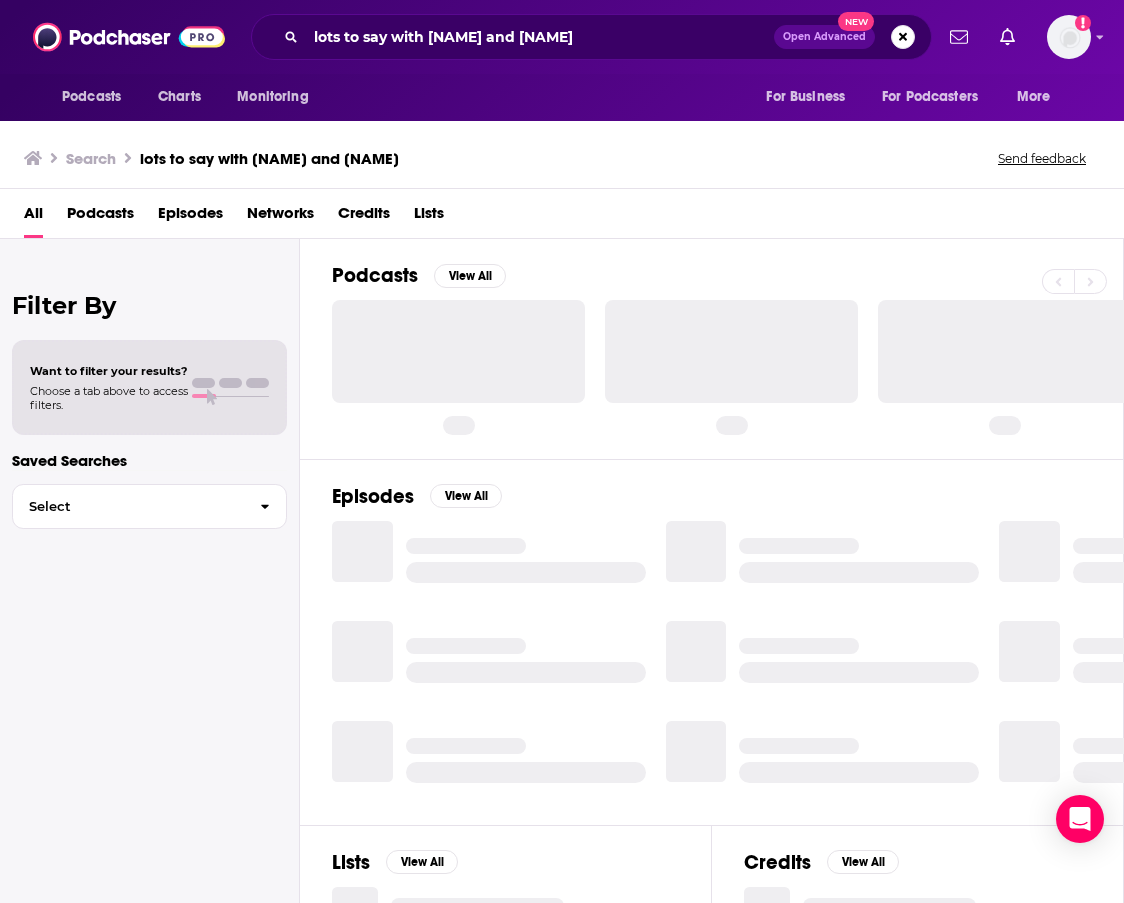 scroll, scrollTop: 0, scrollLeft: 0, axis: both 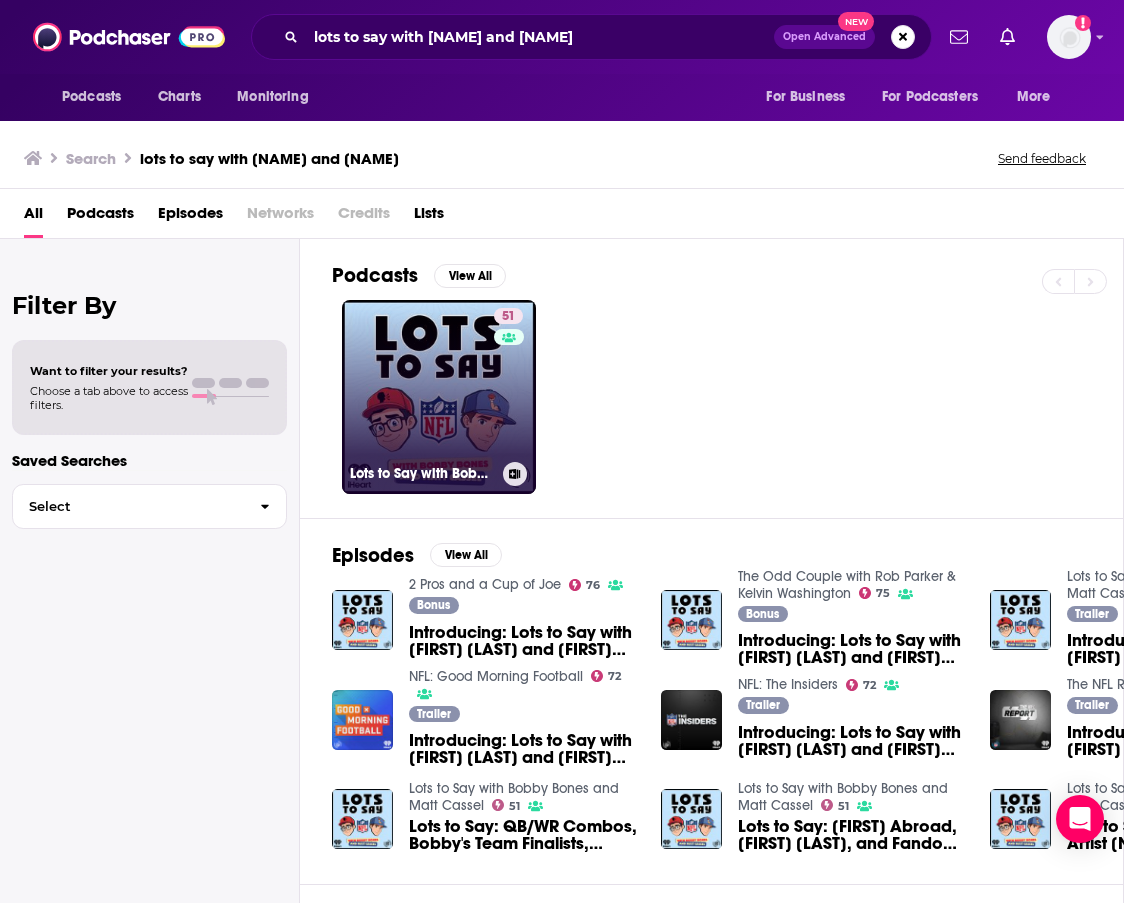 click on "51 Lots to Say with Bobby Bones and Matt Cassel" at bounding box center (439, 397) 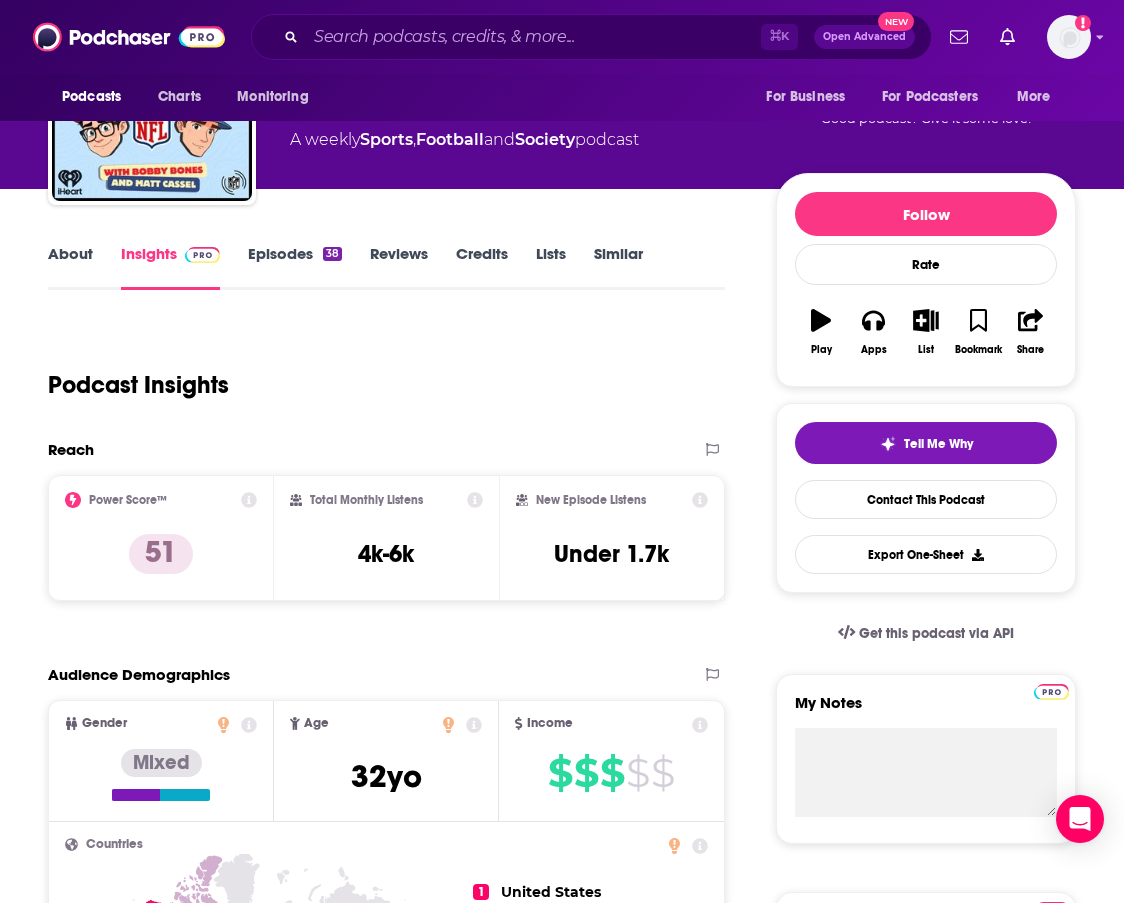 scroll, scrollTop: 190, scrollLeft: 0, axis: vertical 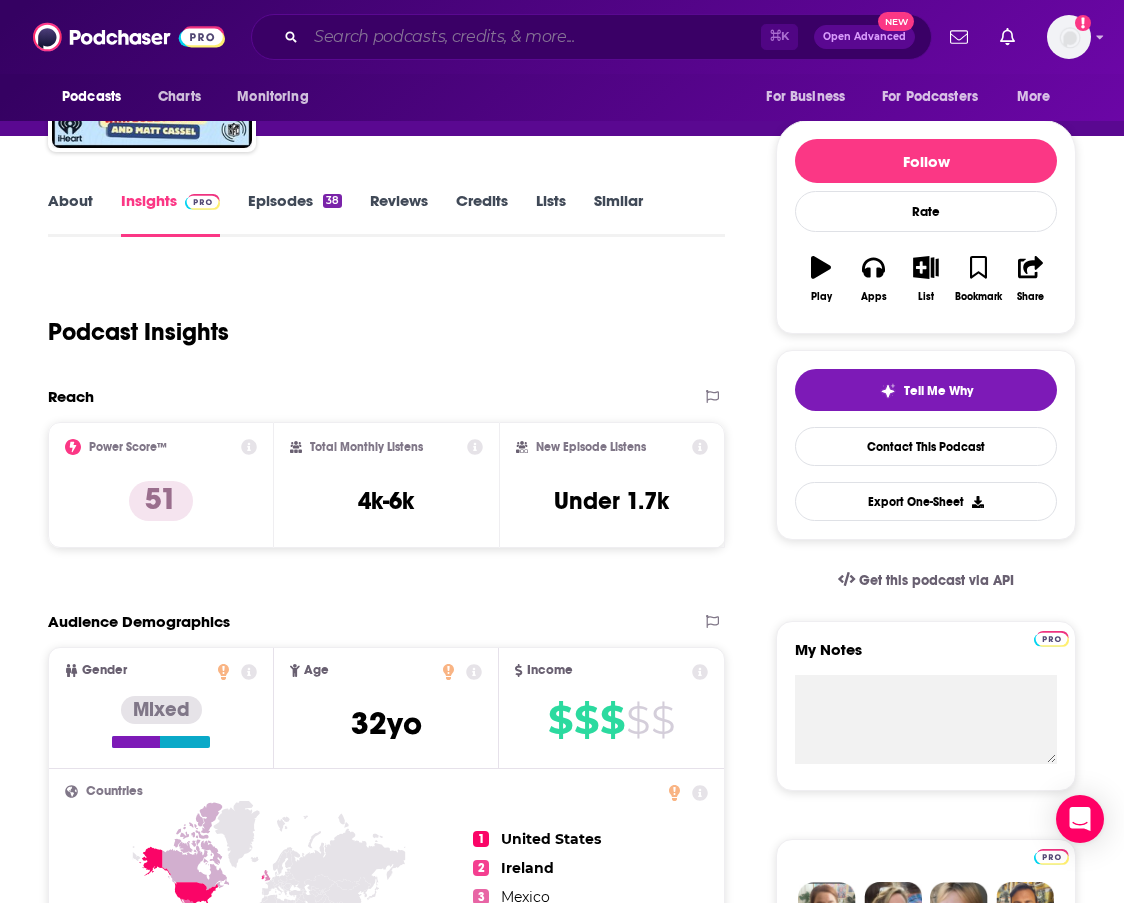 click at bounding box center (533, 37) 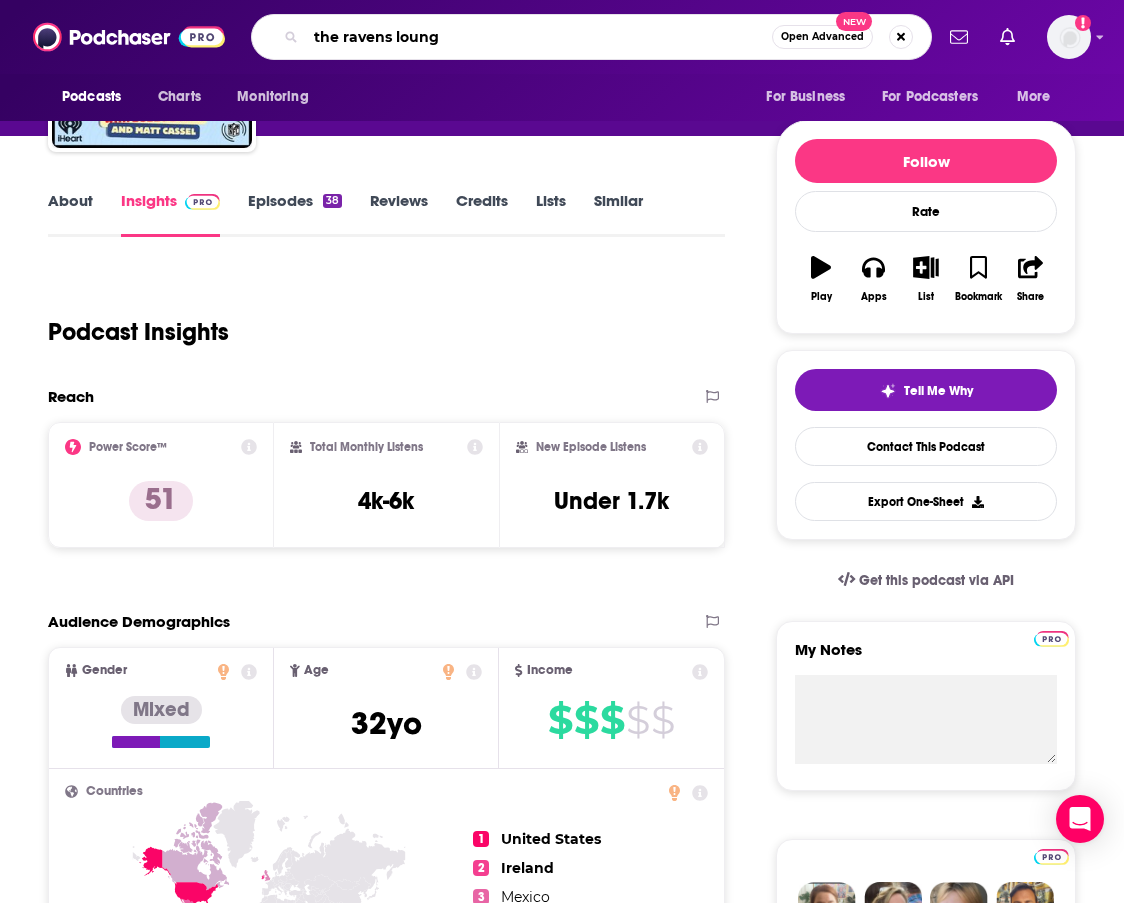 type on "the ravens lounge" 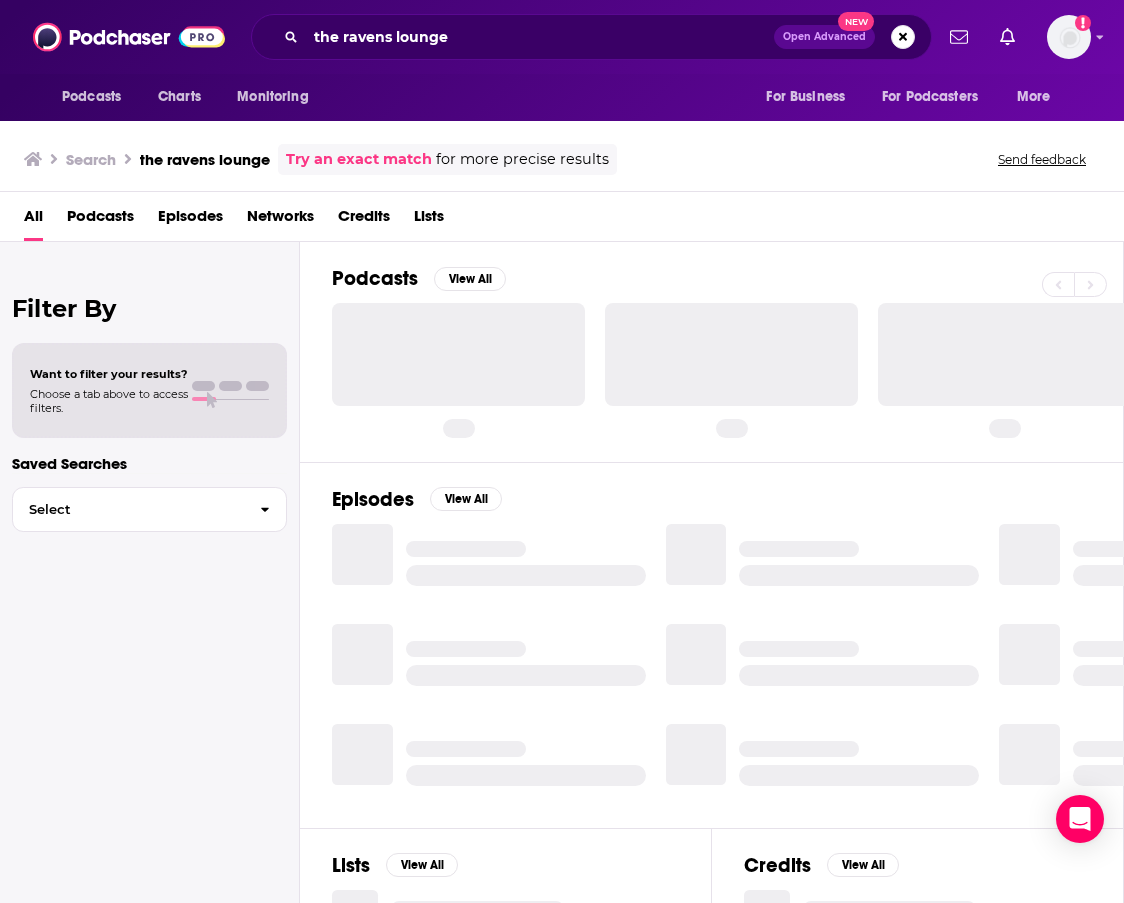 scroll, scrollTop: 0, scrollLeft: 0, axis: both 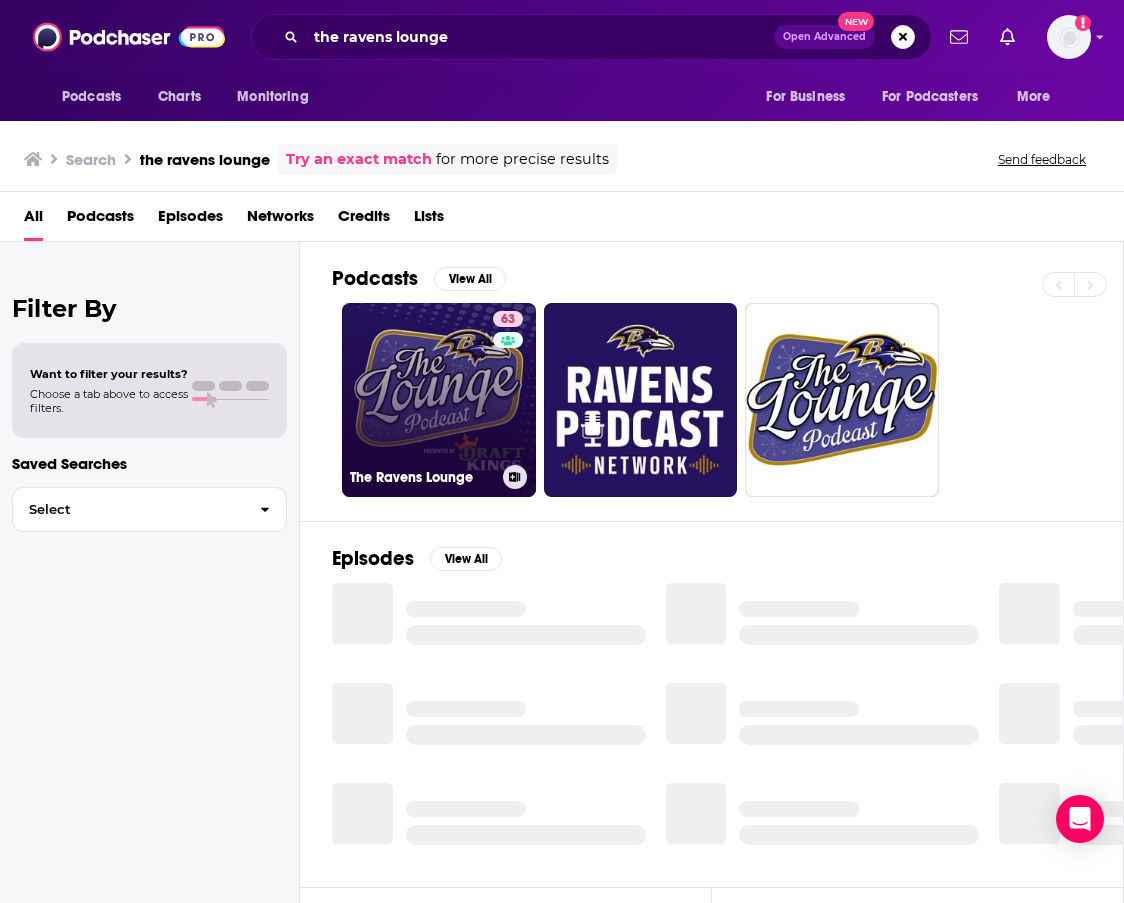 click on "63 The Ravens Lounge" at bounding box center (439, 400) 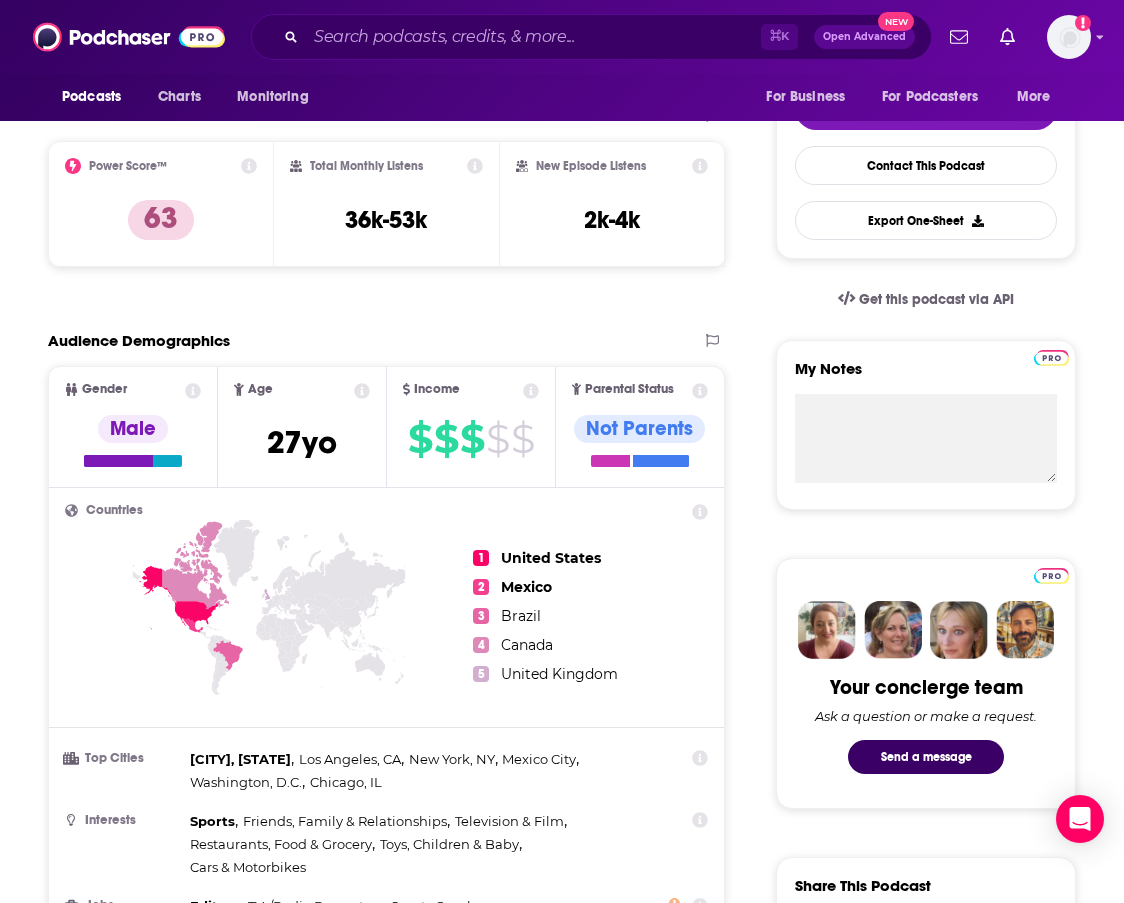 scroll, scrollTop: 474, scrollLeft: 0, axis: vertical 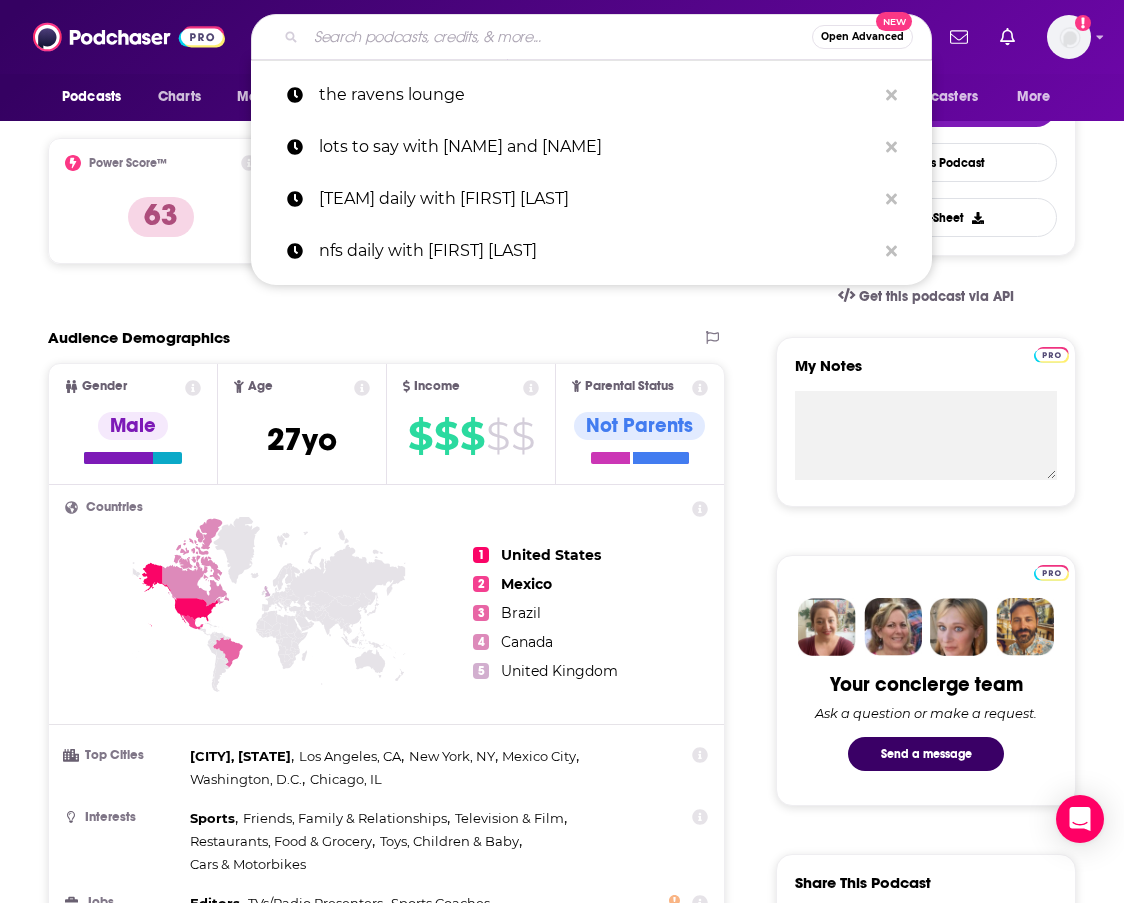 click at bounding box center [559, 37] 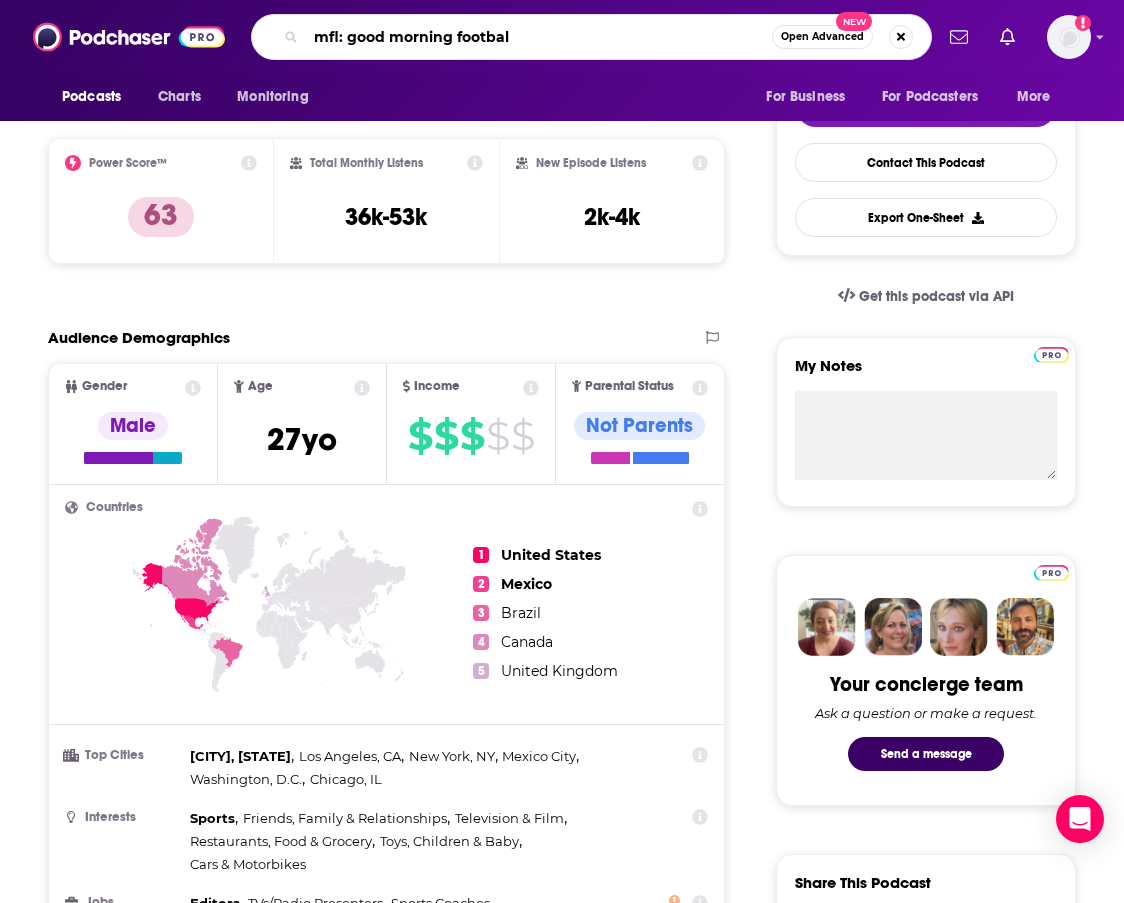 type on "mfl: good morning football" 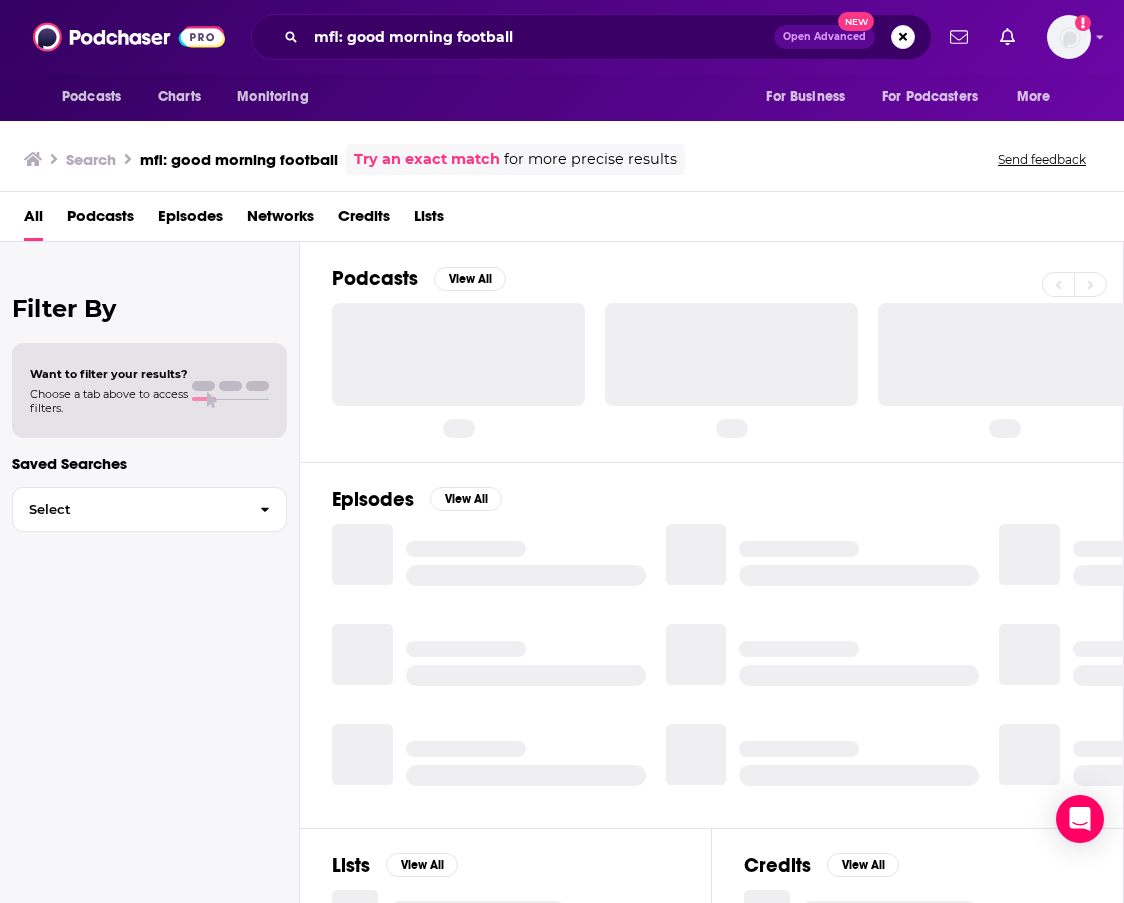 scroll, scrollTop: 0, scrollLeft: 0, axis: both 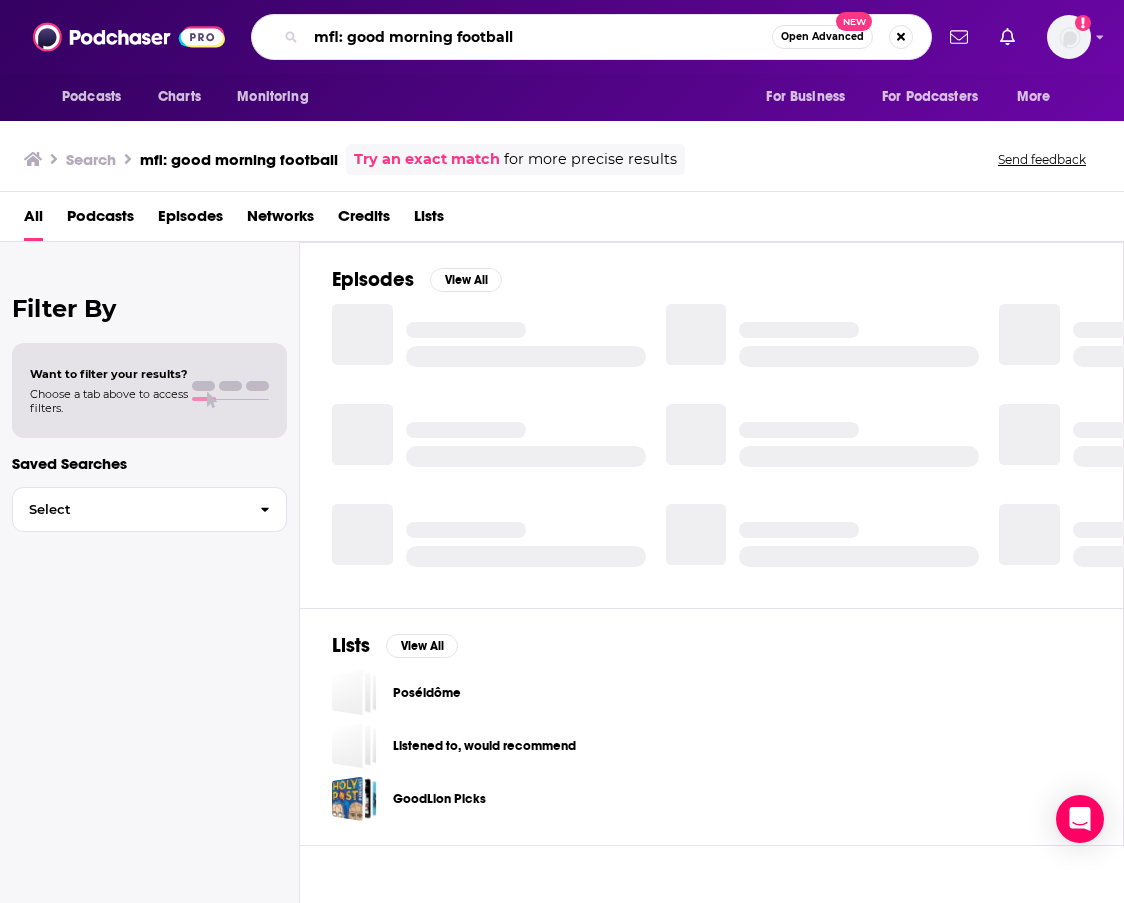 click on "mfl: good morning football" at bounding box center [539, 37] 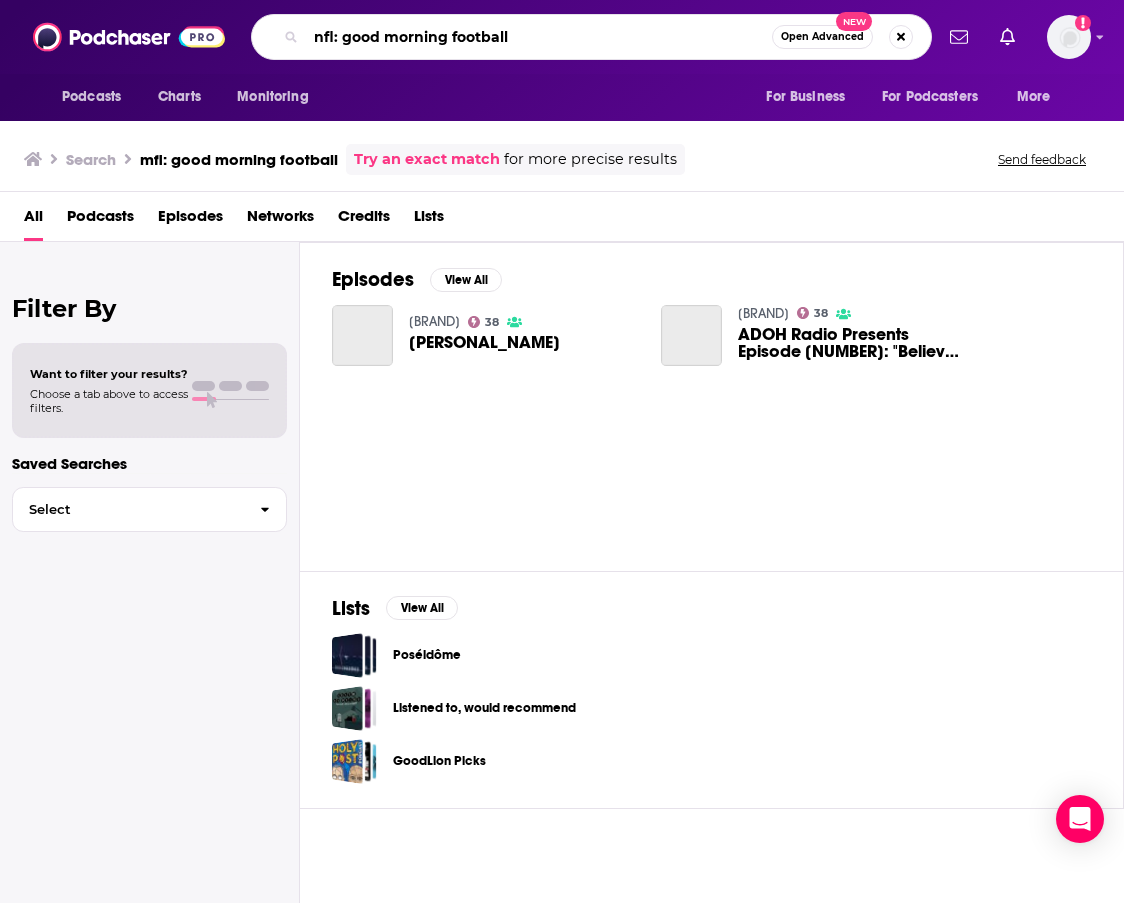 type on "nfl: good morning football" 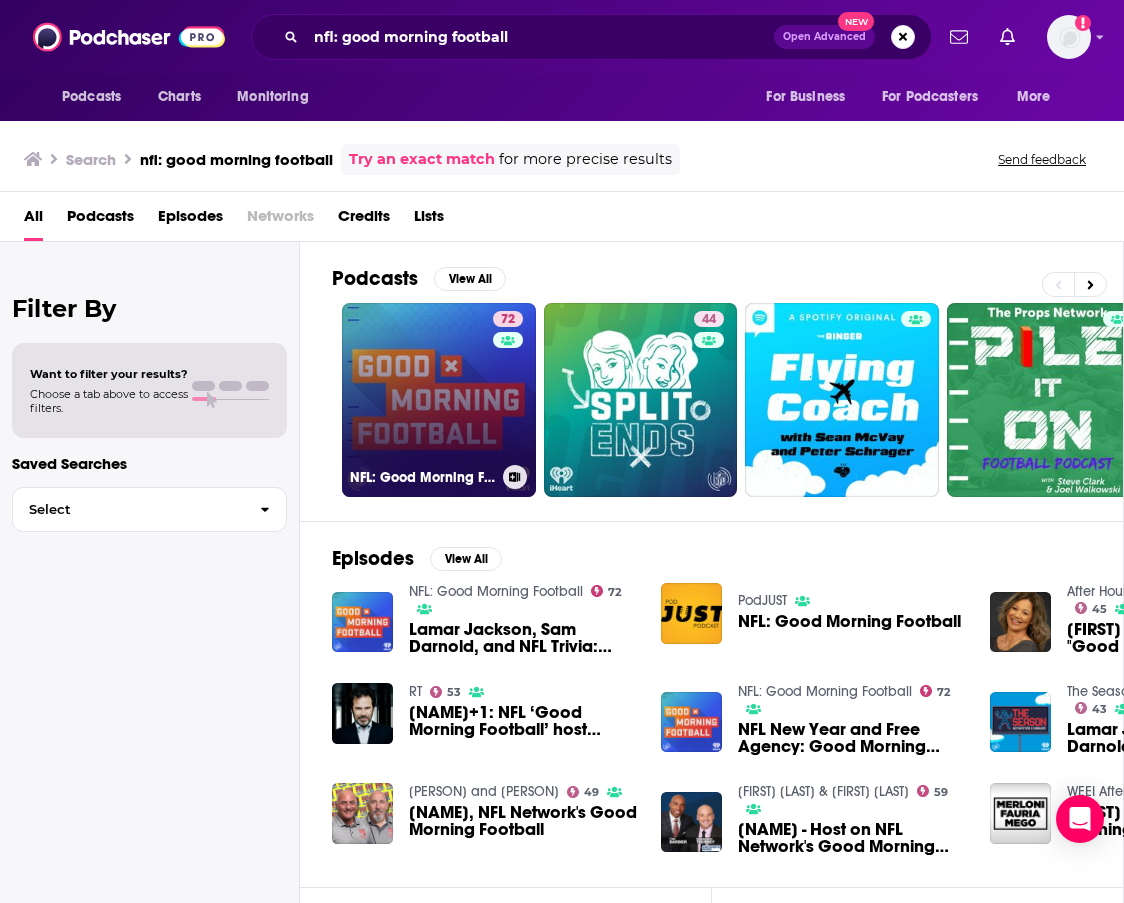 click on "[NUMBER] [TEAM]: Good Morning Football" at bounding box center [439, 400] 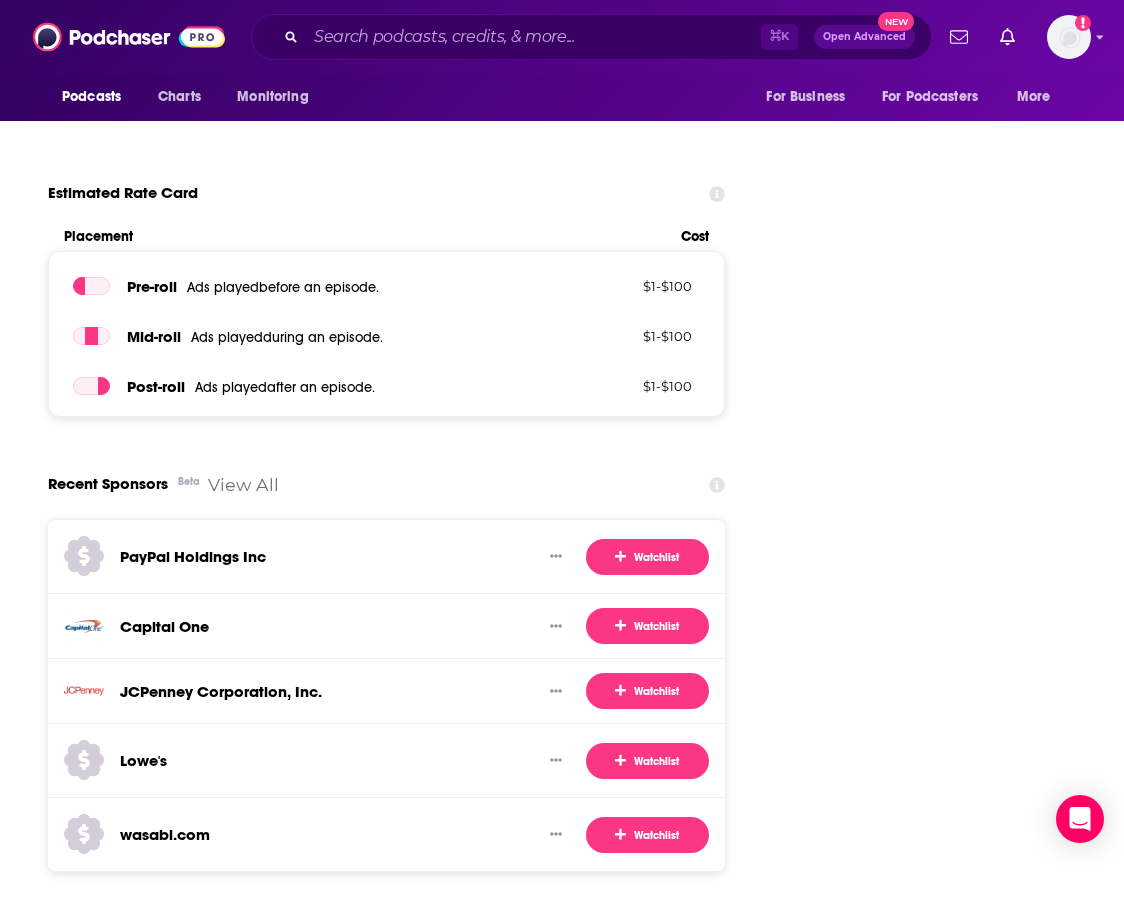 scroll, scrollTop: 3832, scrollLeft: 0, axis: vertical 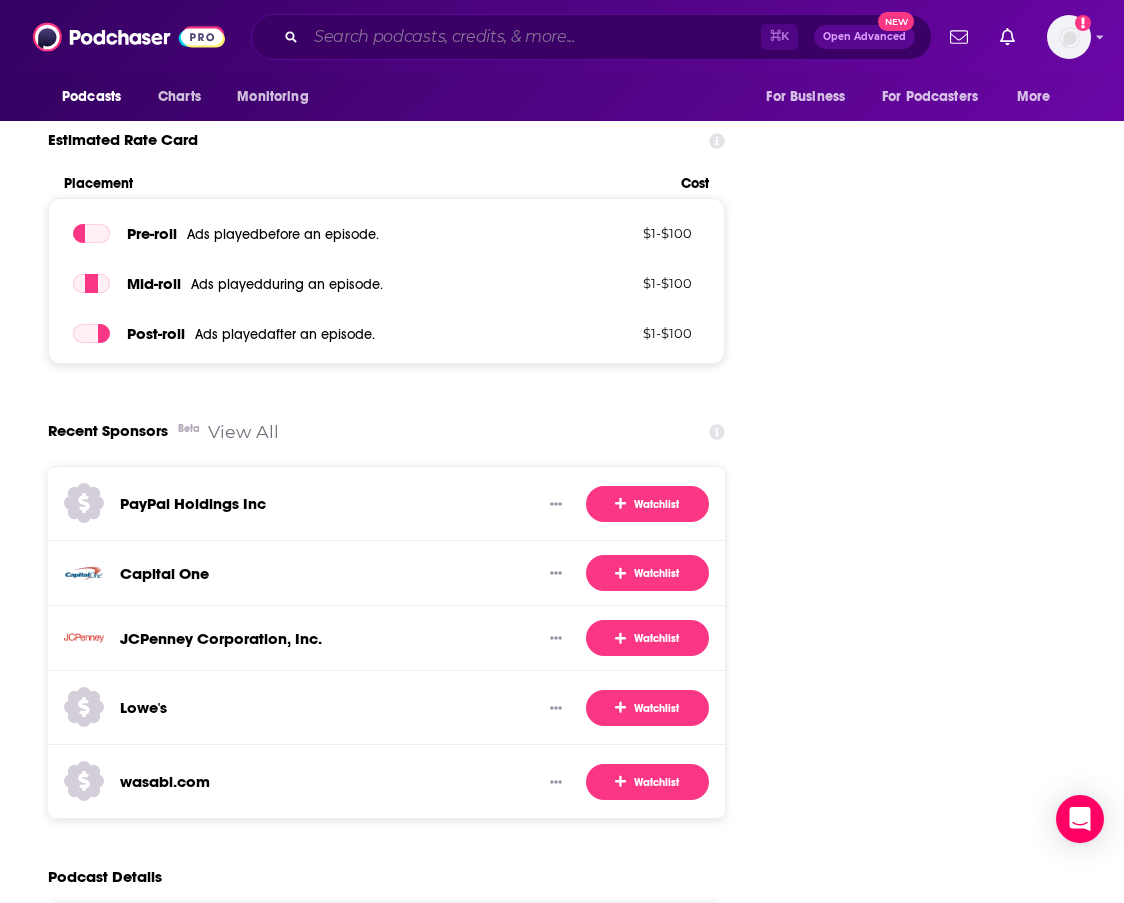 click at bounding box center (533, 37) 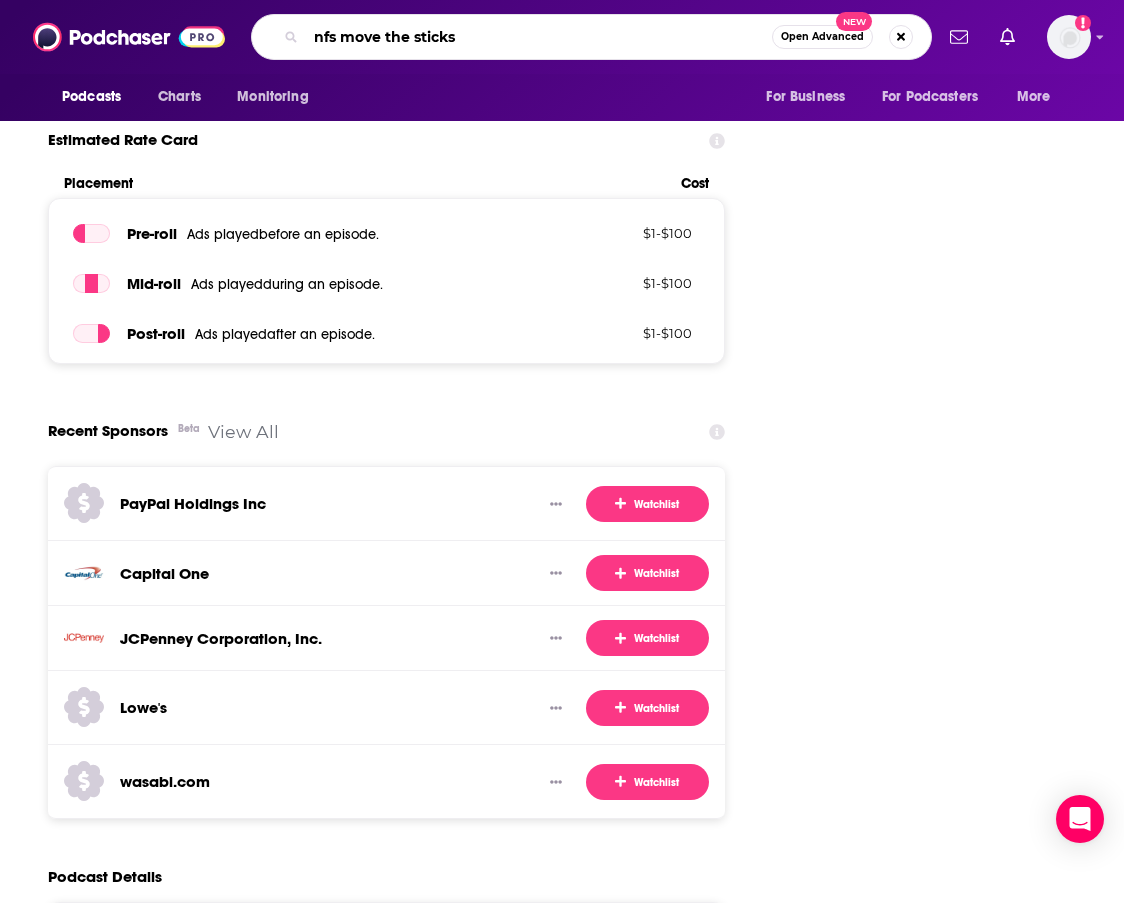 click on "nfs move the sticks" at bounding box center (539, 37) 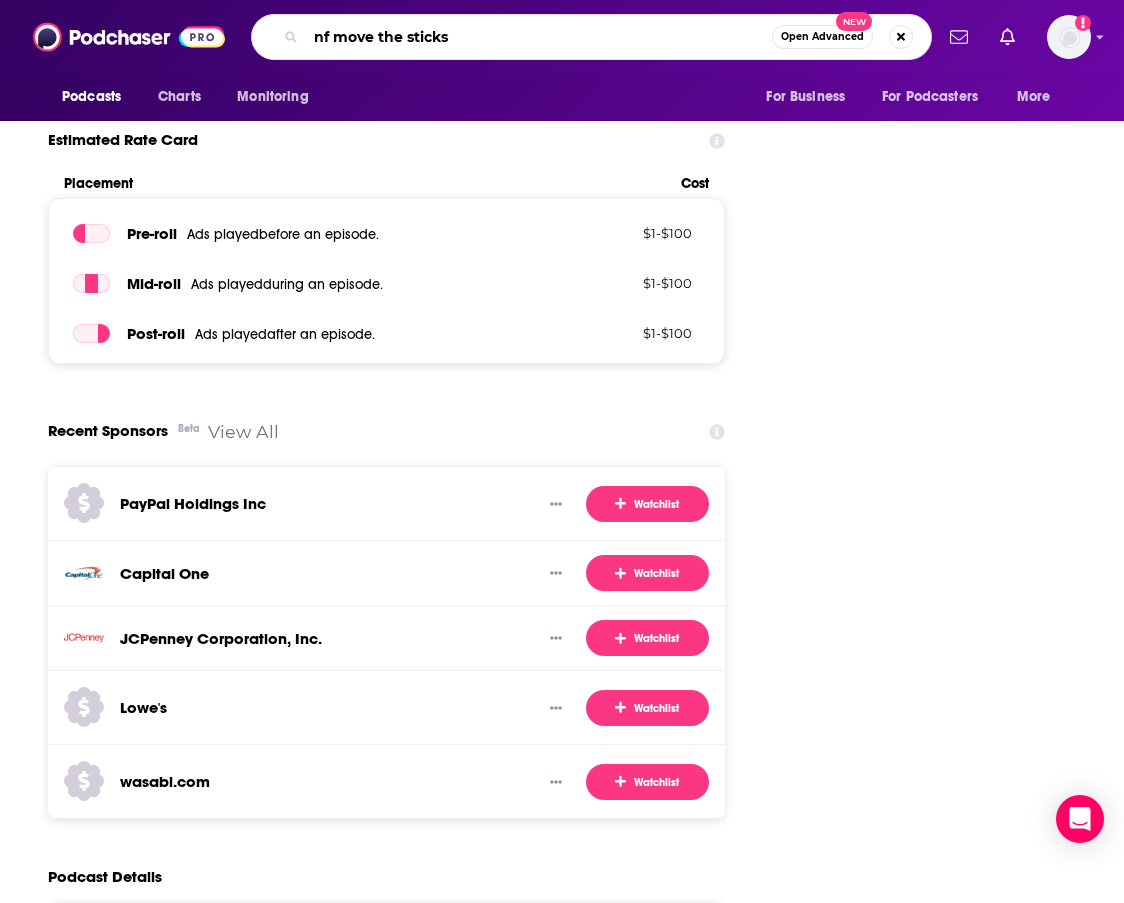 type on "nfl move the sticks" 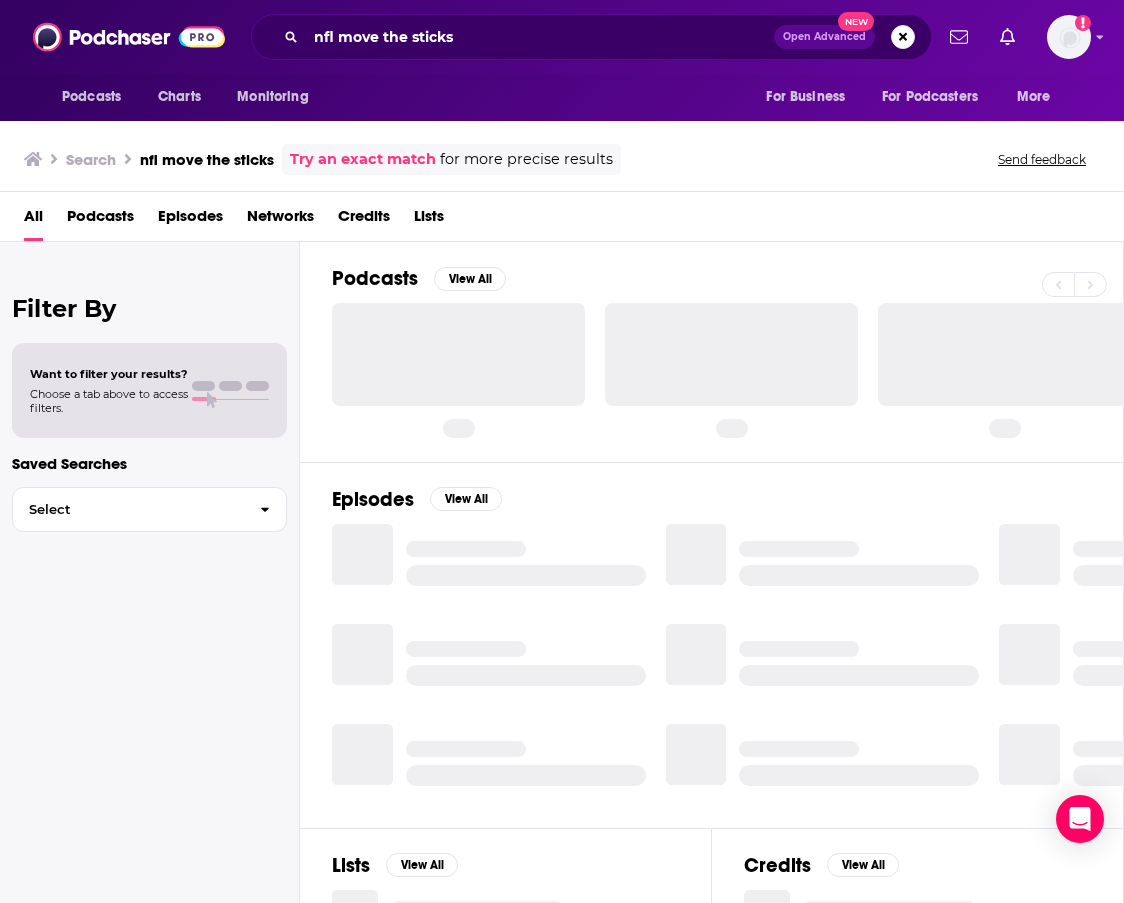 scroll, scrollTop: 0, scrollLeft: 0, axis: both 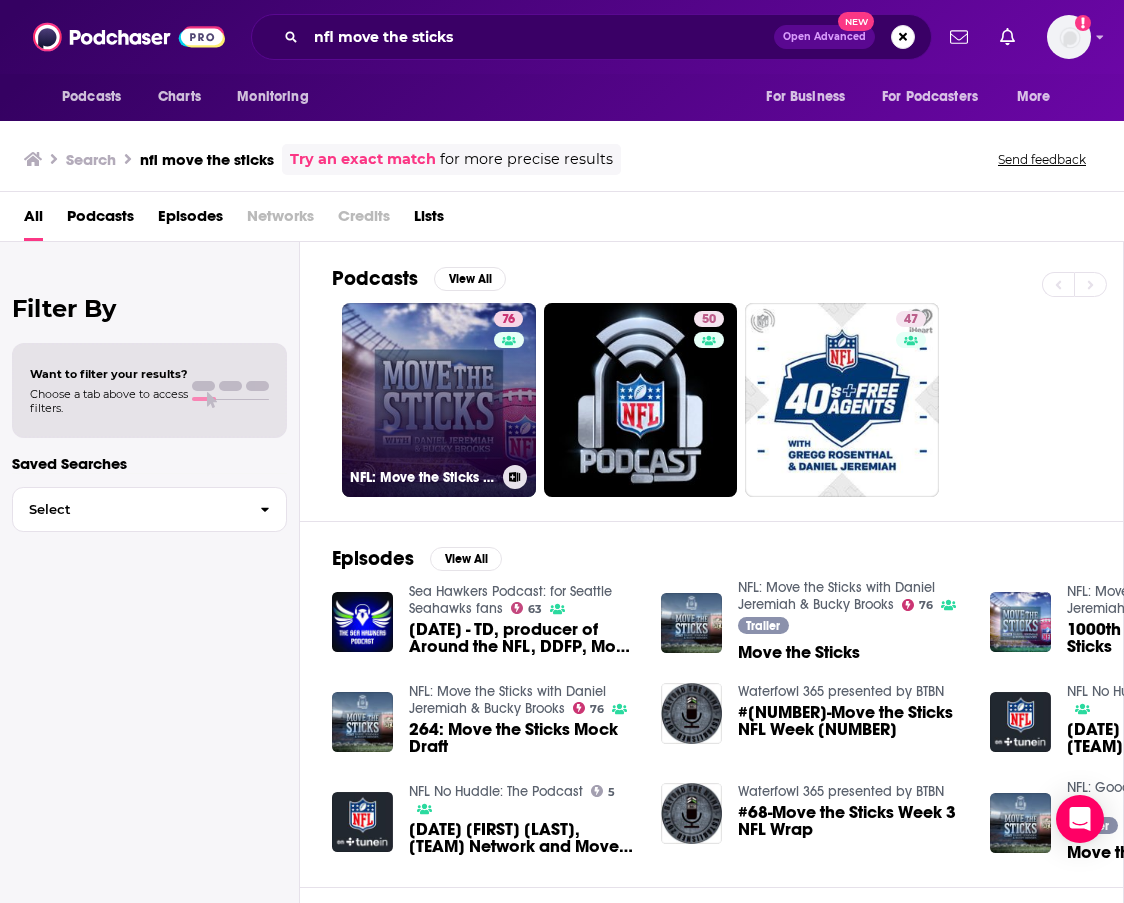 click on "[NUMBER] NFL: Move the Sticks with [FIRST] [LAST] & [FIRST] [LAST]" at bounding box center (439, 400) 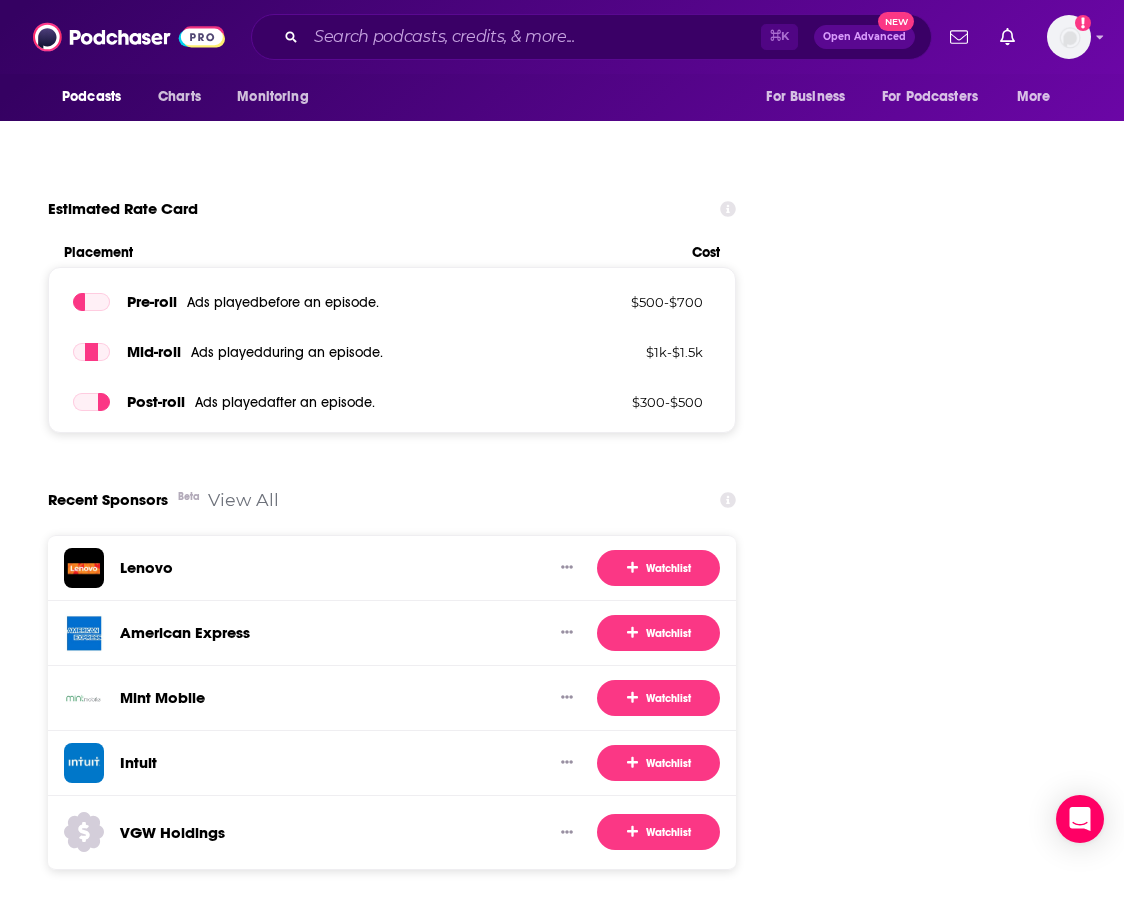 scroll, scrollTop: 3341, scrollLeft: 0, axis: vertical 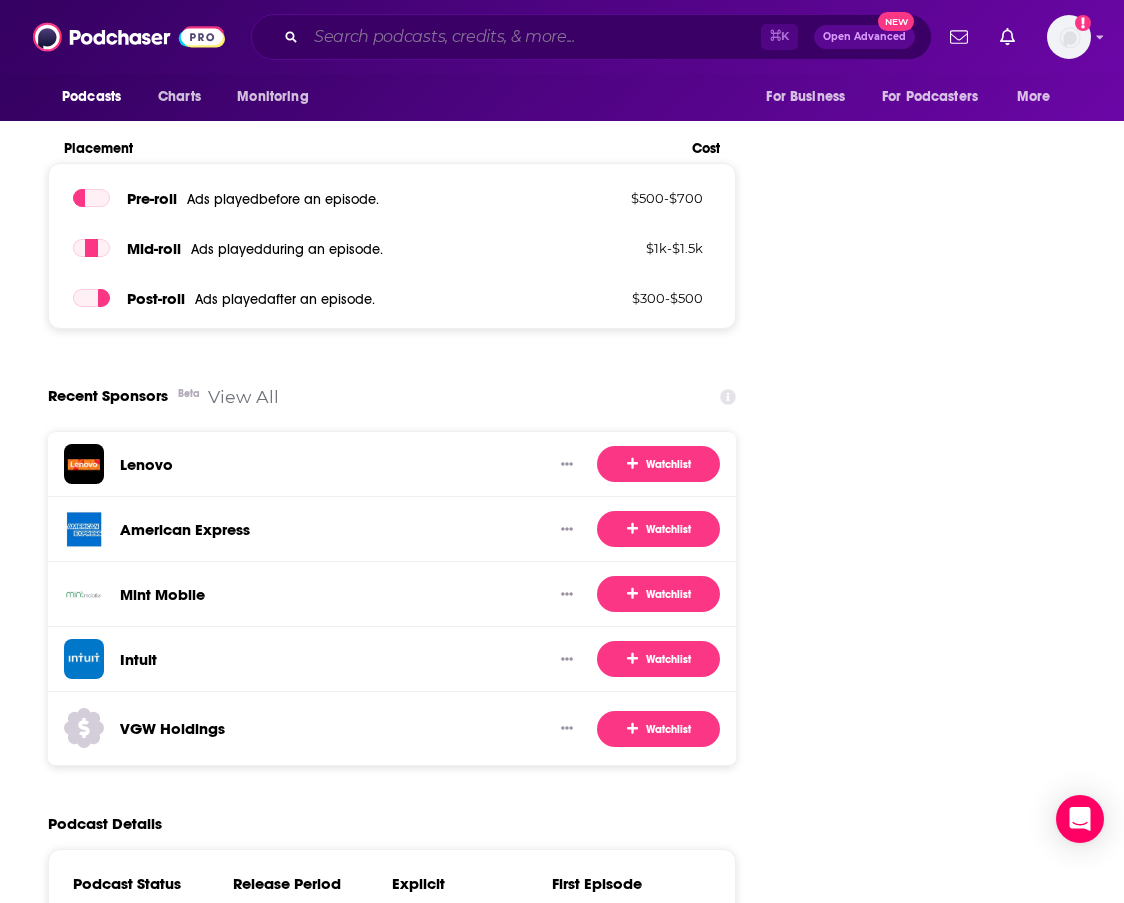 click at bounding box center (533, 37) 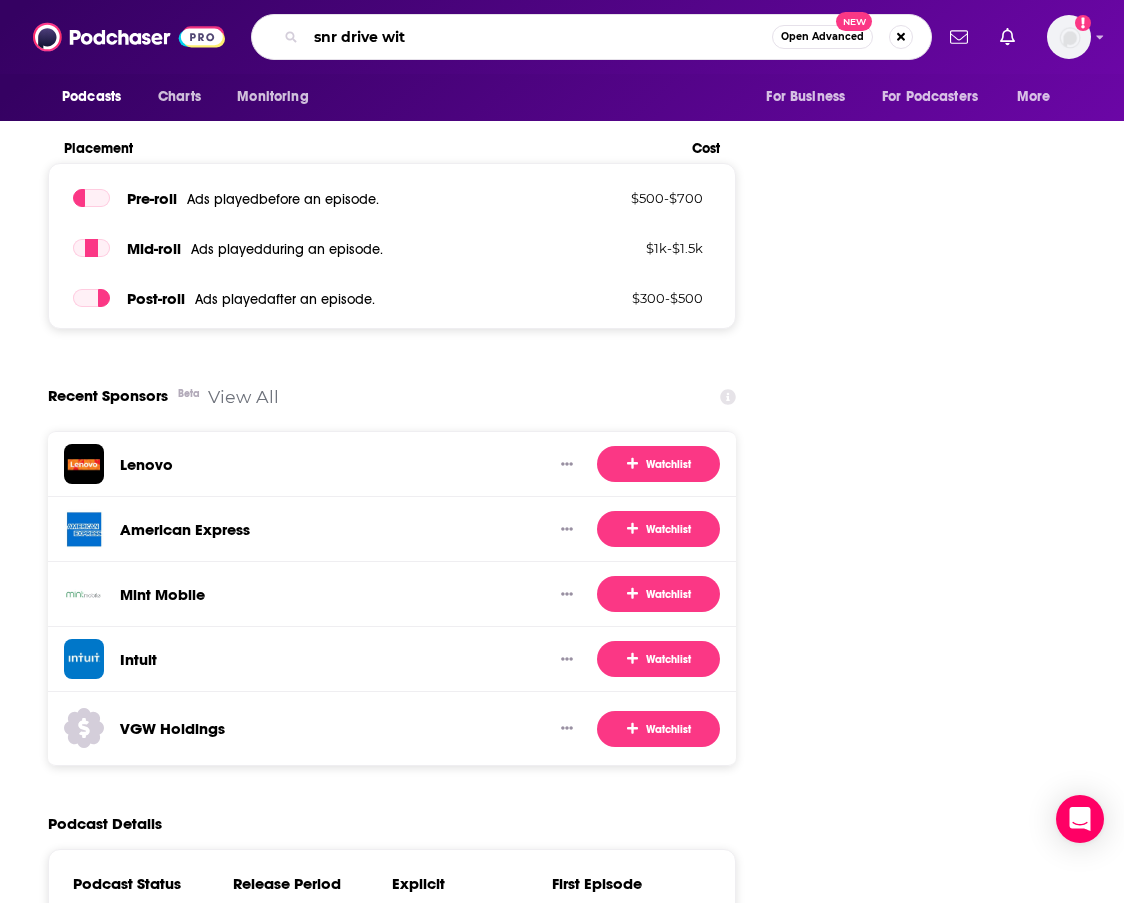 type on "[TEAM] Drive with" 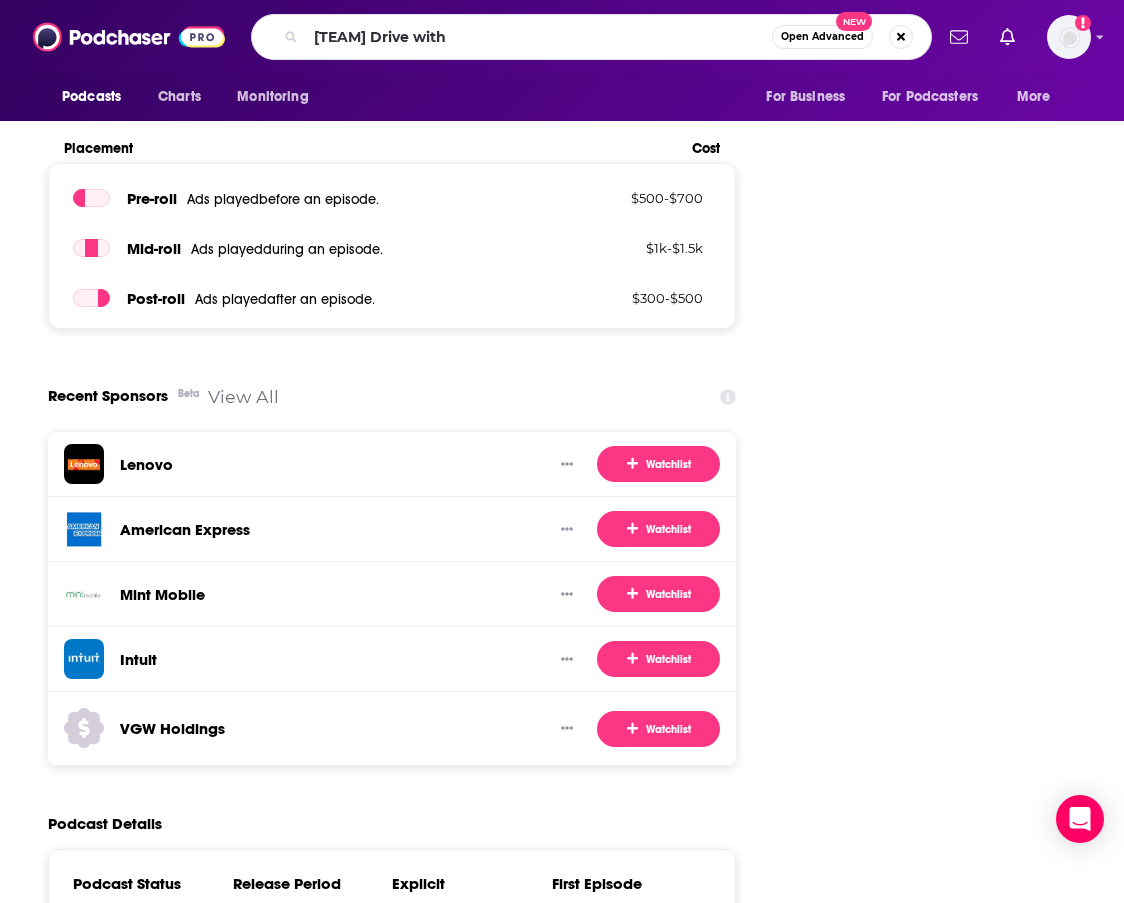 scroll, scrollTop: 0, scrollLeft: 0, axis: both 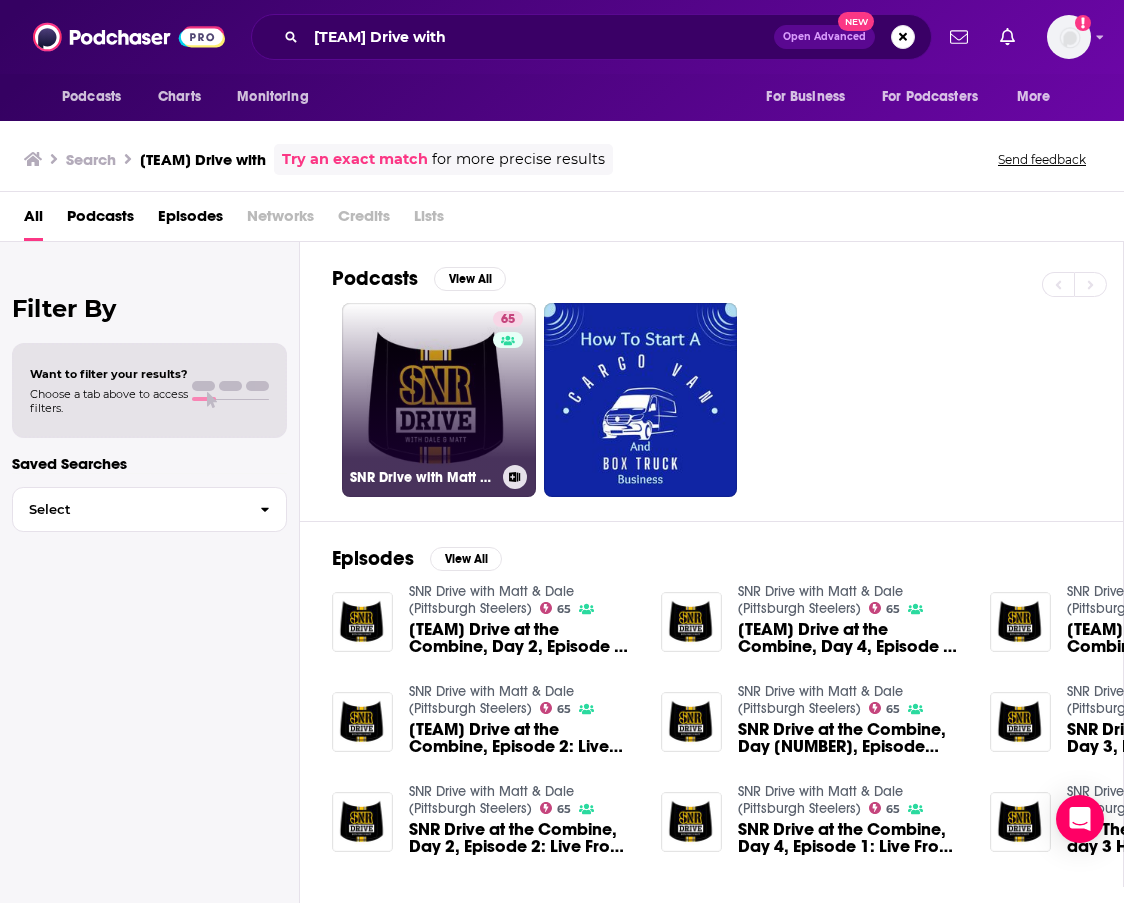 click on "65 SNR Drive with [NAME] & [NAME] ([TEAM])" at bounding box center [439, 400] 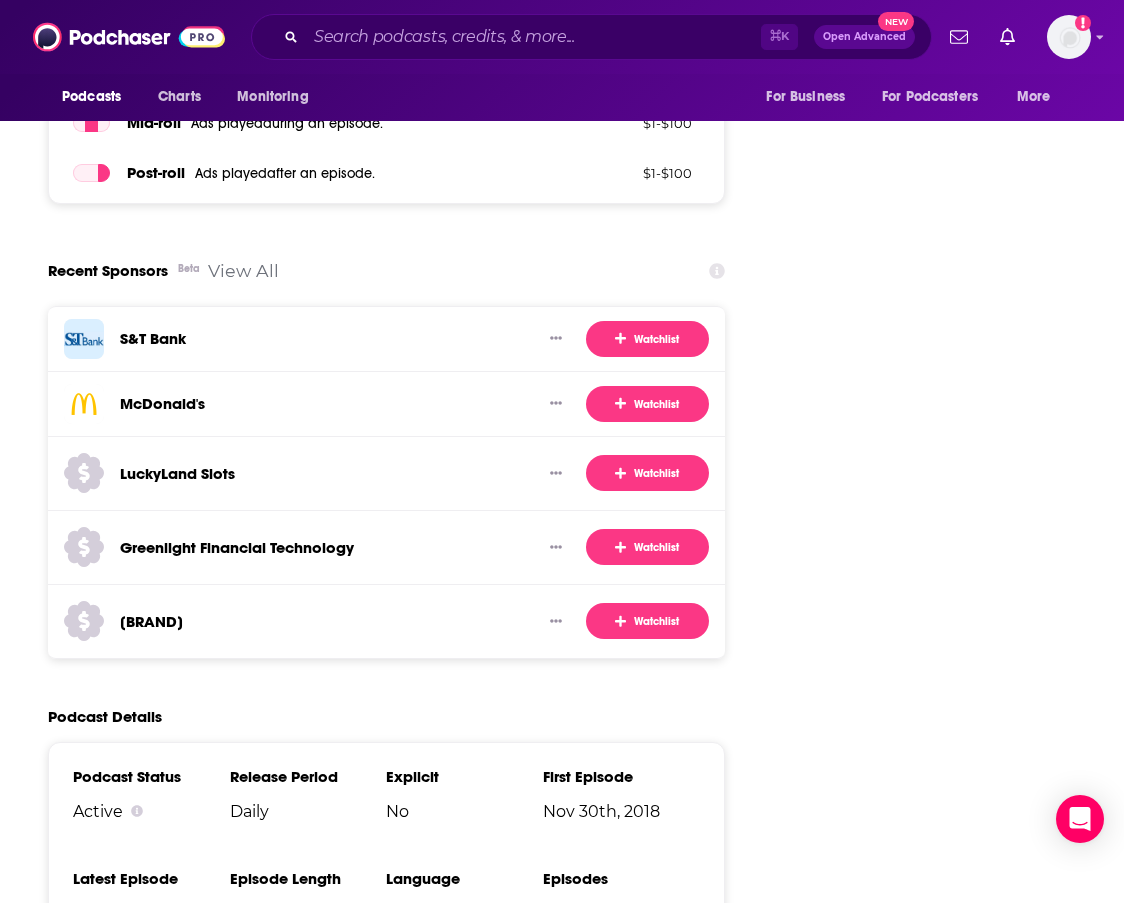 scroll, scrollTop: 3287, scrollLeft: 0, axis: vertical 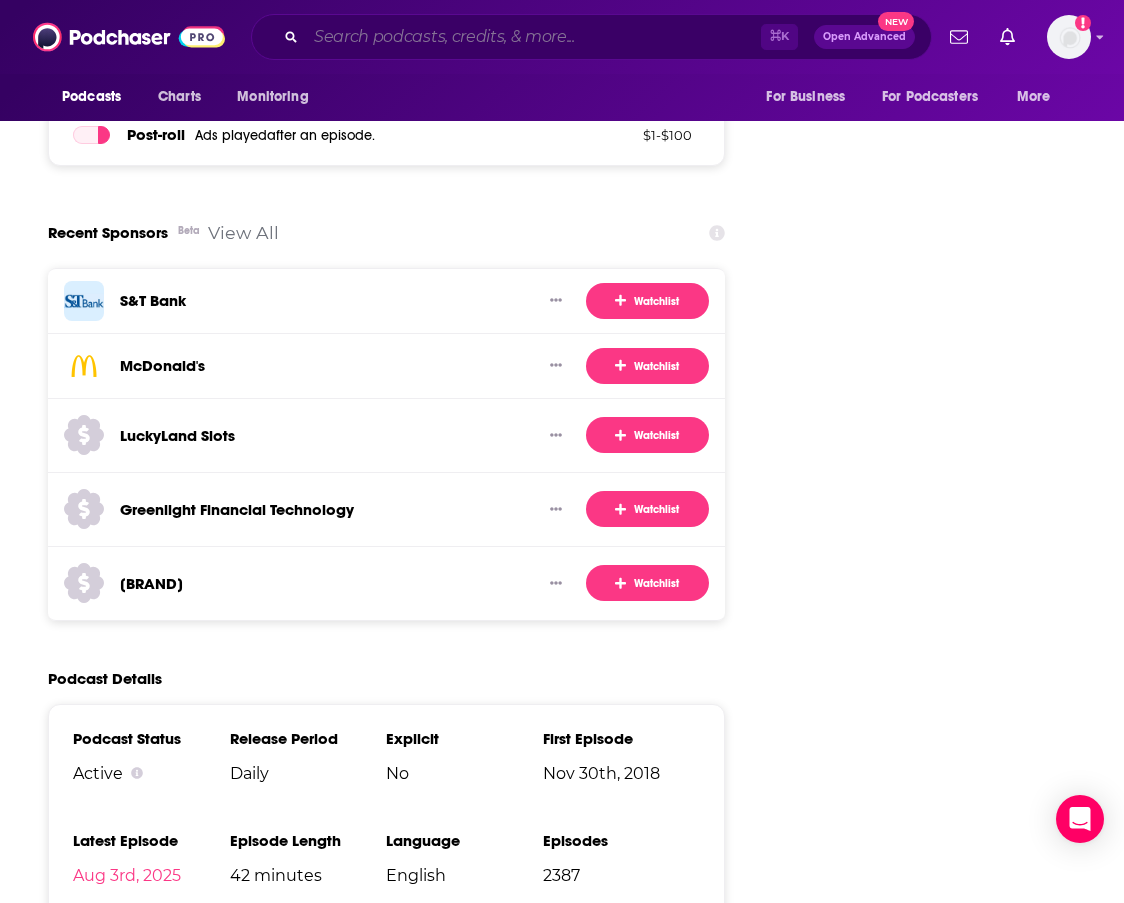 click at bounding box center (533, 37) 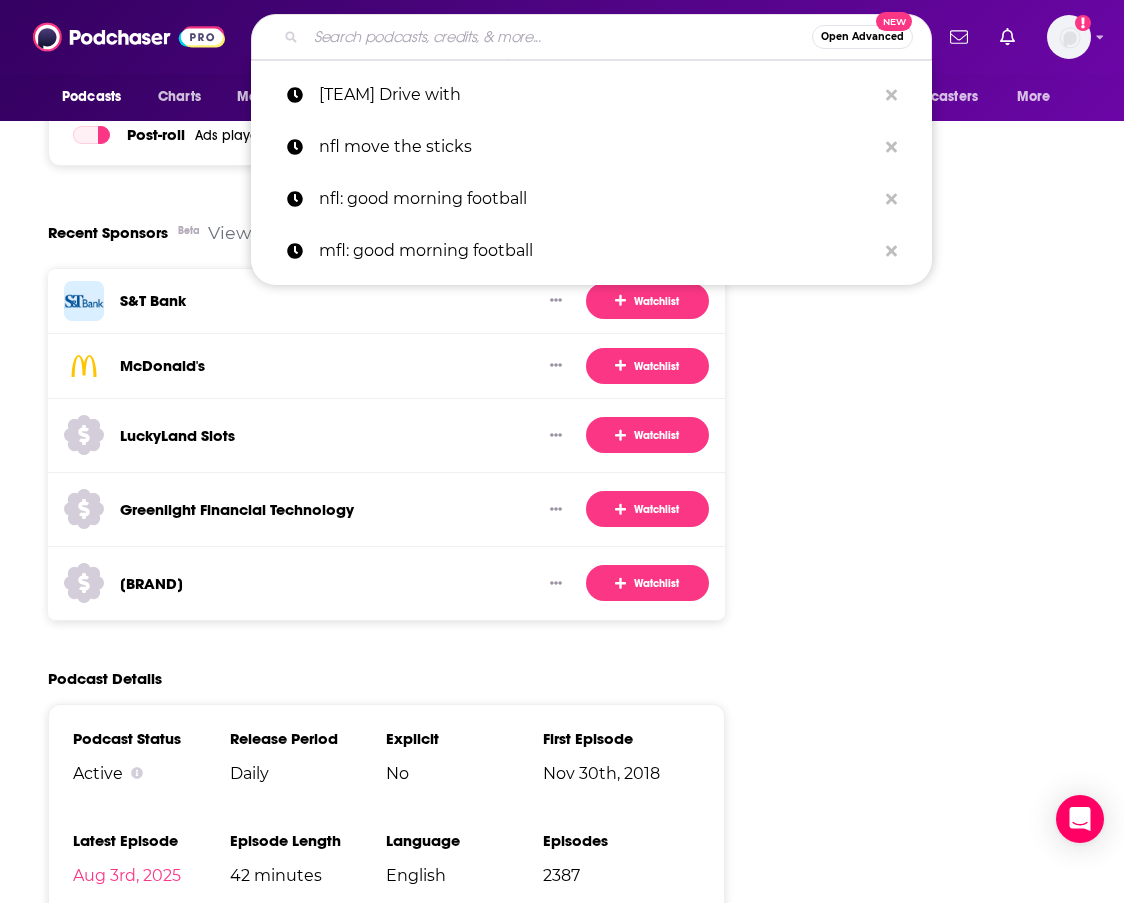 click at bounding box center [559, 37] 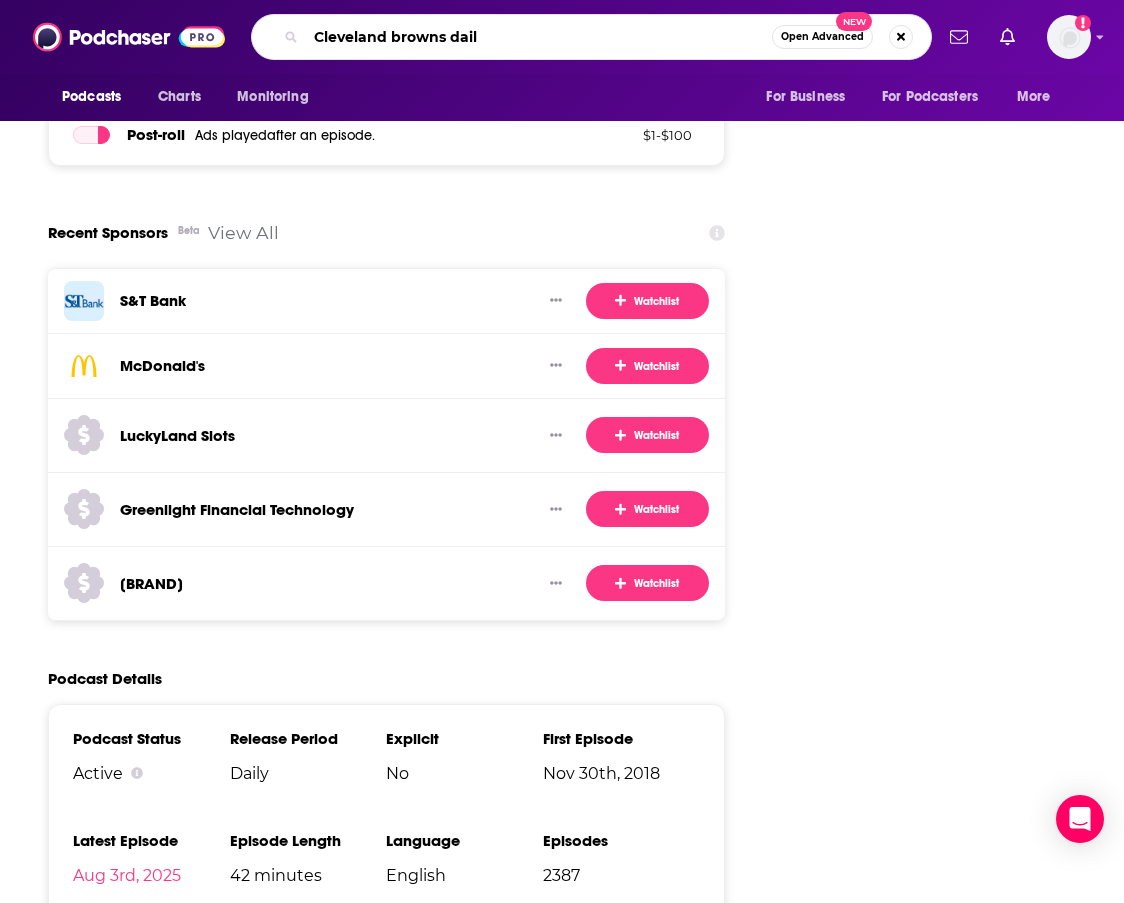 type on "Cleveland browns daily" 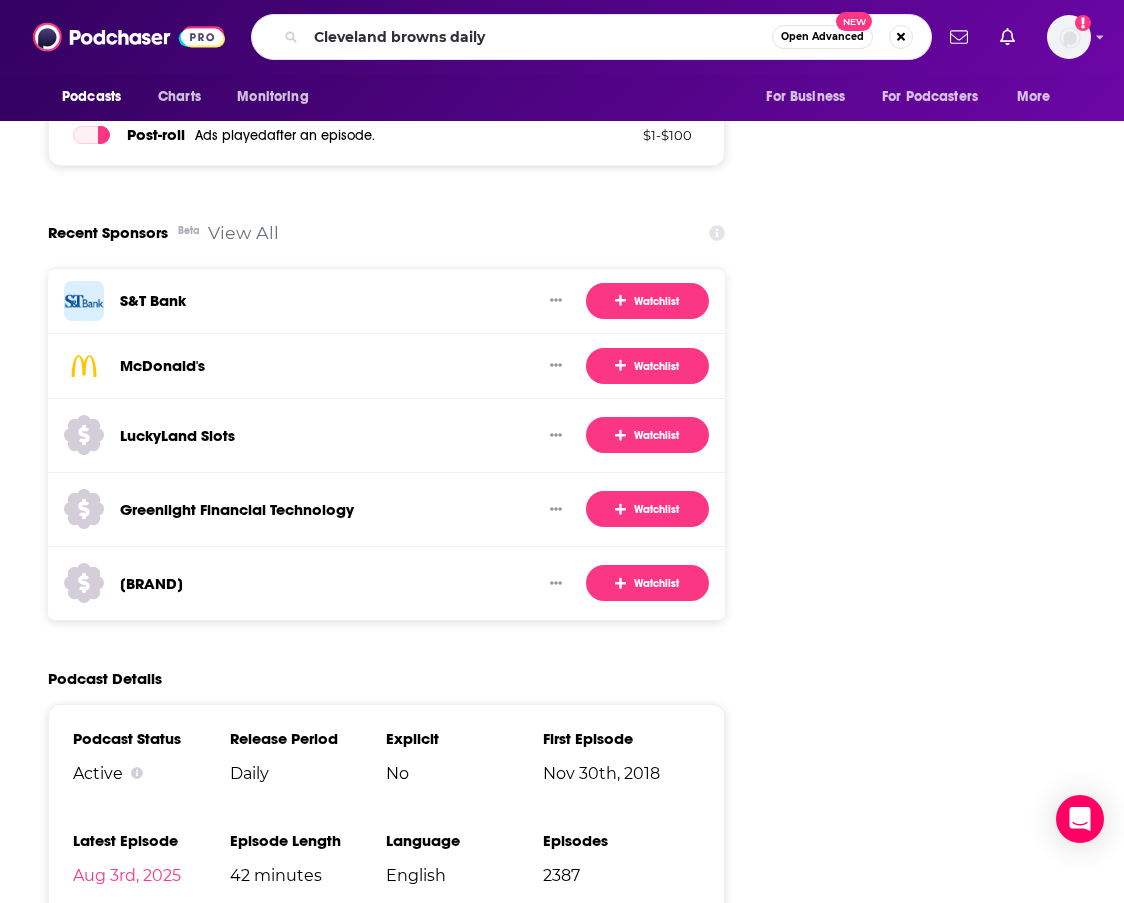 scroll, scrollTop: 0, scrollLeft: 0, axis: both 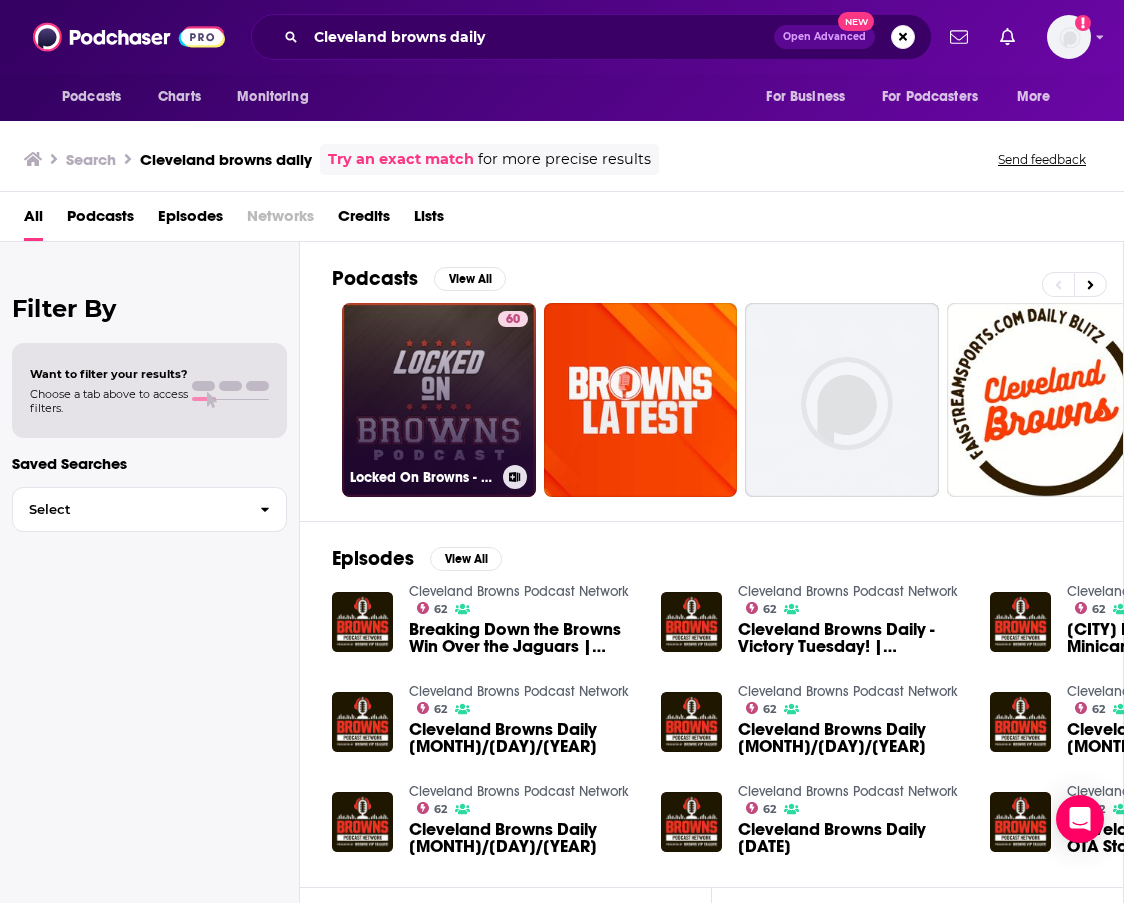 click on "[NUMBER] Locked On Browns - Daily Podcast On The Cleveland Browns" at bounding box center [439, 400] 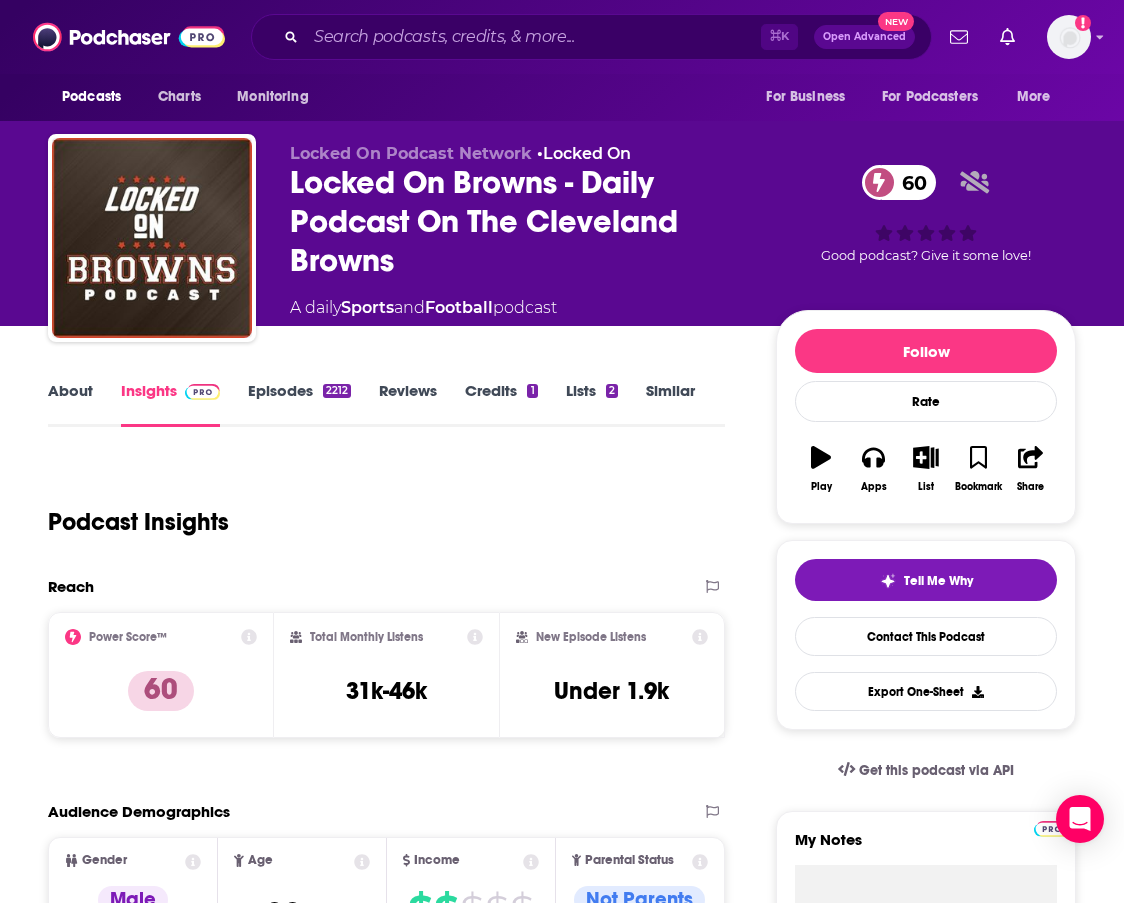 scroll, scrollTop: 0, scrollLeft: 0, axis: both 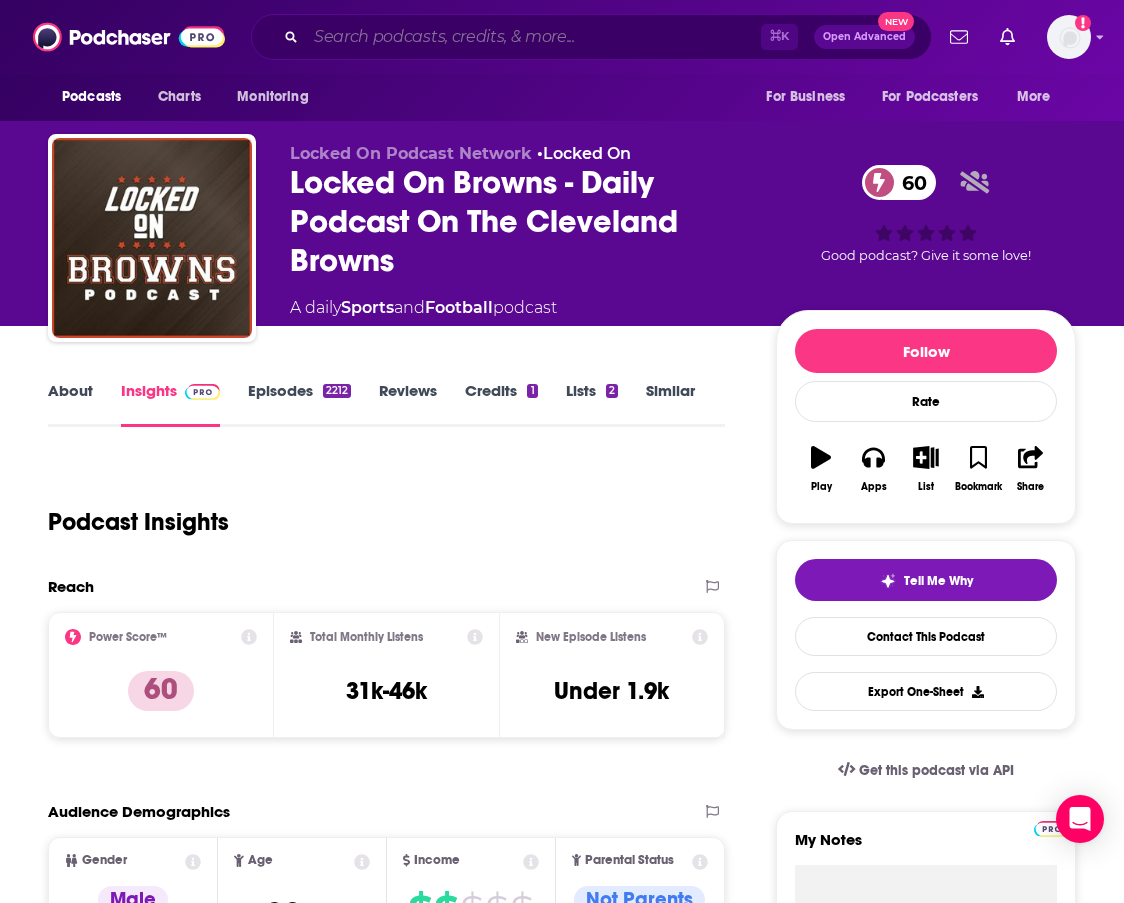 click at bounding box center (533, 37) 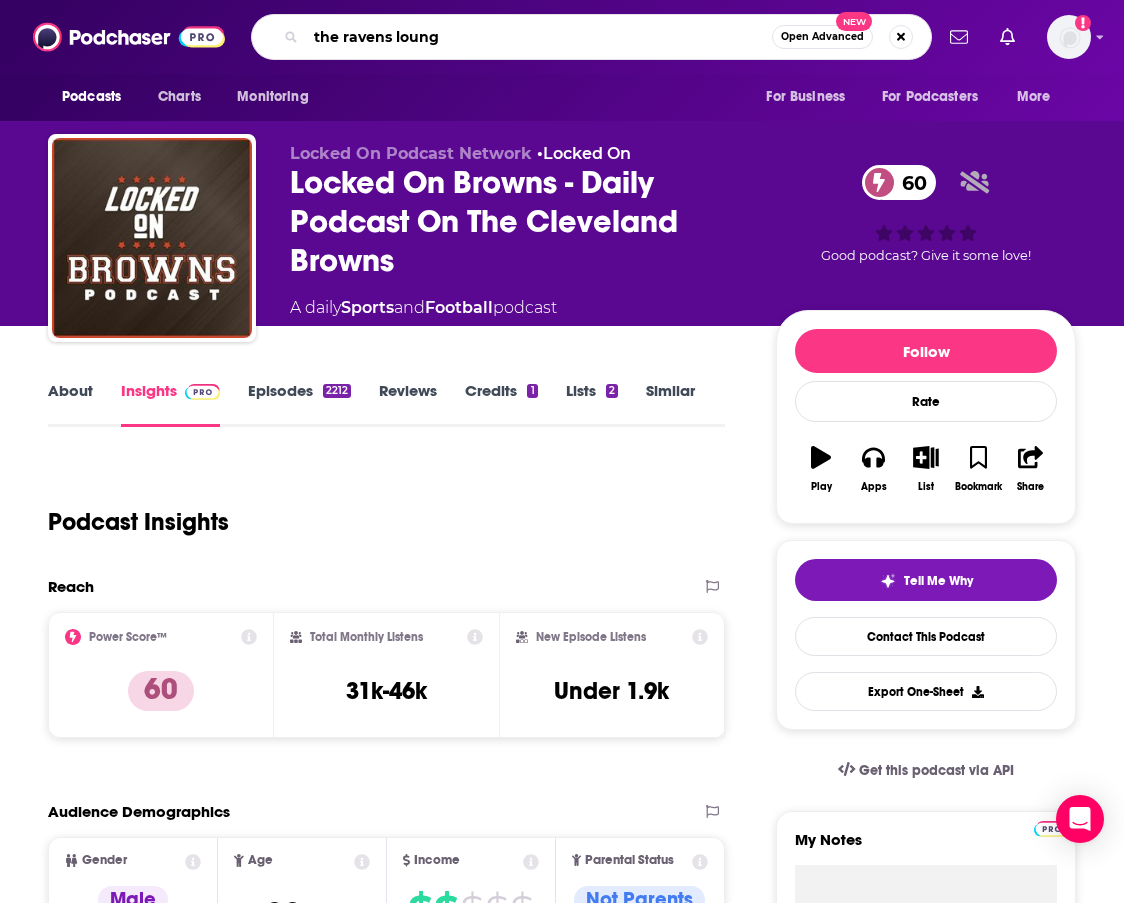 type on "the ravens lounge" 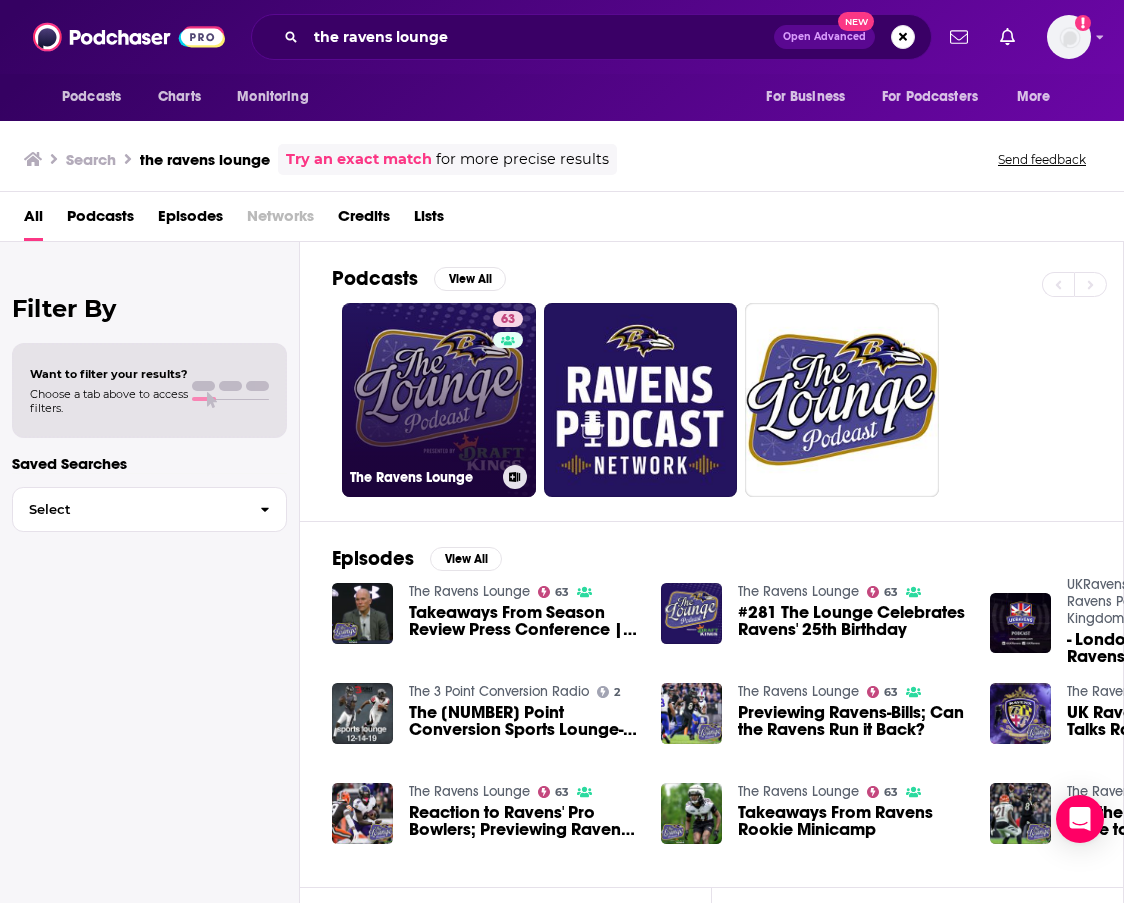 click on "63 The Ravens Lounge" at bounding box center [439, 400] 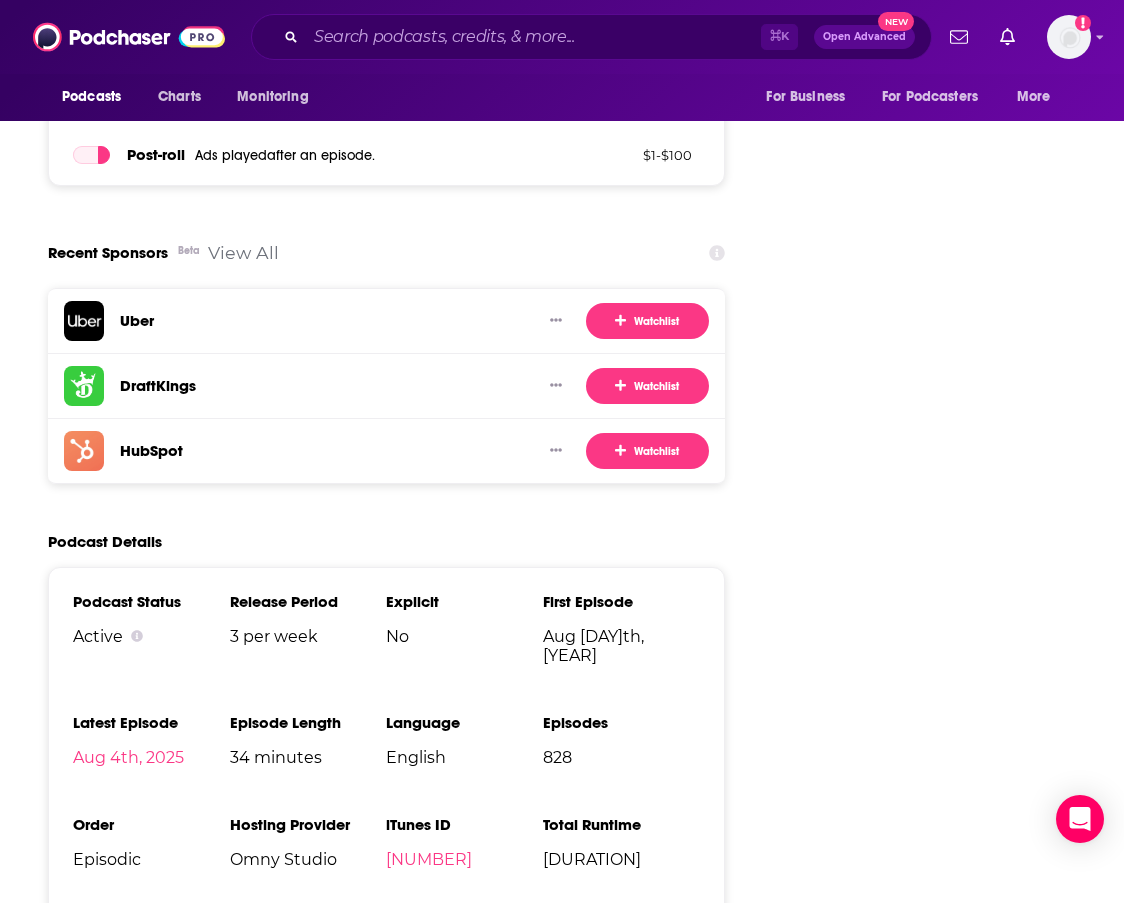 scroll, scrollTop: 3155, scrollLeft: 0, axis: vertical 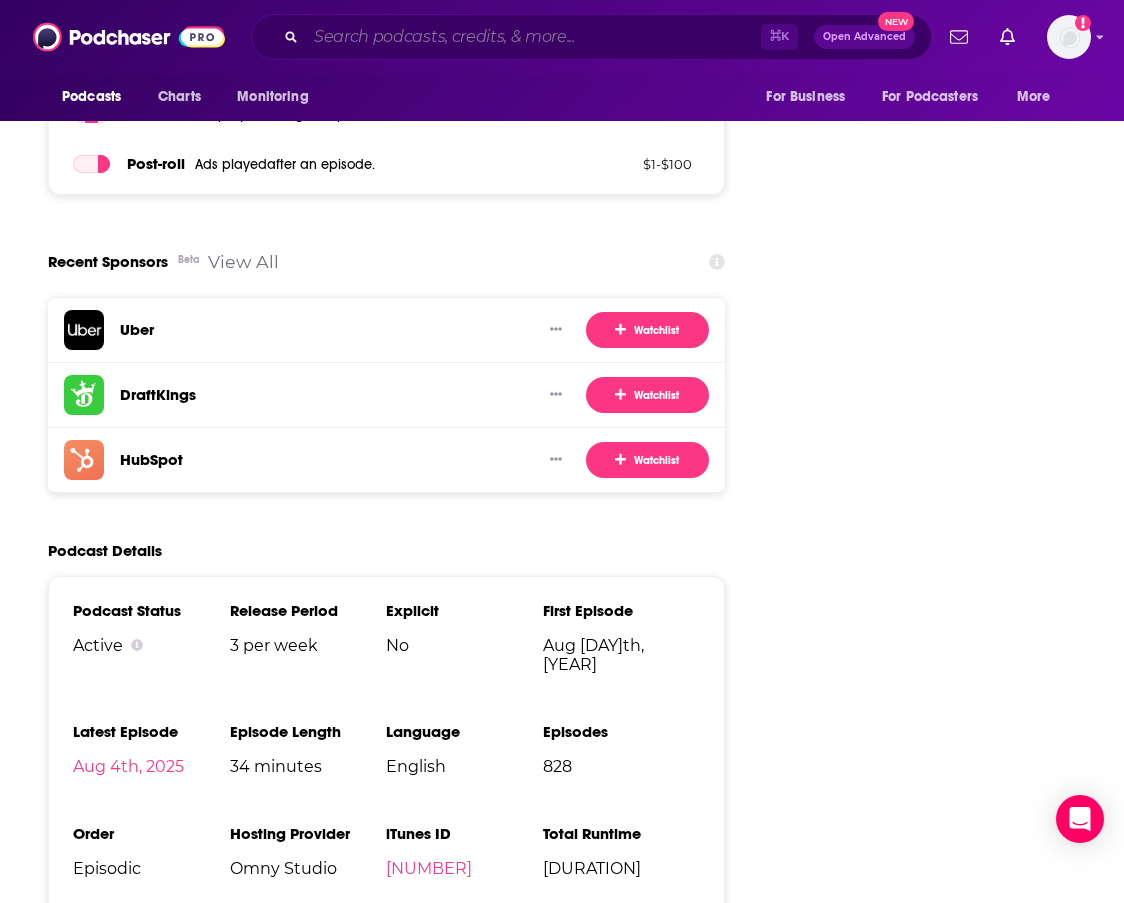 click at bounding box center (533, 37) 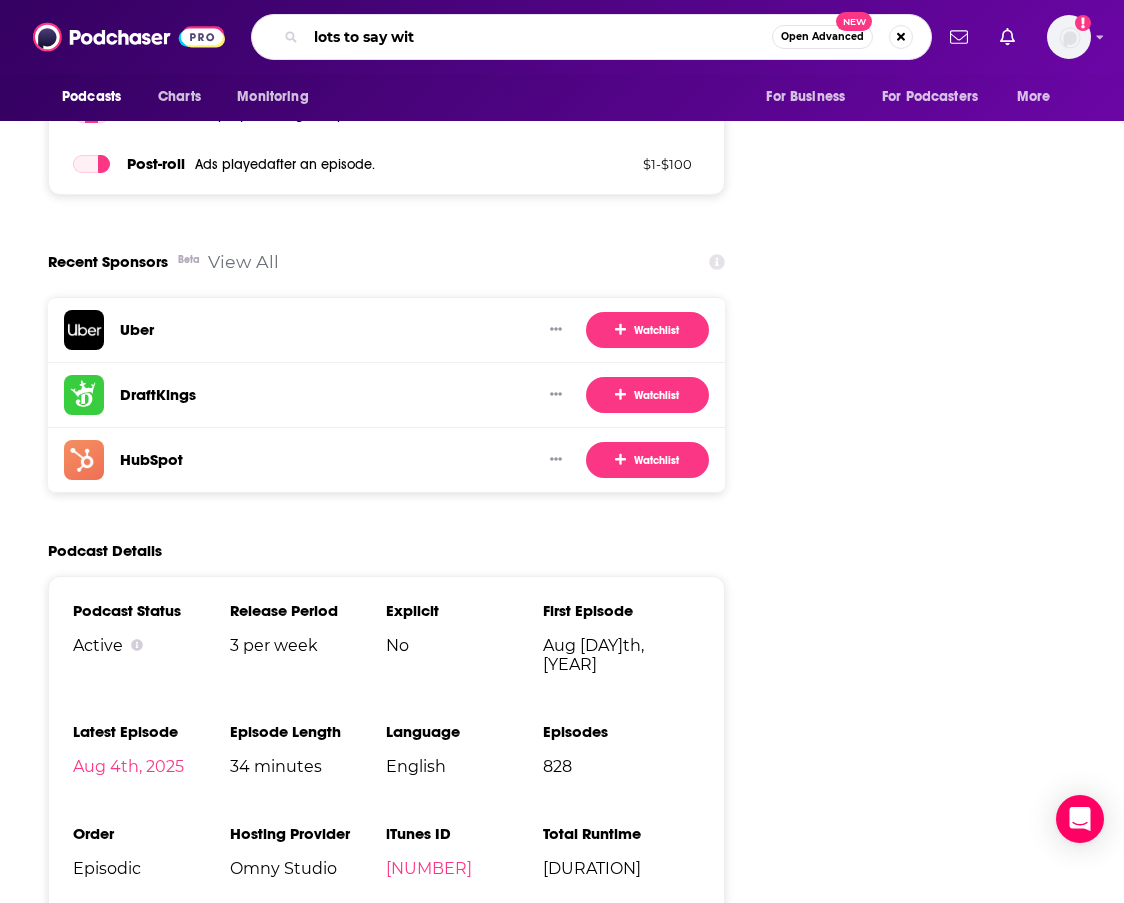 type on "lots to say with" 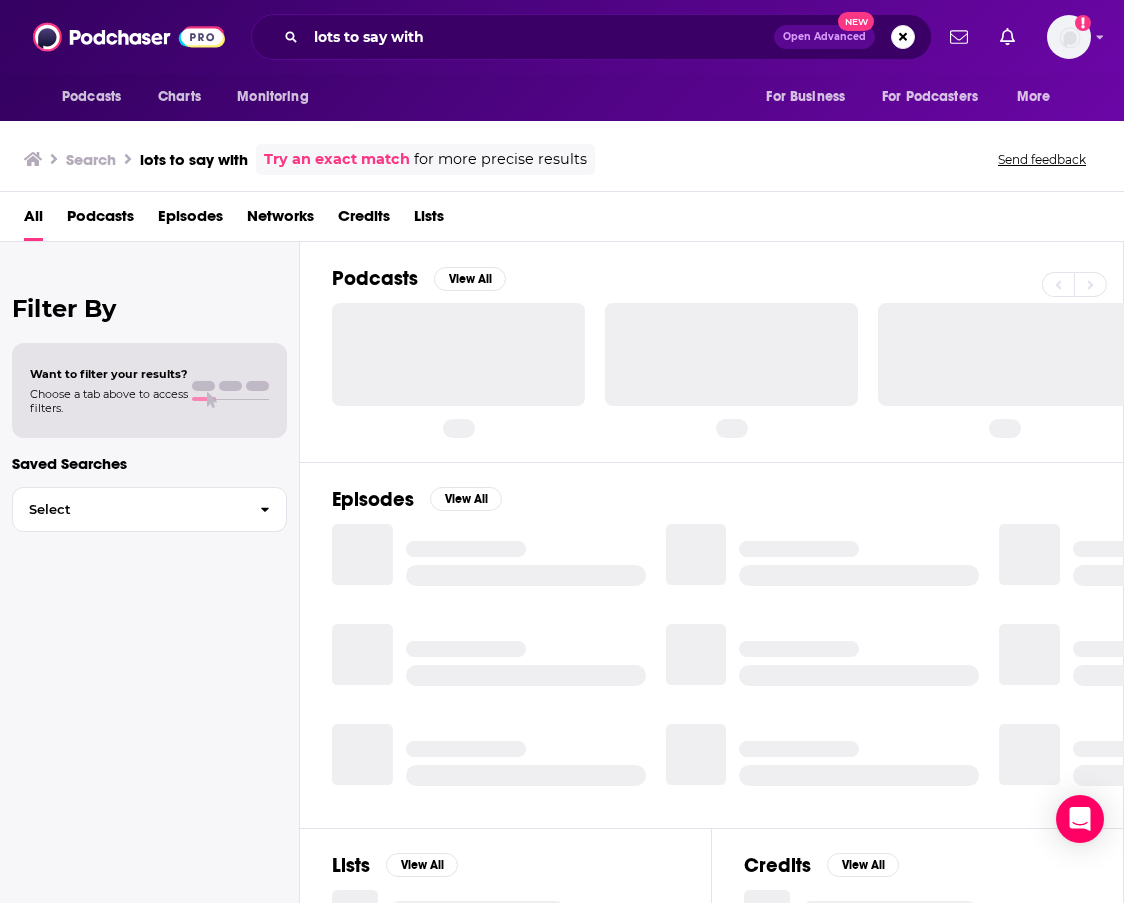scroll, scrollTop: 0, scrollLeft: 0, axis: both 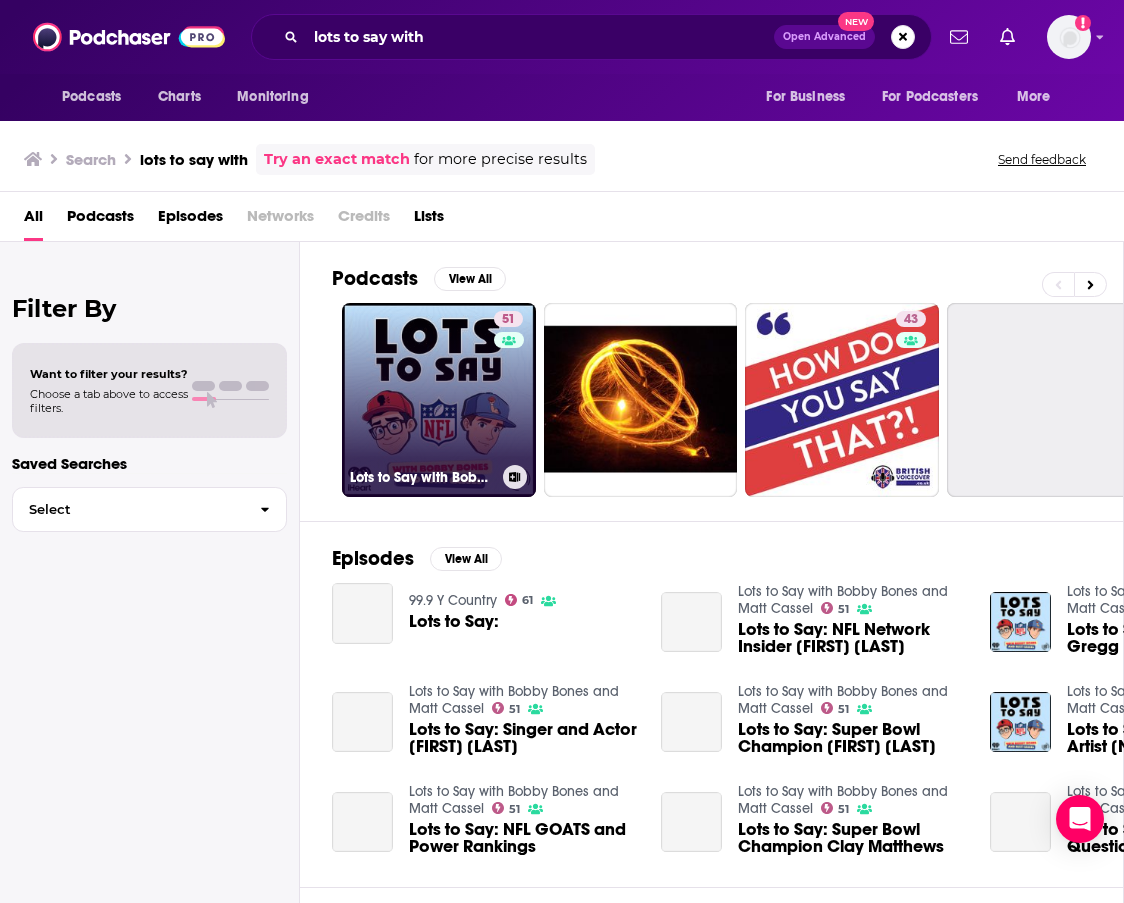 click on "51 Lots to Say with Bobby Bones and Matt Cassel" at bounding box center [439, 400] 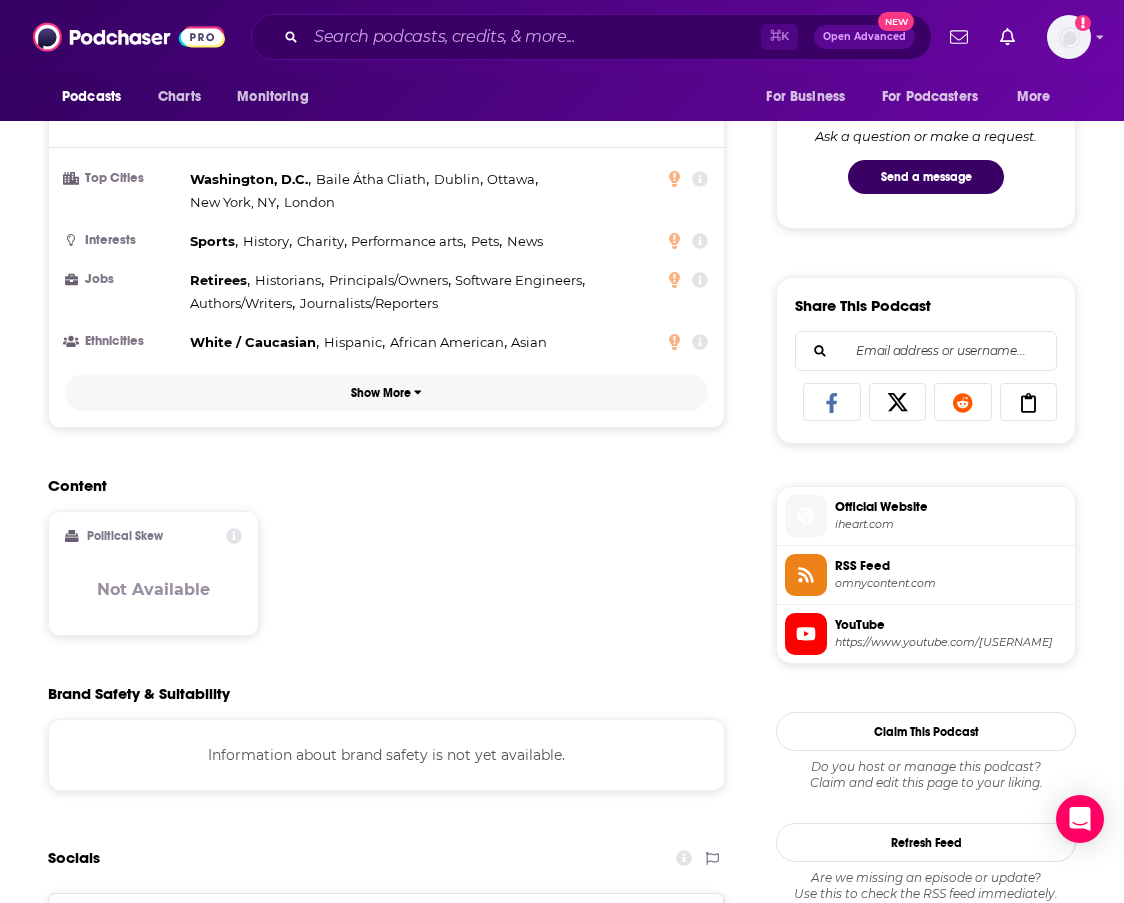 scroll, scrollTop: 1053, scrollLeft: 0, axis: vertical 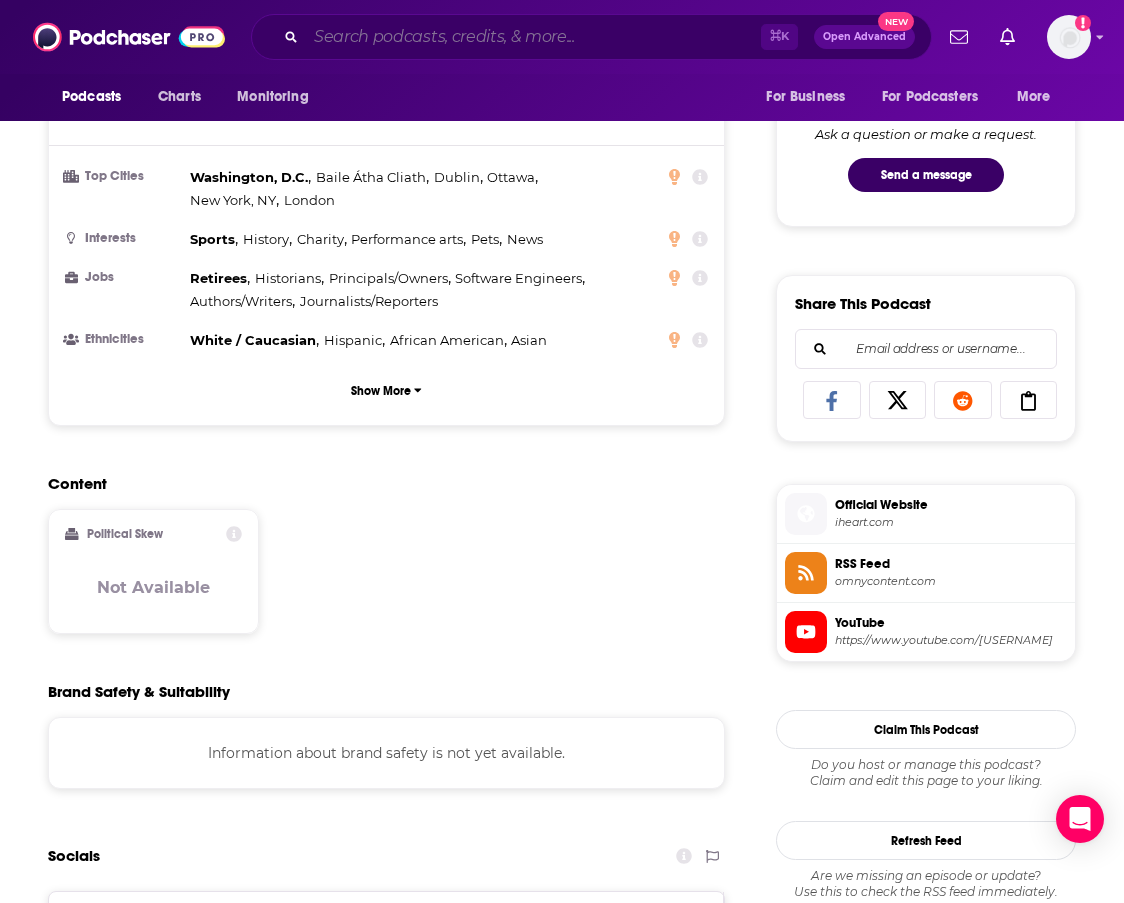 click at bounding box center (533, 37) 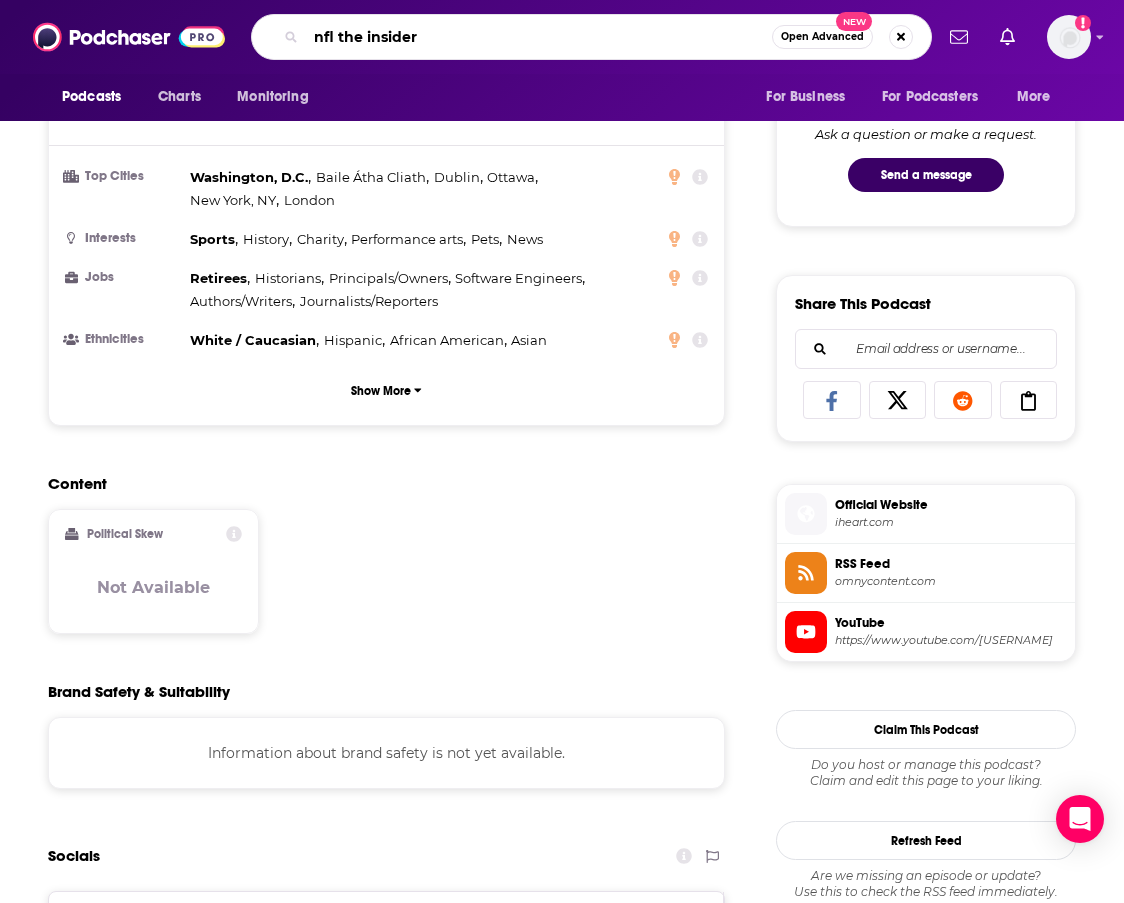 type on "nfl the insiders" 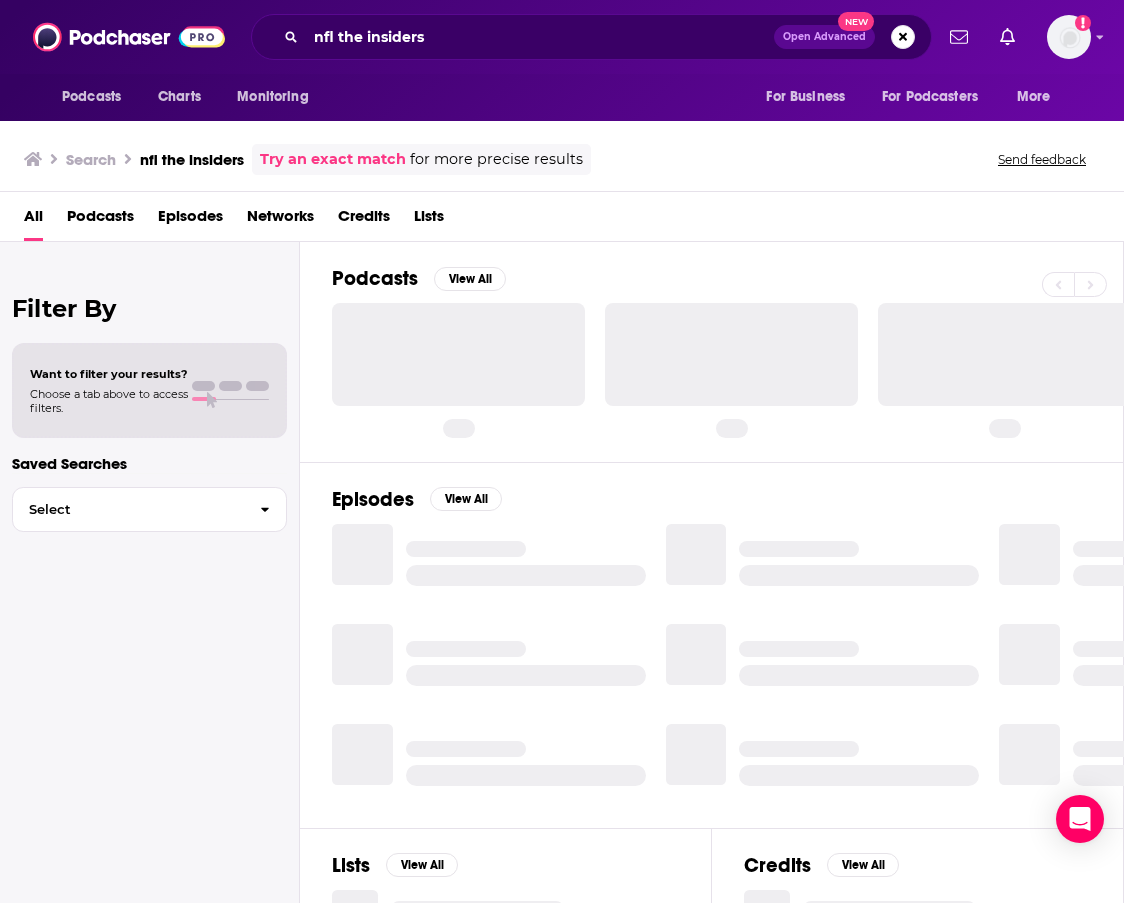 scroll, scrollTop: 0, scrollLeft: 0, axis: both 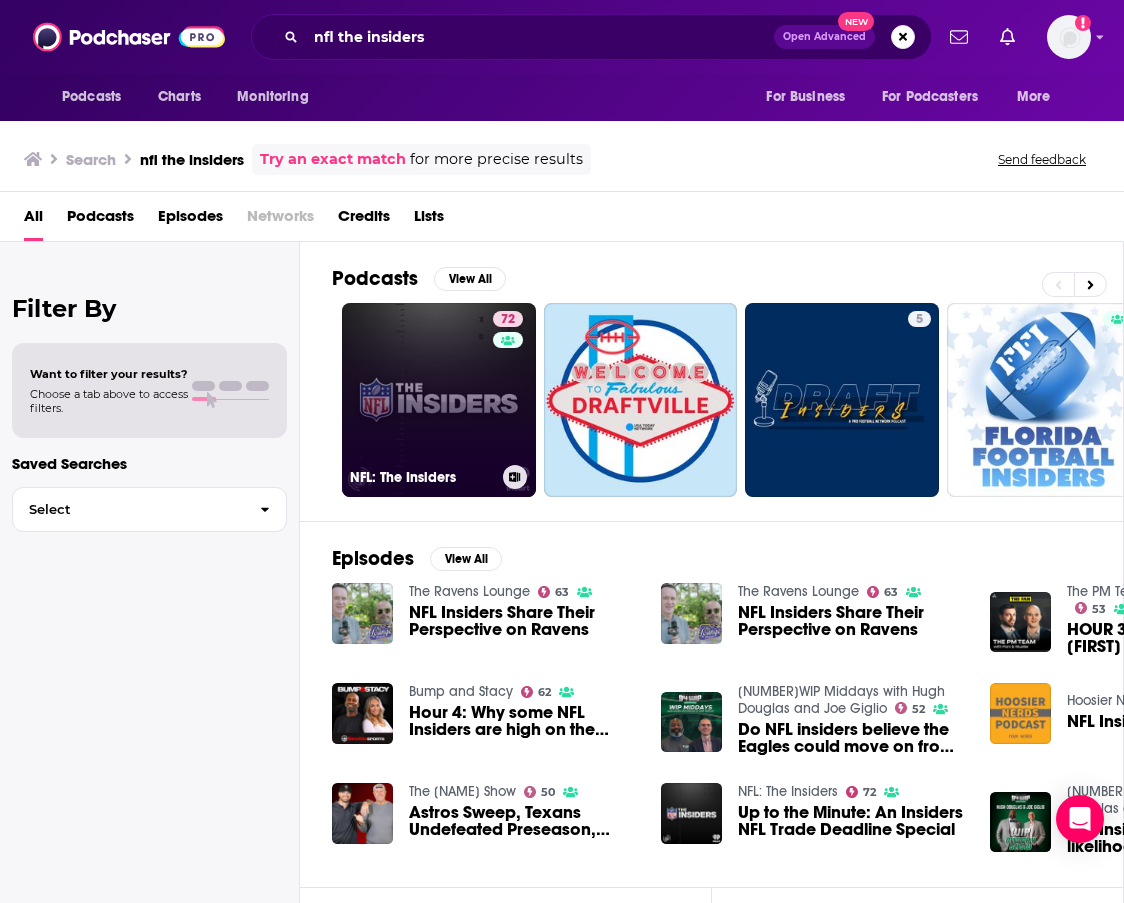 click on "72 NFL: The Insiders" at bounding box center [439, 400] 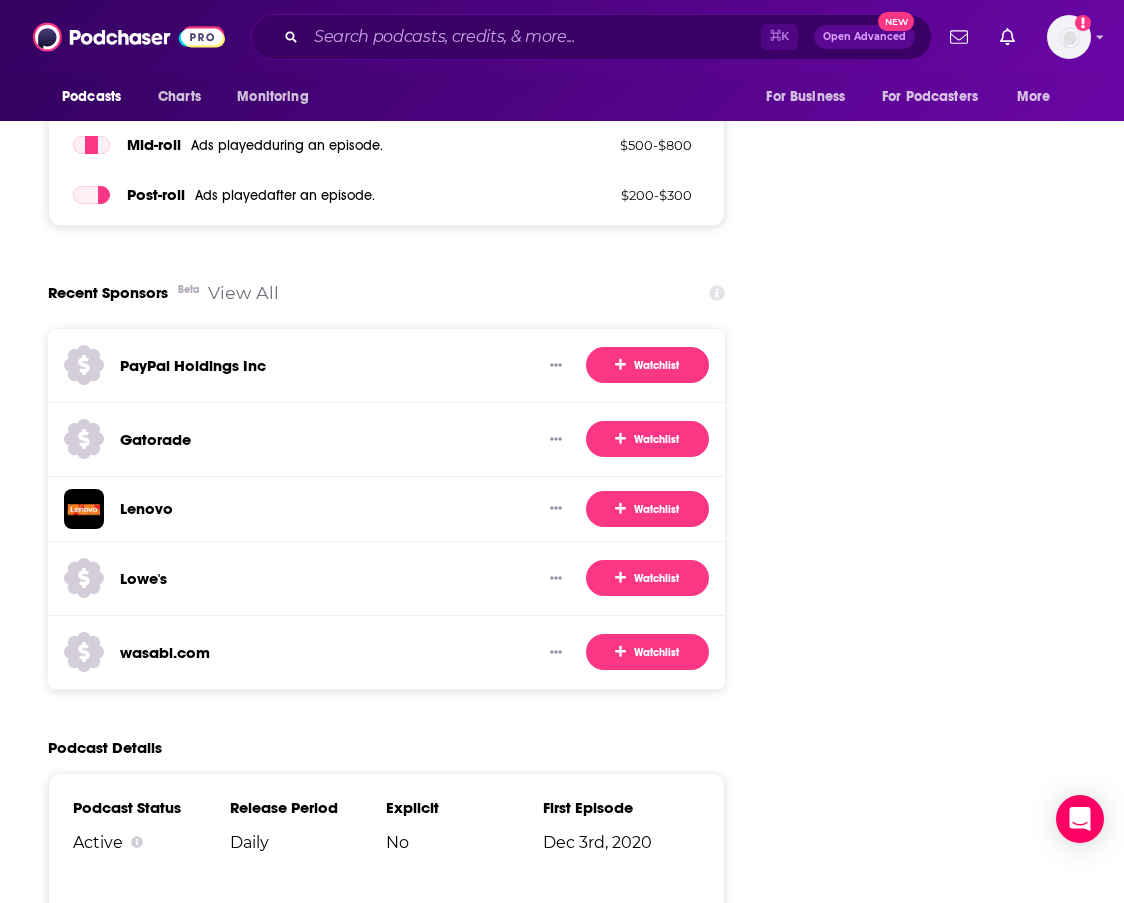 scroll, scrollTop: 3486, scrollLeft: 0, axis: vertical 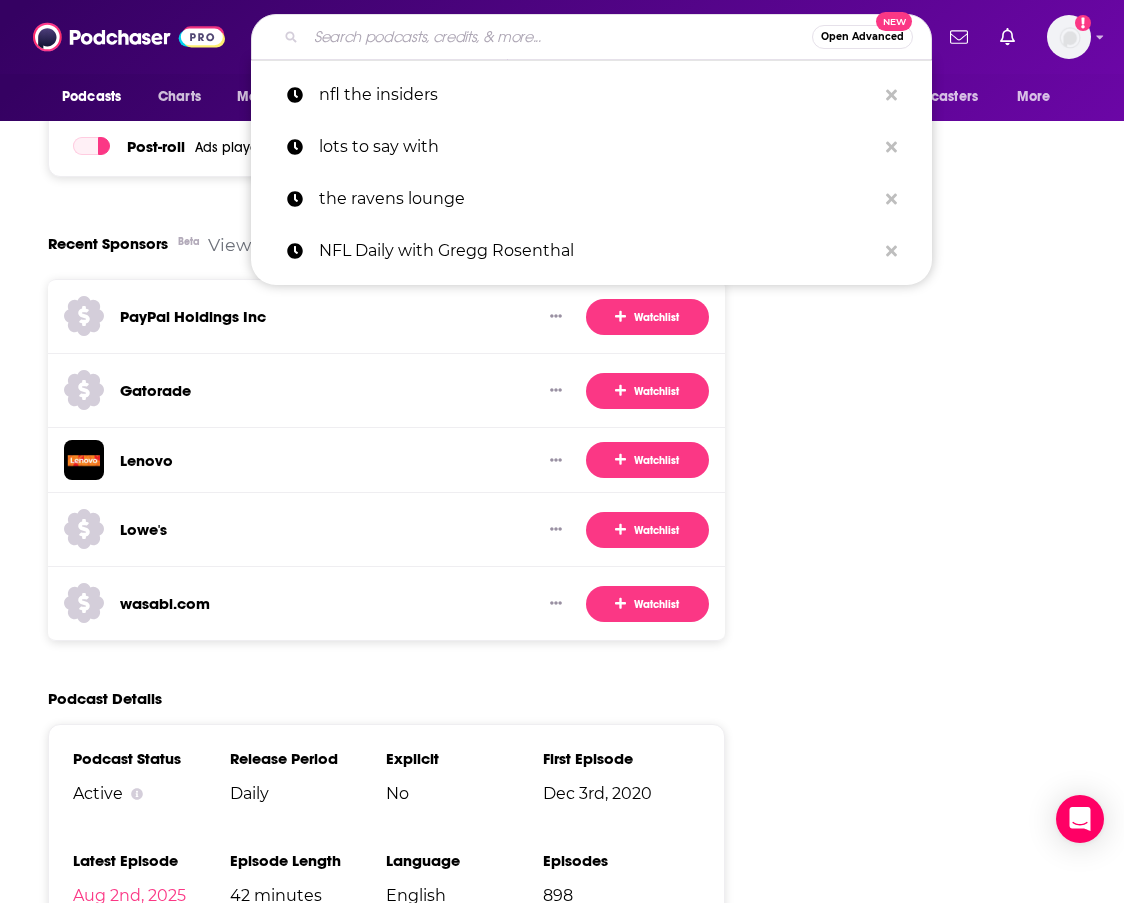 click at bounding box center (559, 37) 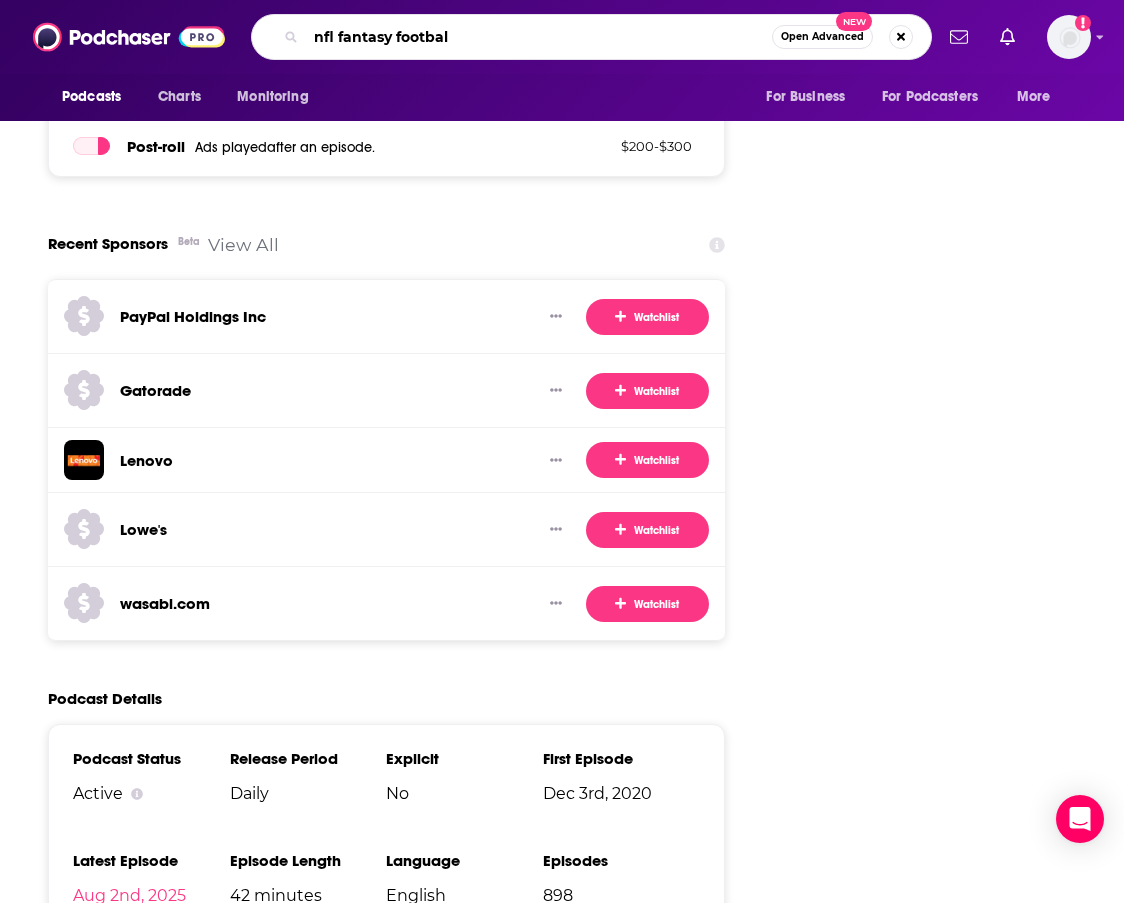 type on "[TEAM] fantasy football" 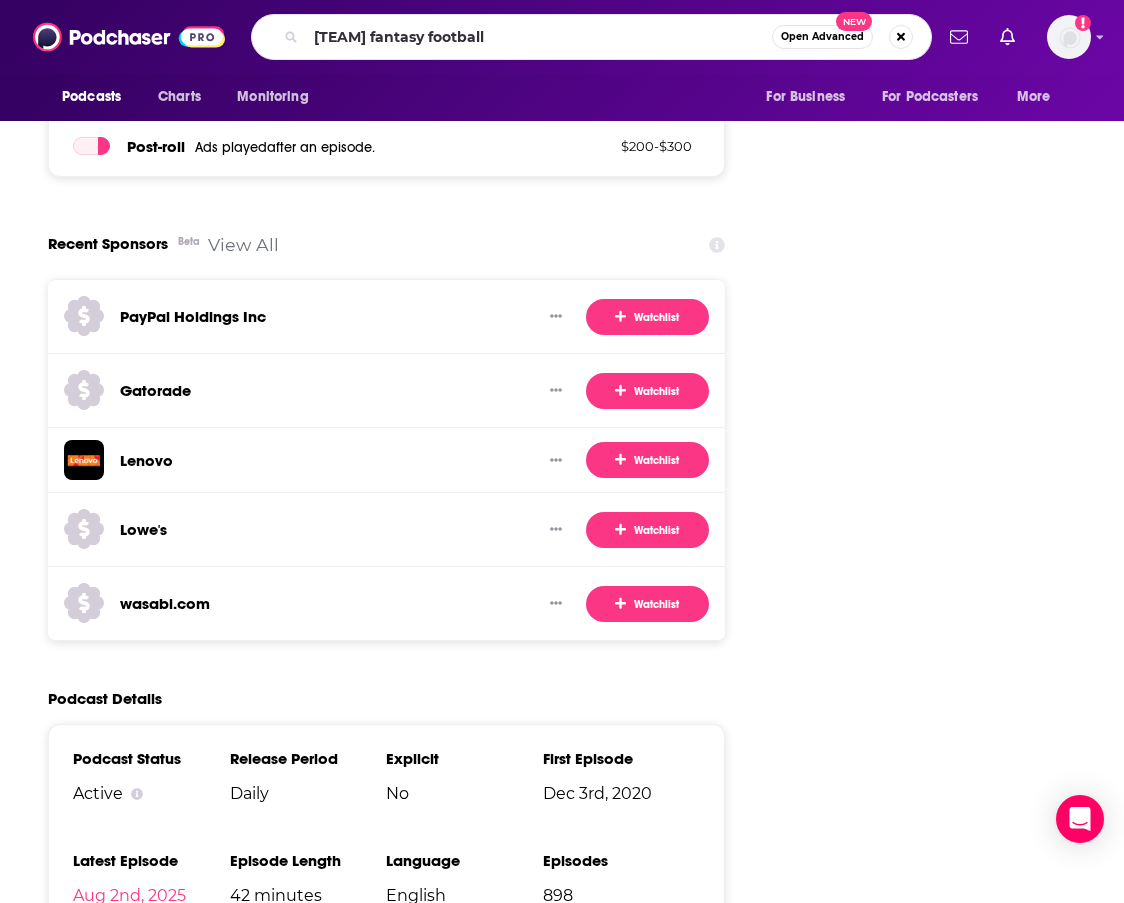 scroll, scrollTop: 0, scrollLeft: 0, axis: both 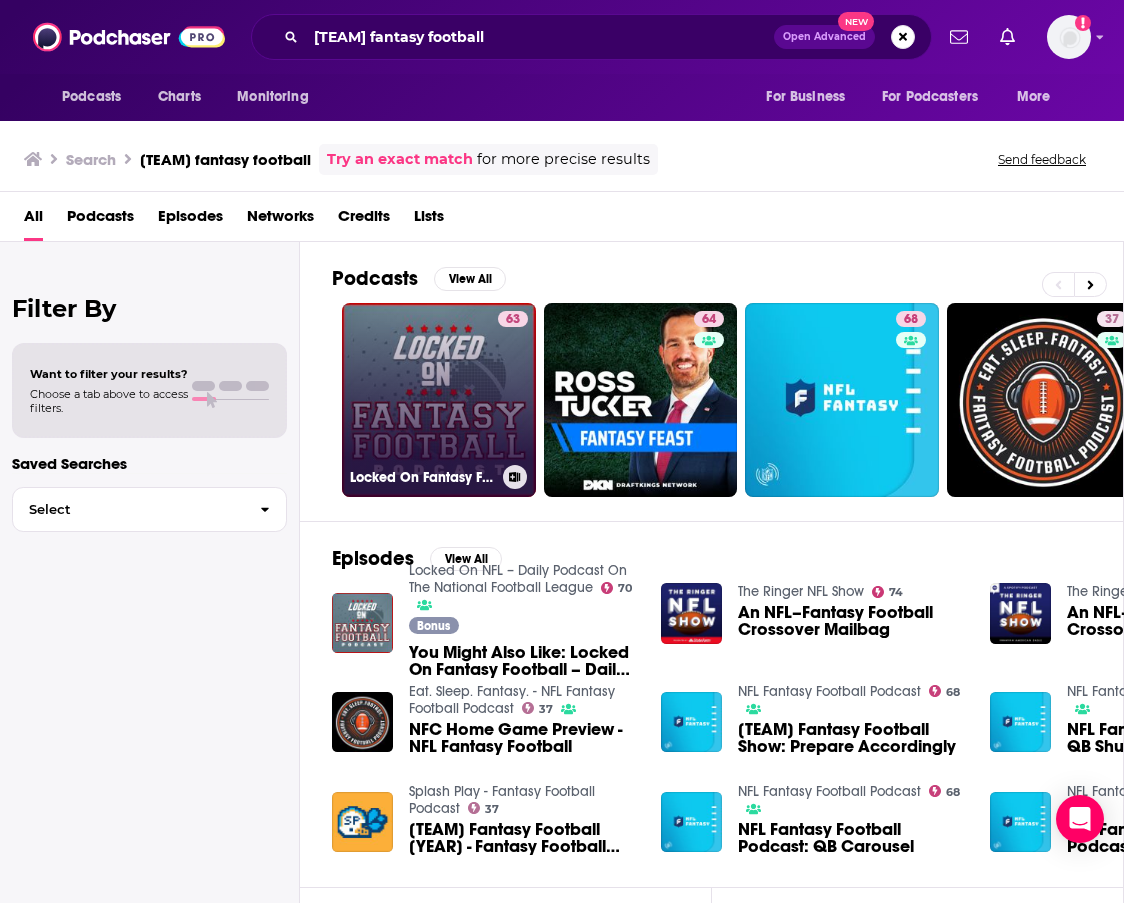 click on "63 Locked On Fantasy Football – Daily NFL Fantasy Football Podcast" at bounding box center (439, 400) 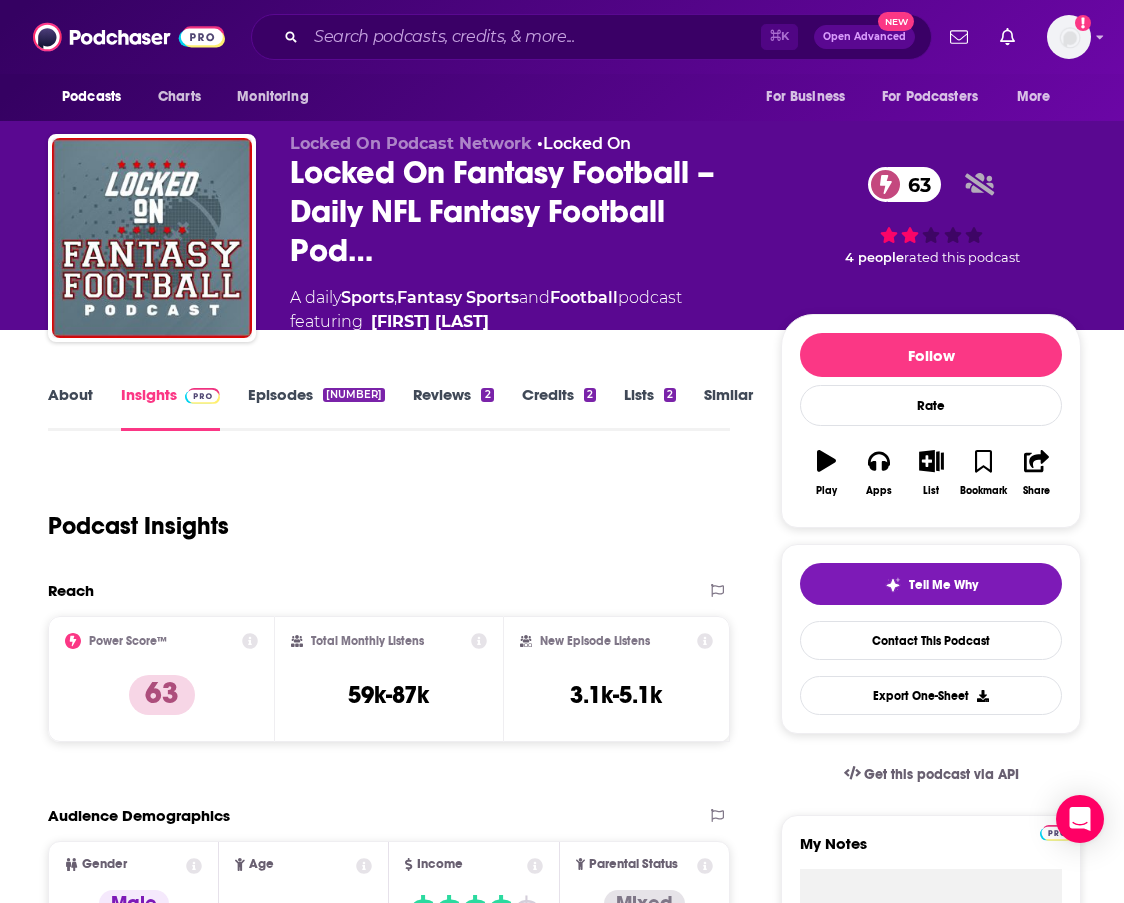 click on "Podcast Insights" at bounding box center (381, 514) 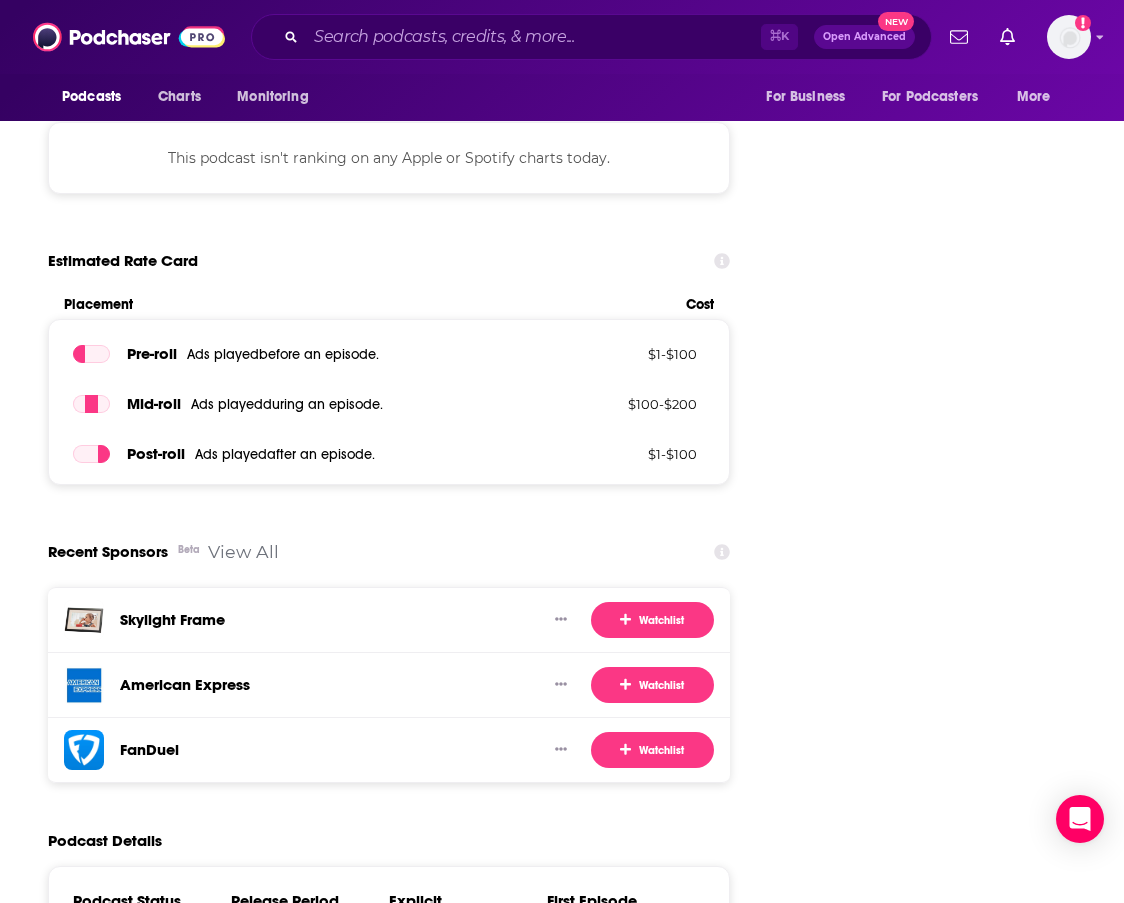 scroll, scrollTop: 3048, scrollLeft: 0, axis: vertical 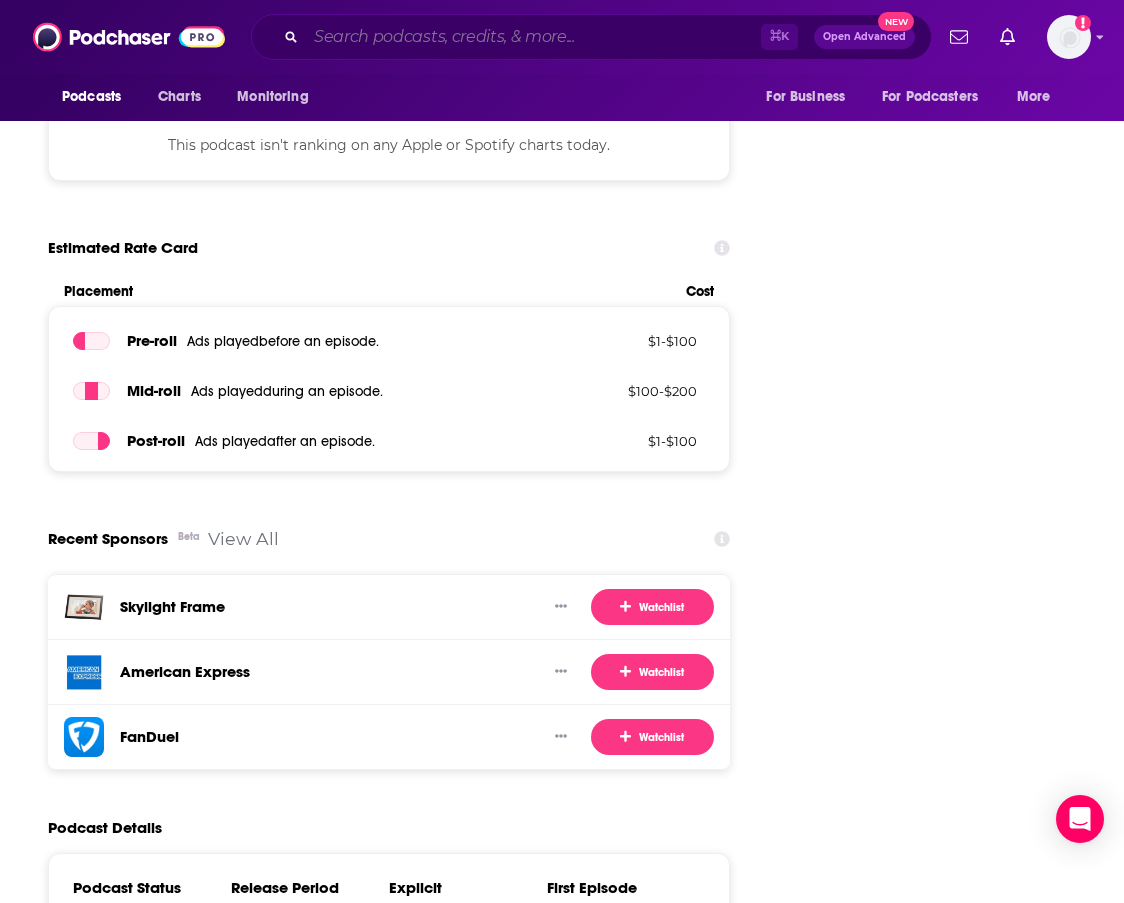 click at bounding box center (533, 37) 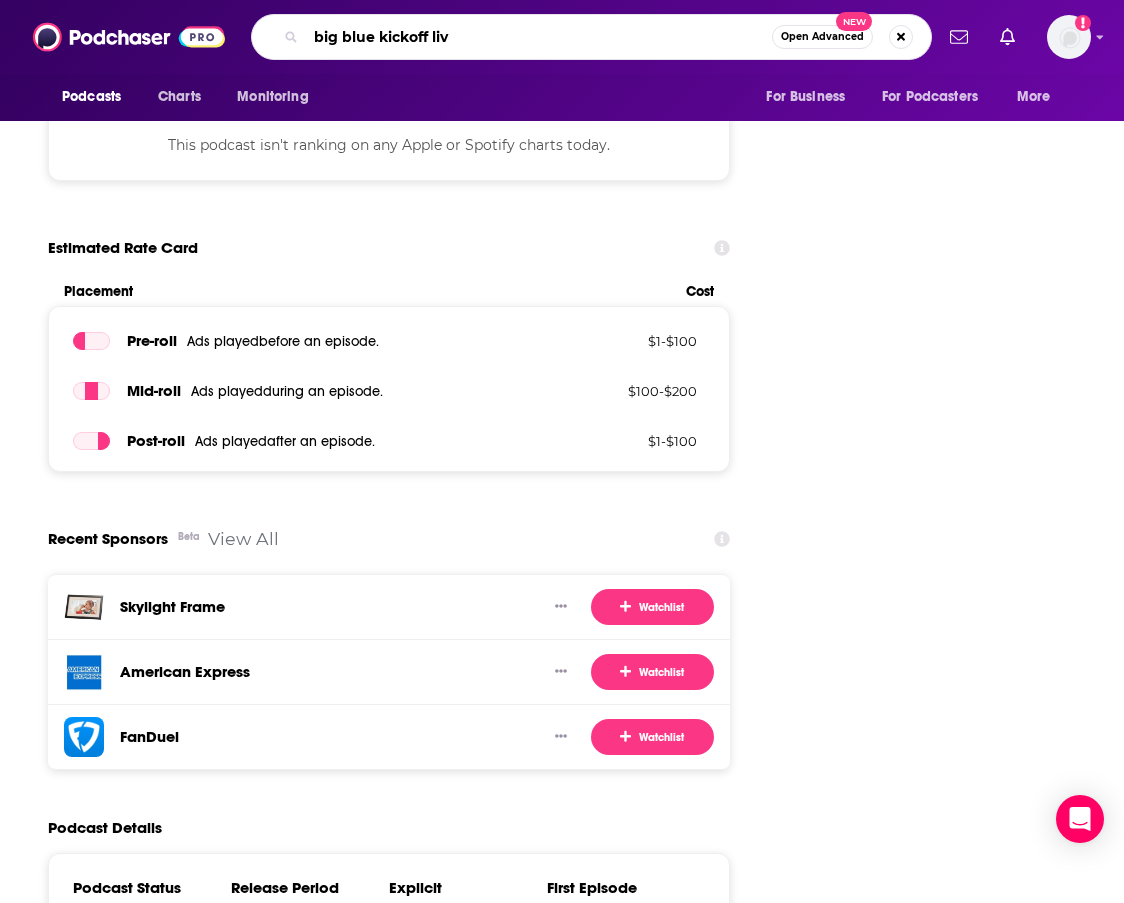 type on "big blue kickoff live" 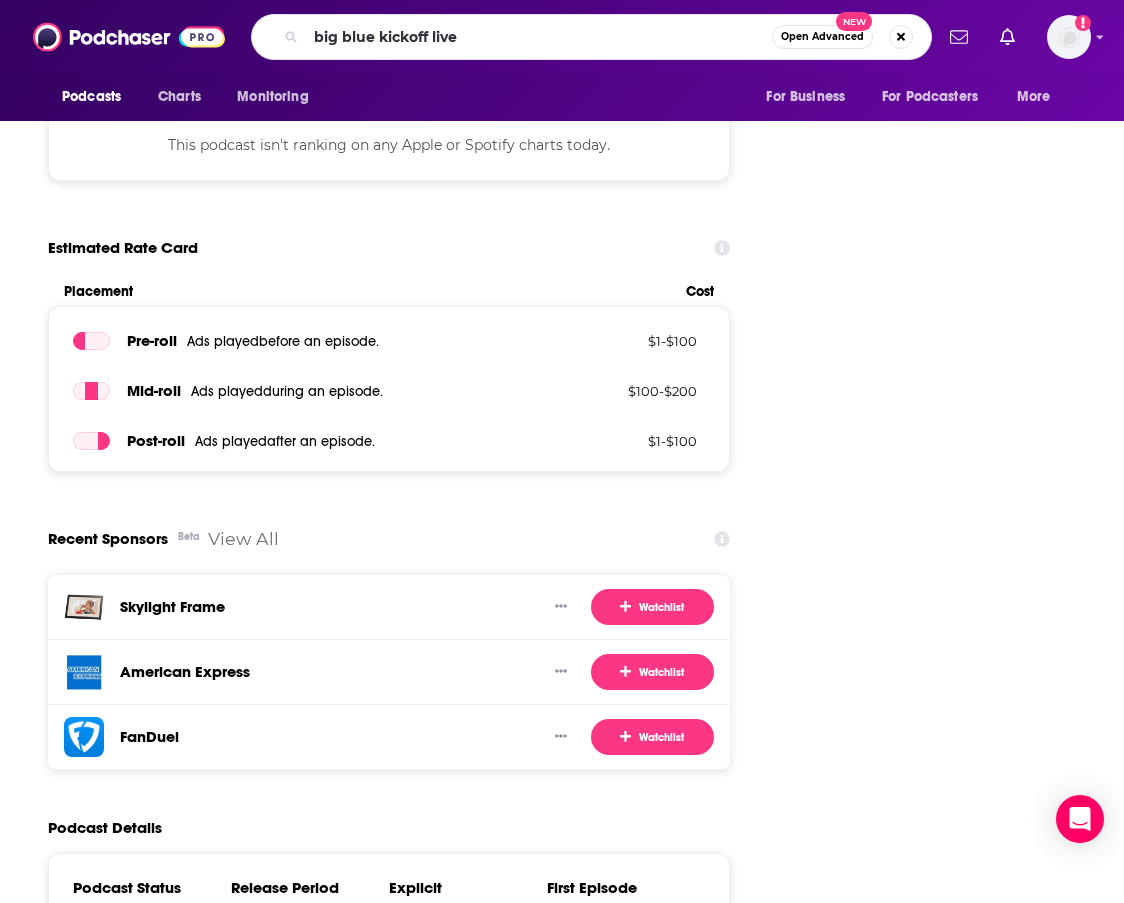 scroll, scrollTop: 0, scrollLeft: 0, axis: both 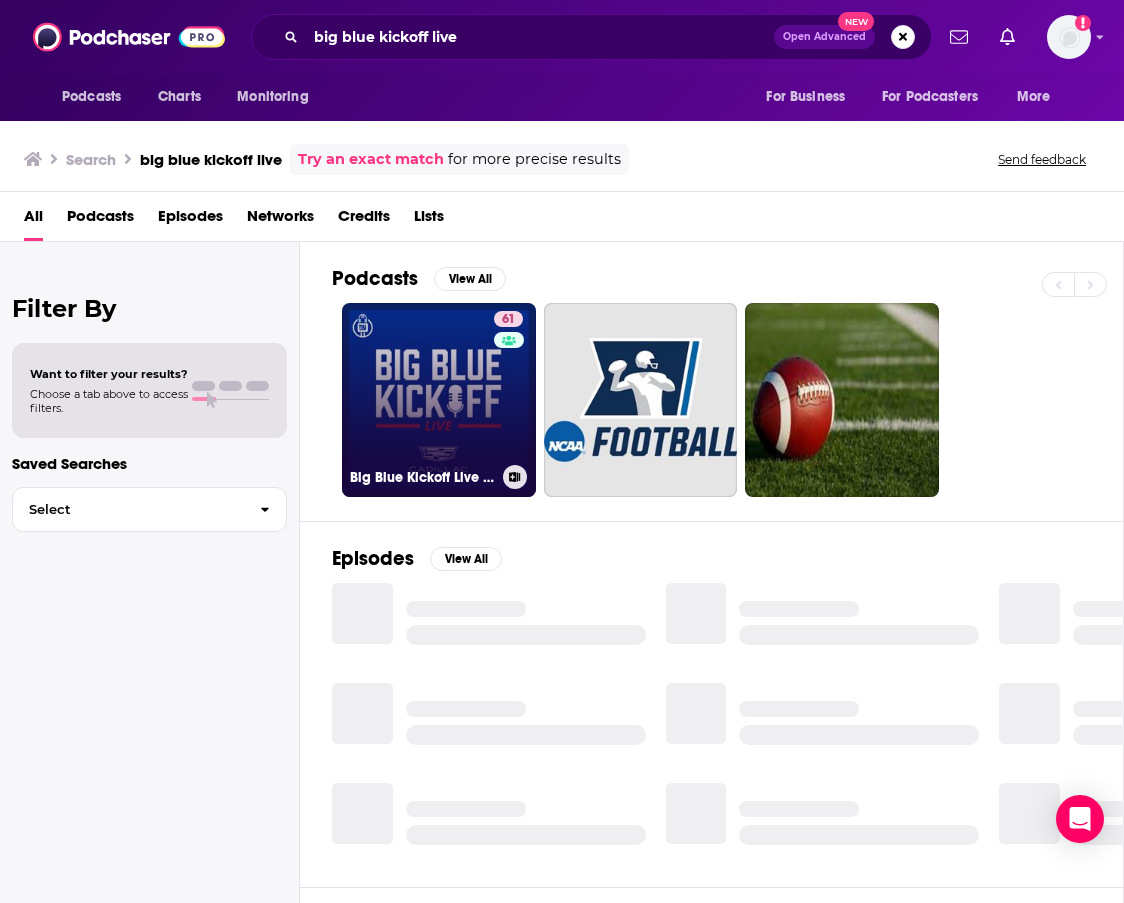 click on "61 Big Blue Kickoff Live | New York Giants" at bounding box center (439, 400) 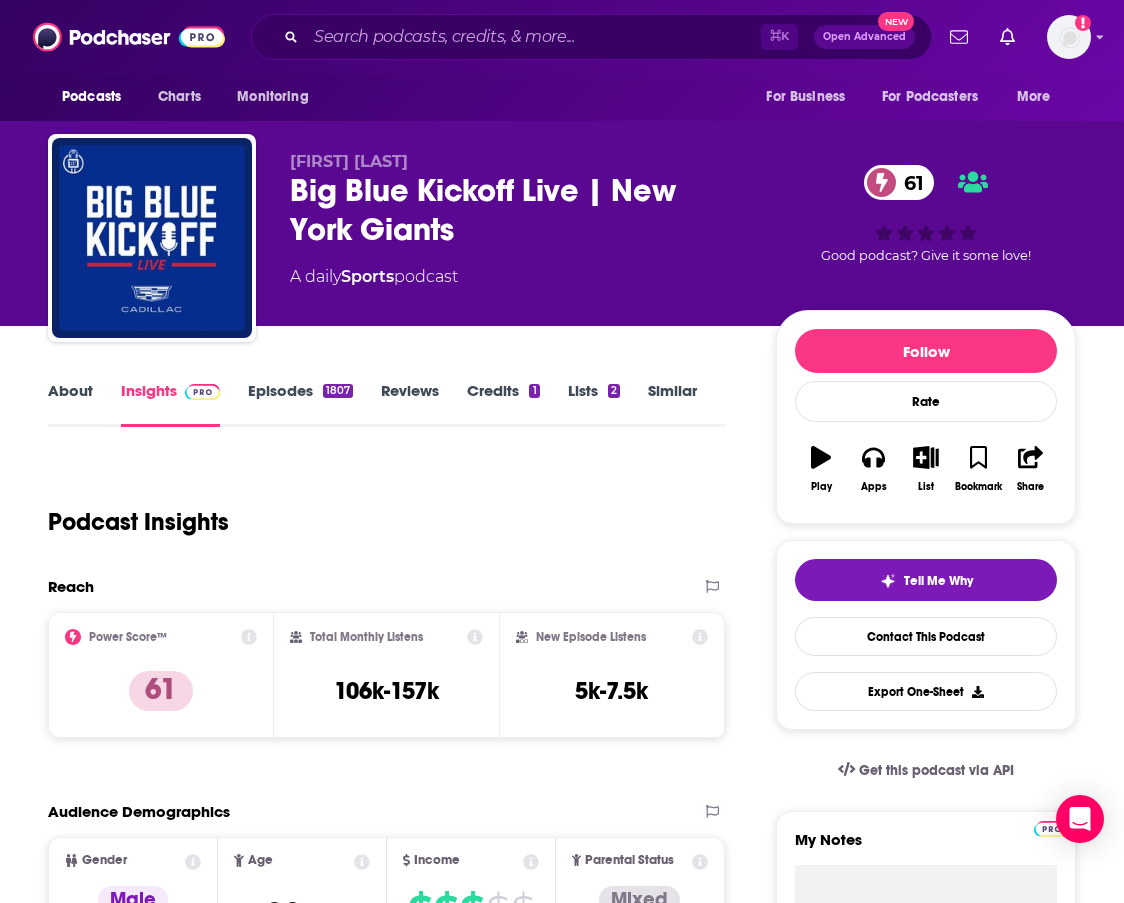 scroll, scrollTop: 0, scrollLeft: 0, axis: both 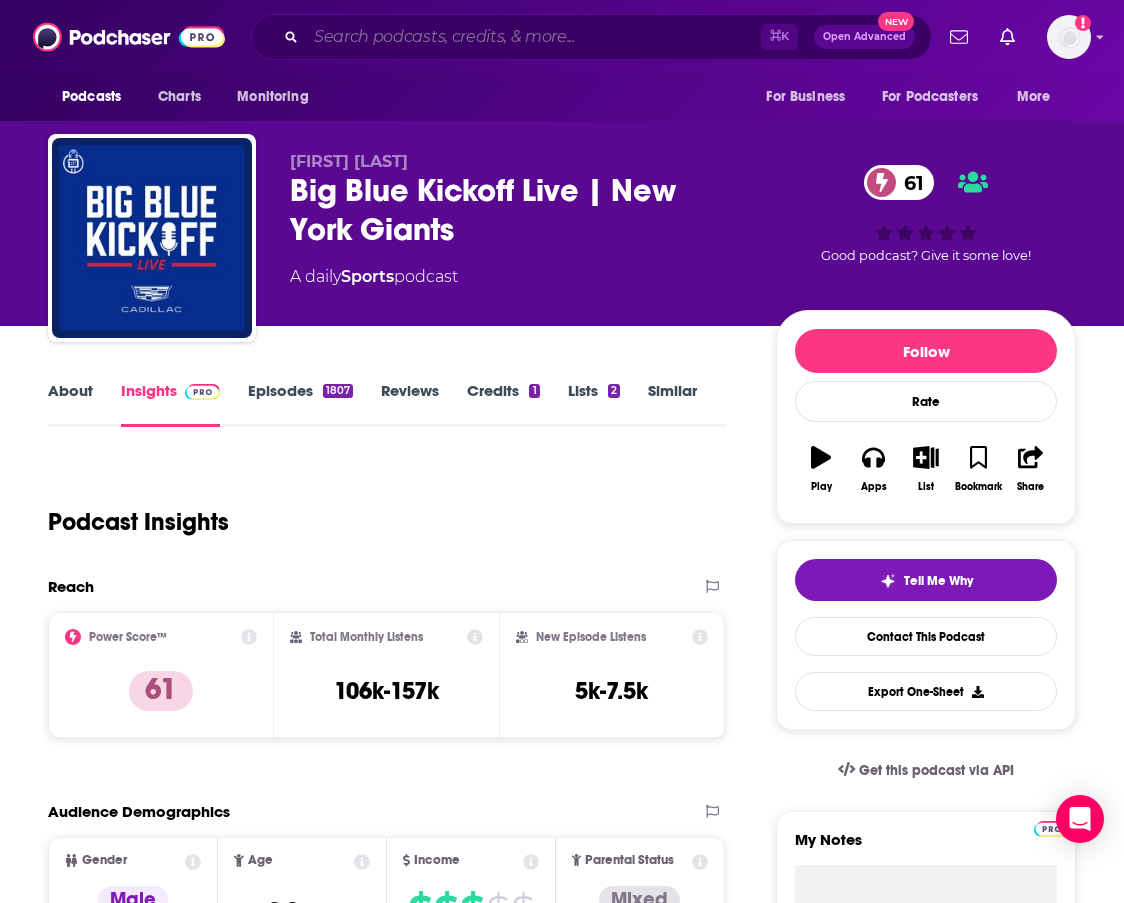 click at bounding box center [533, 37] 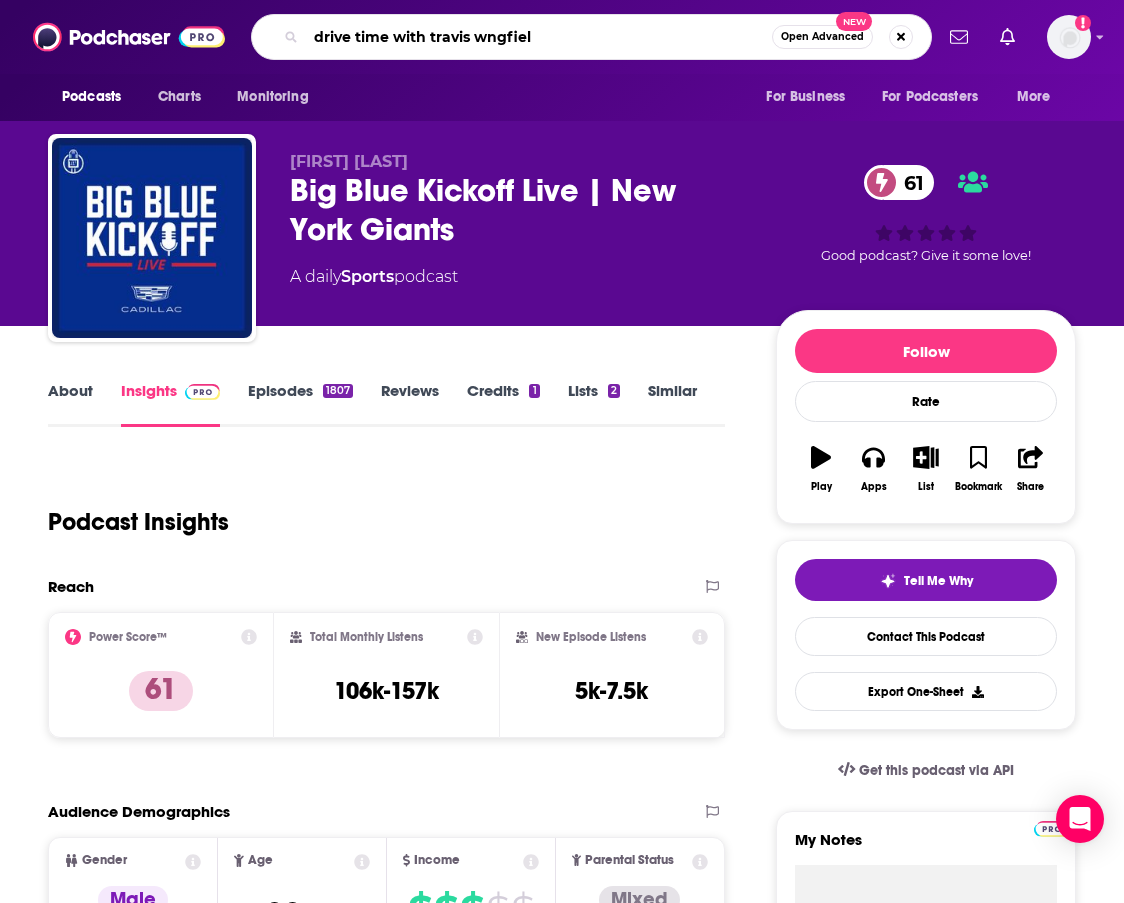 type on "drive time with [NAME]" 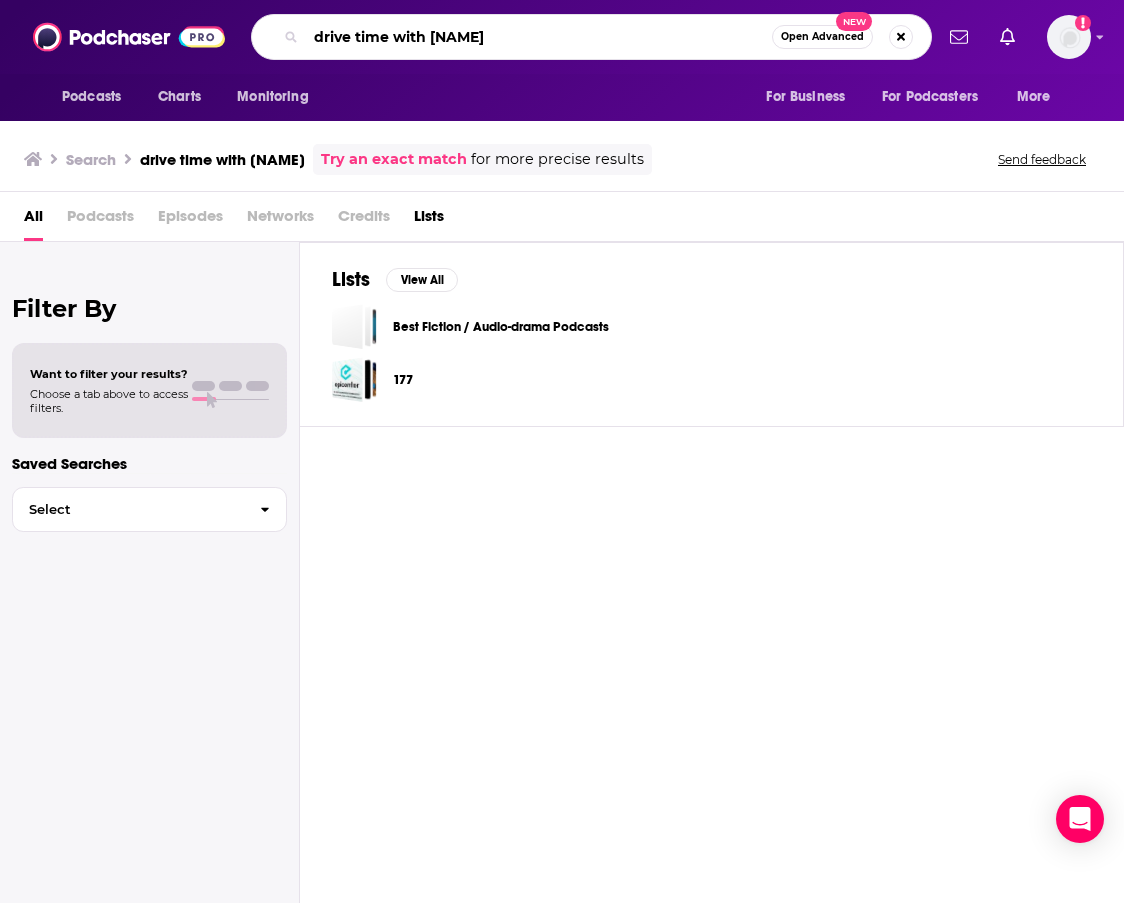 click on "drive time with [NAME]" at bounding box center (539, 37) 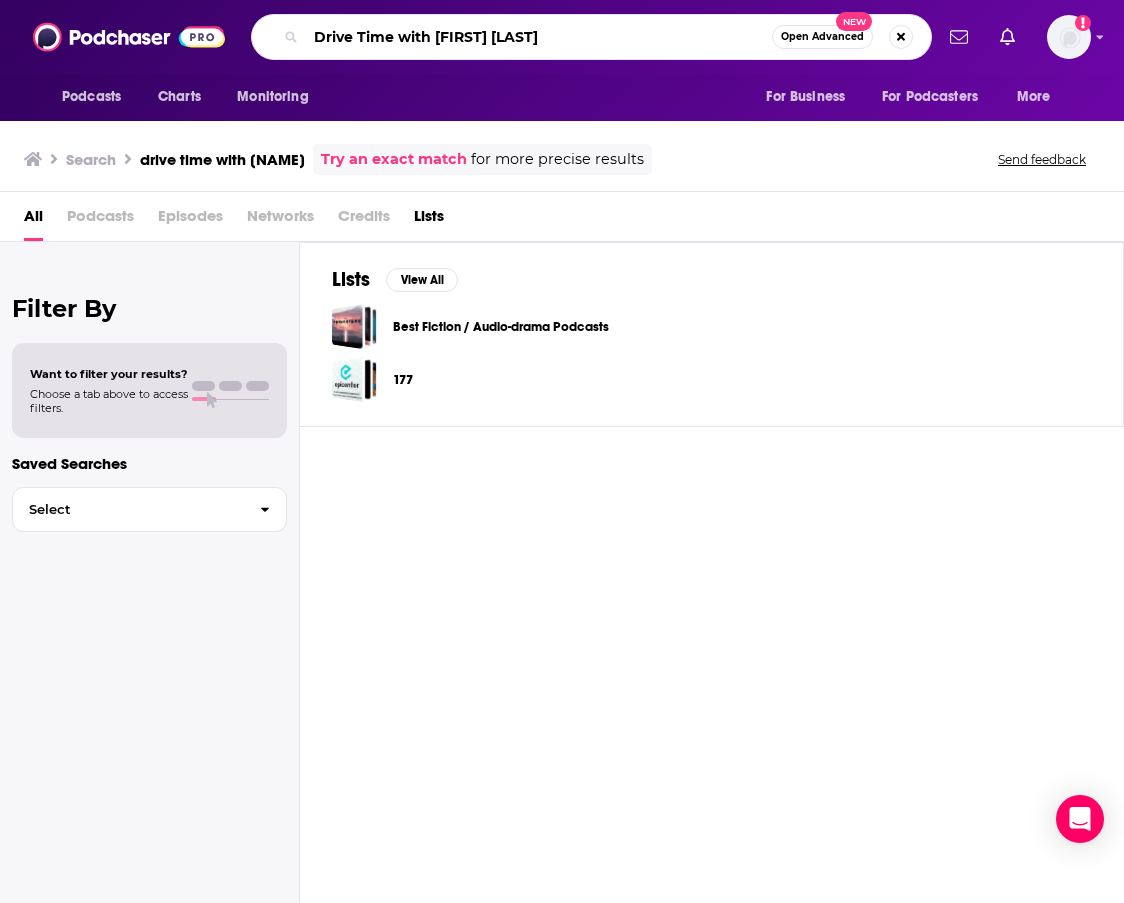type on "Drive Time with [FIRST] [LAST]" 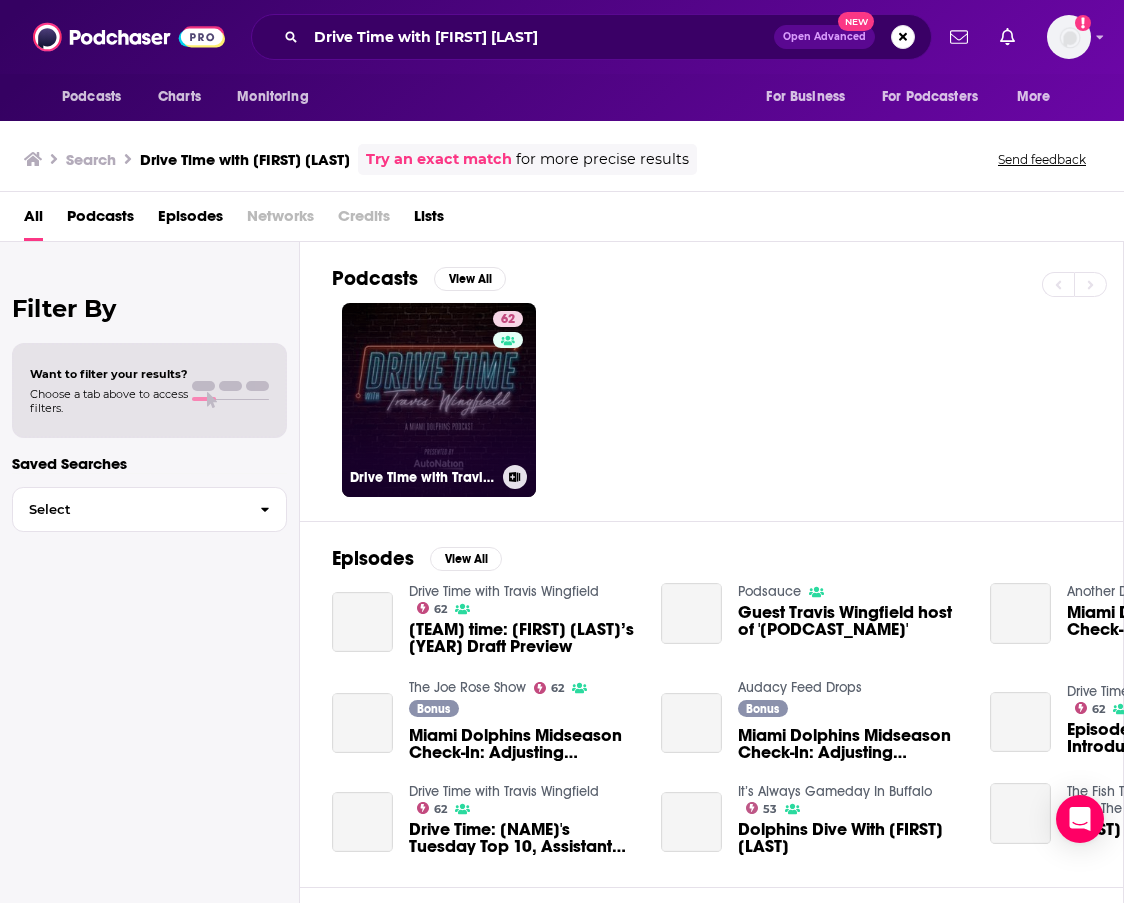 click on "Drive Time with Travis Wingfield" at bounding box center (439, 400) 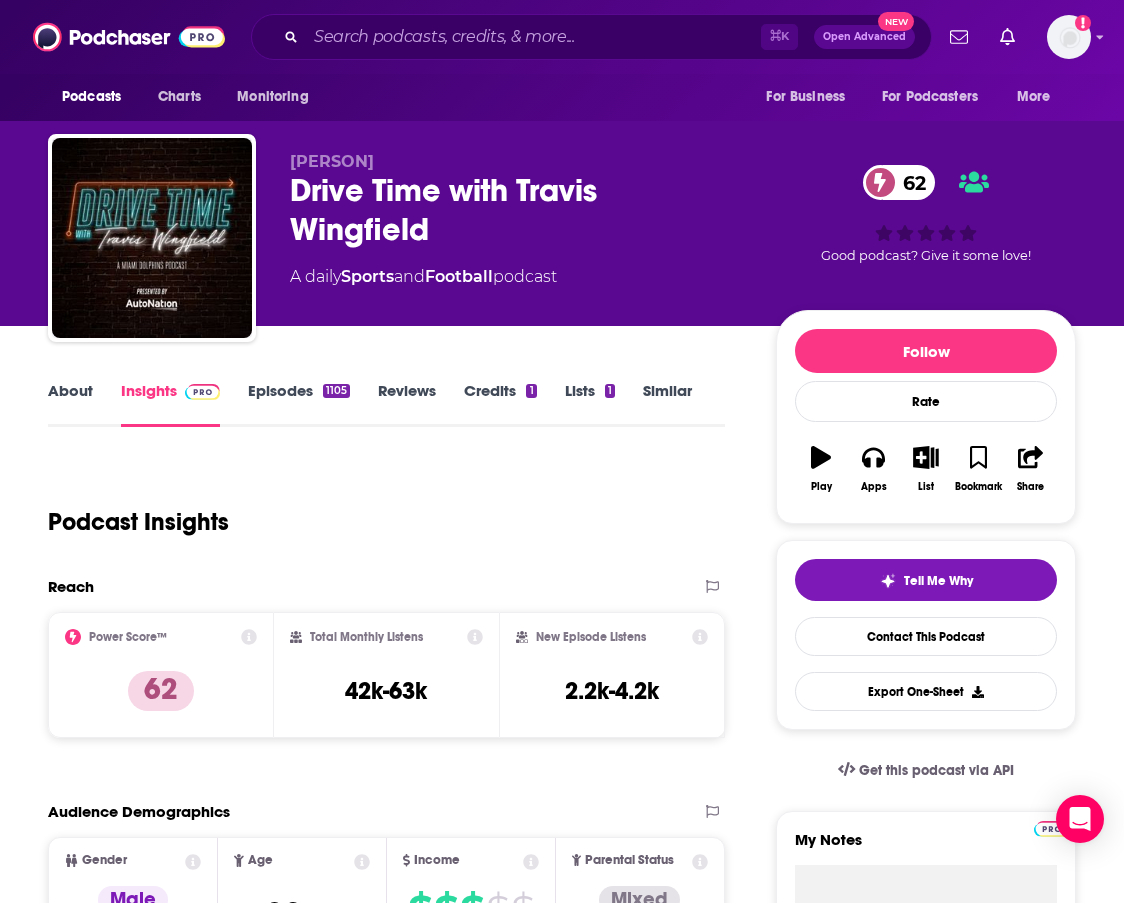 scroll, scrollTop: 0, scrollLeft: 0, axis: both 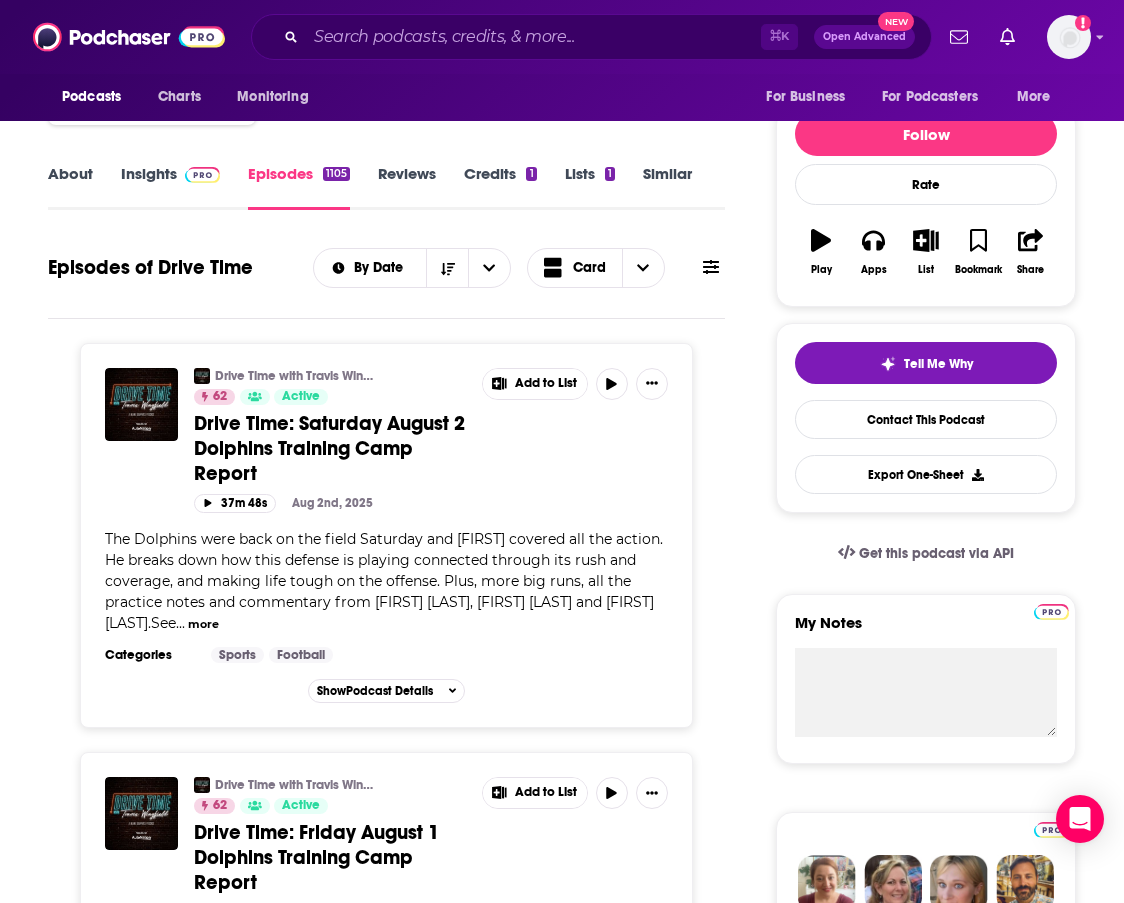 click on "Drive Time: Saturday August 2 Dolphins Training Camp Report" at bounding box center (331, 448) 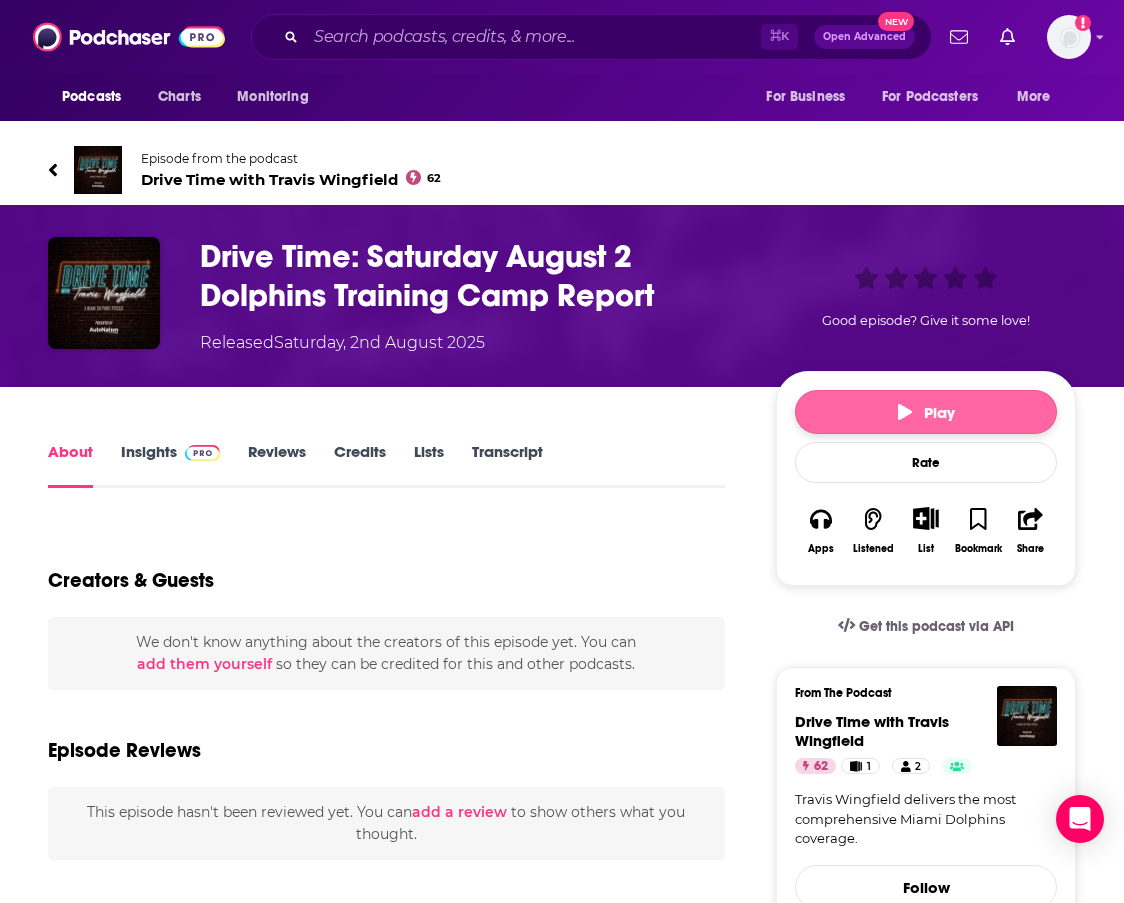 click on "Play" at bounding box center [926, 412] 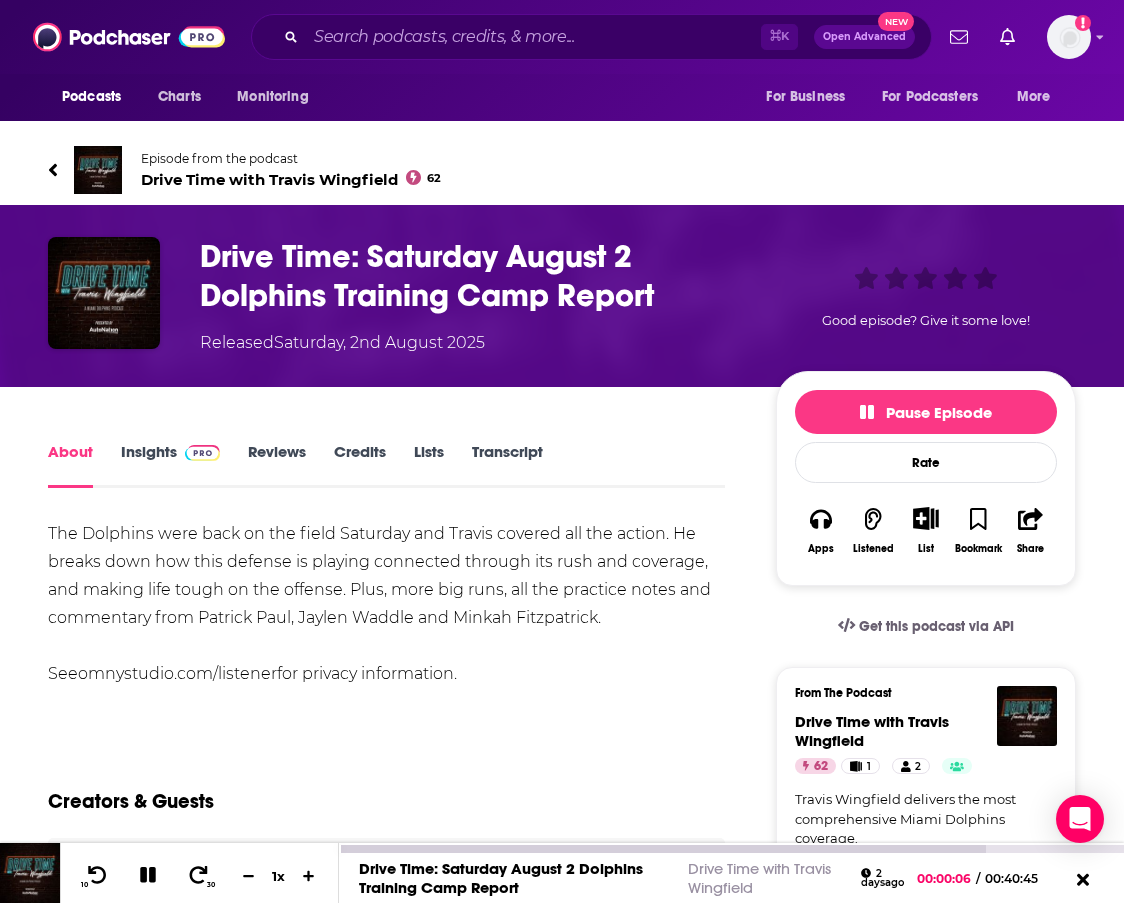 click 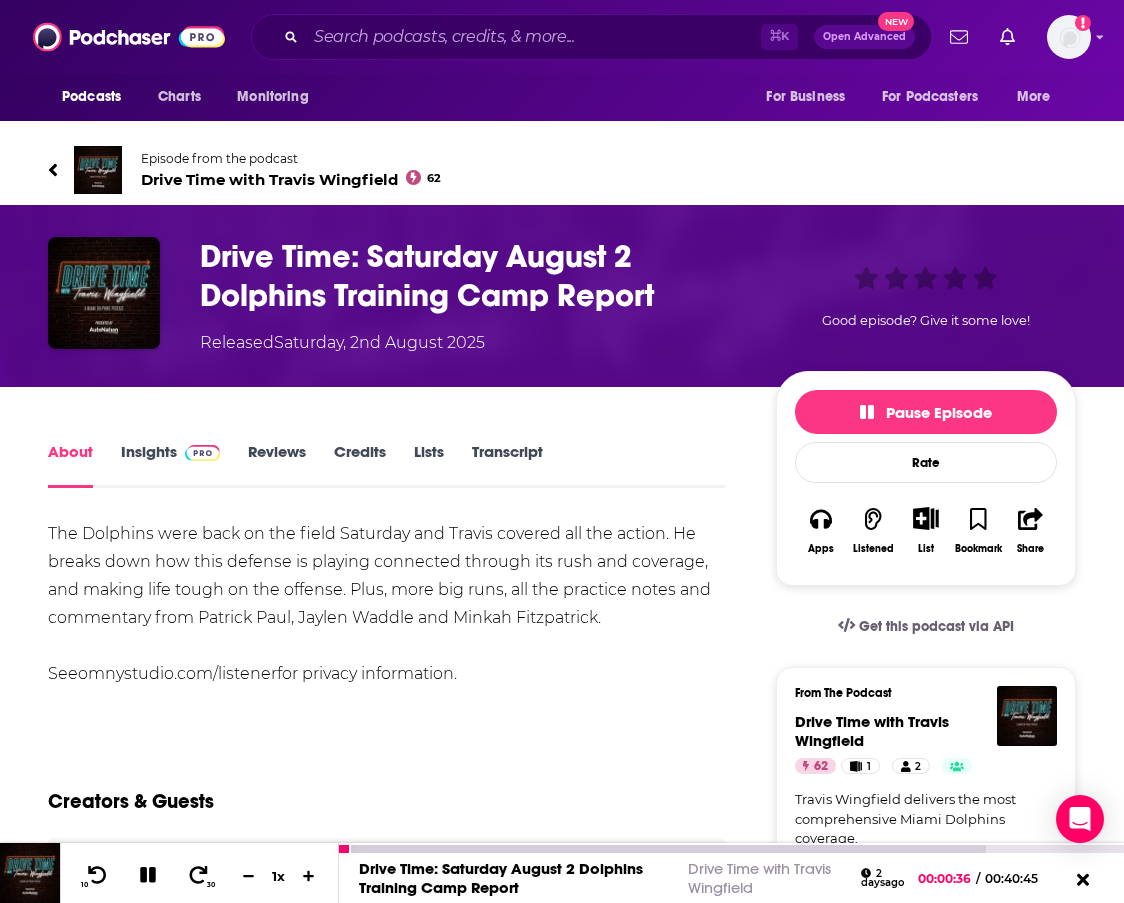 click 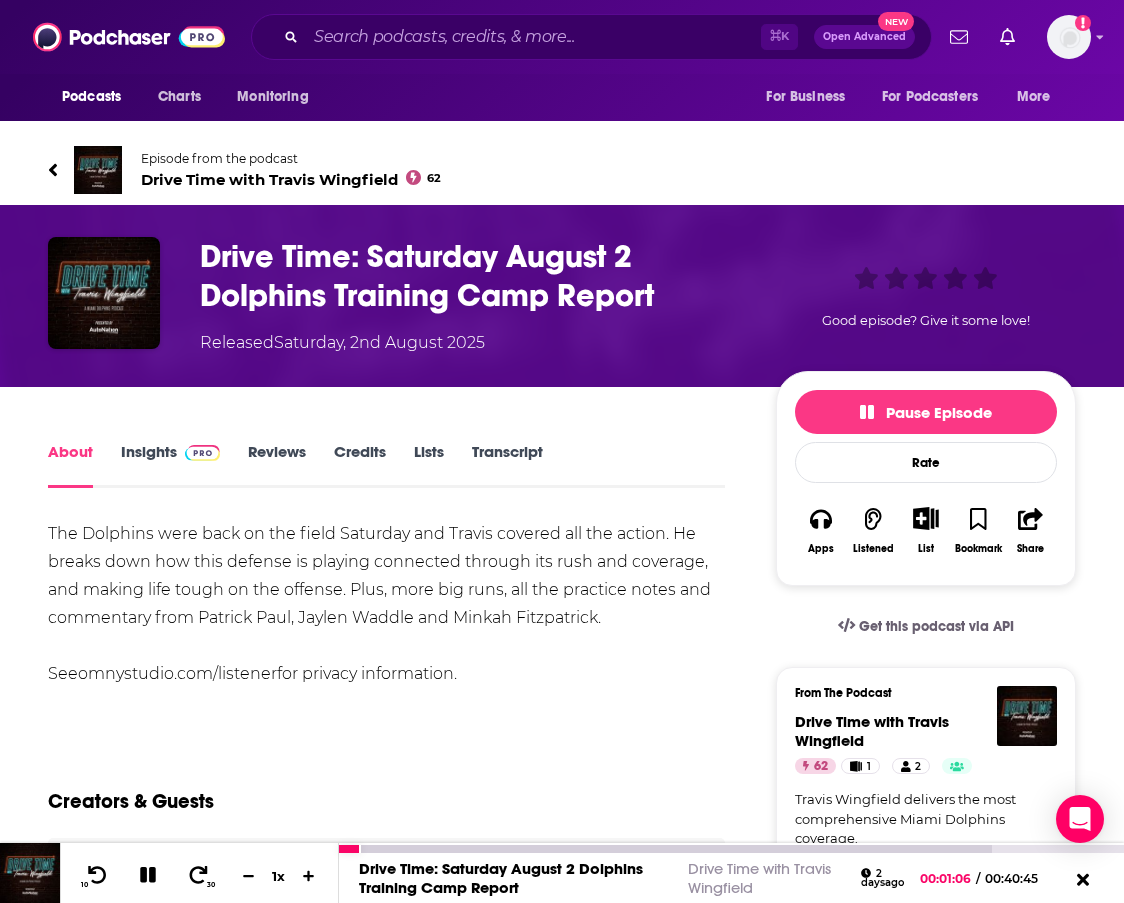 click 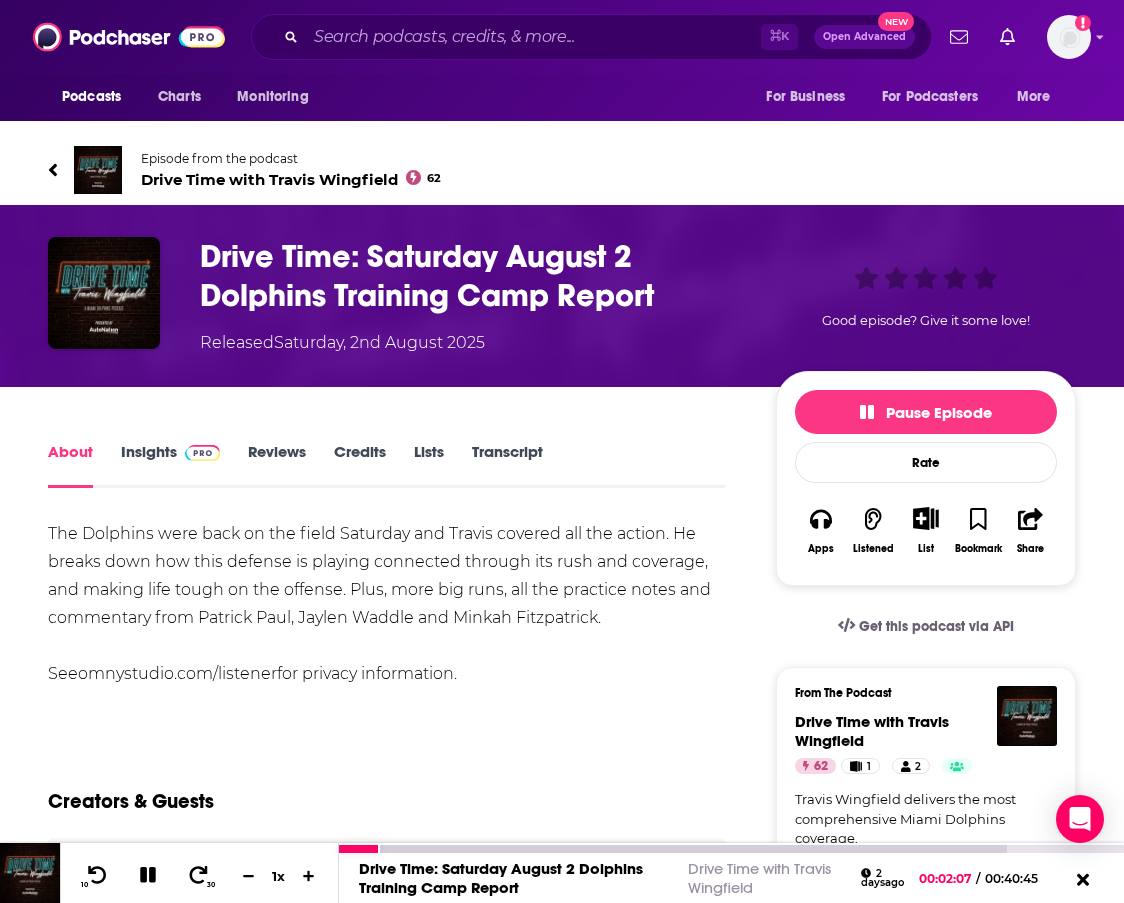click 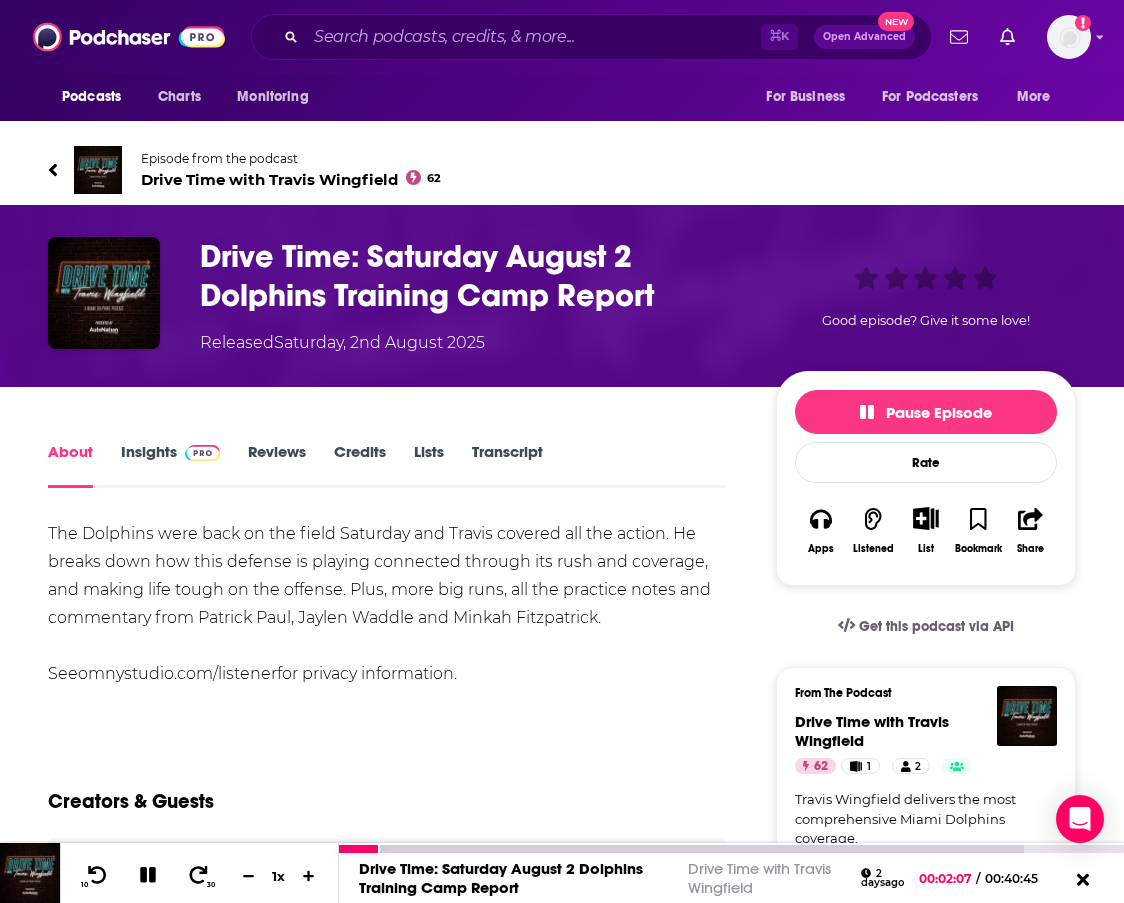 click 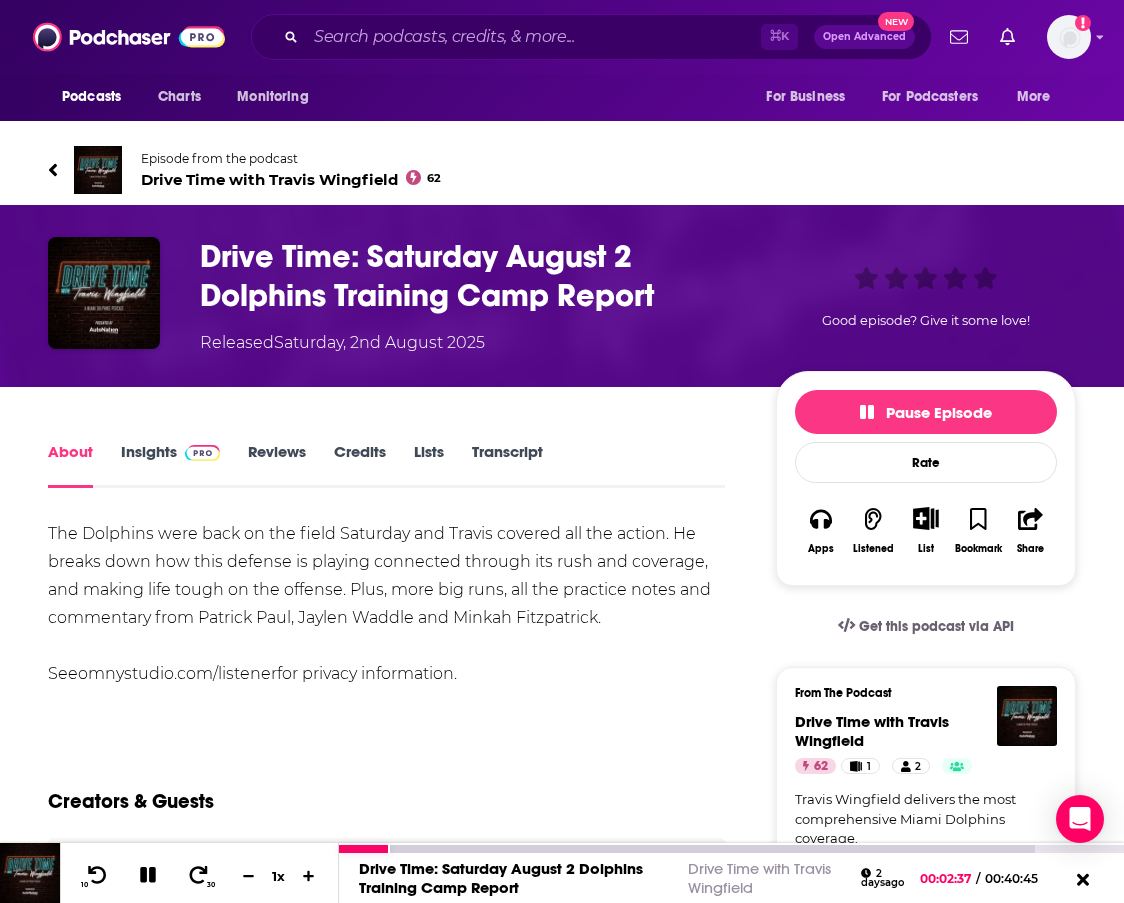 click 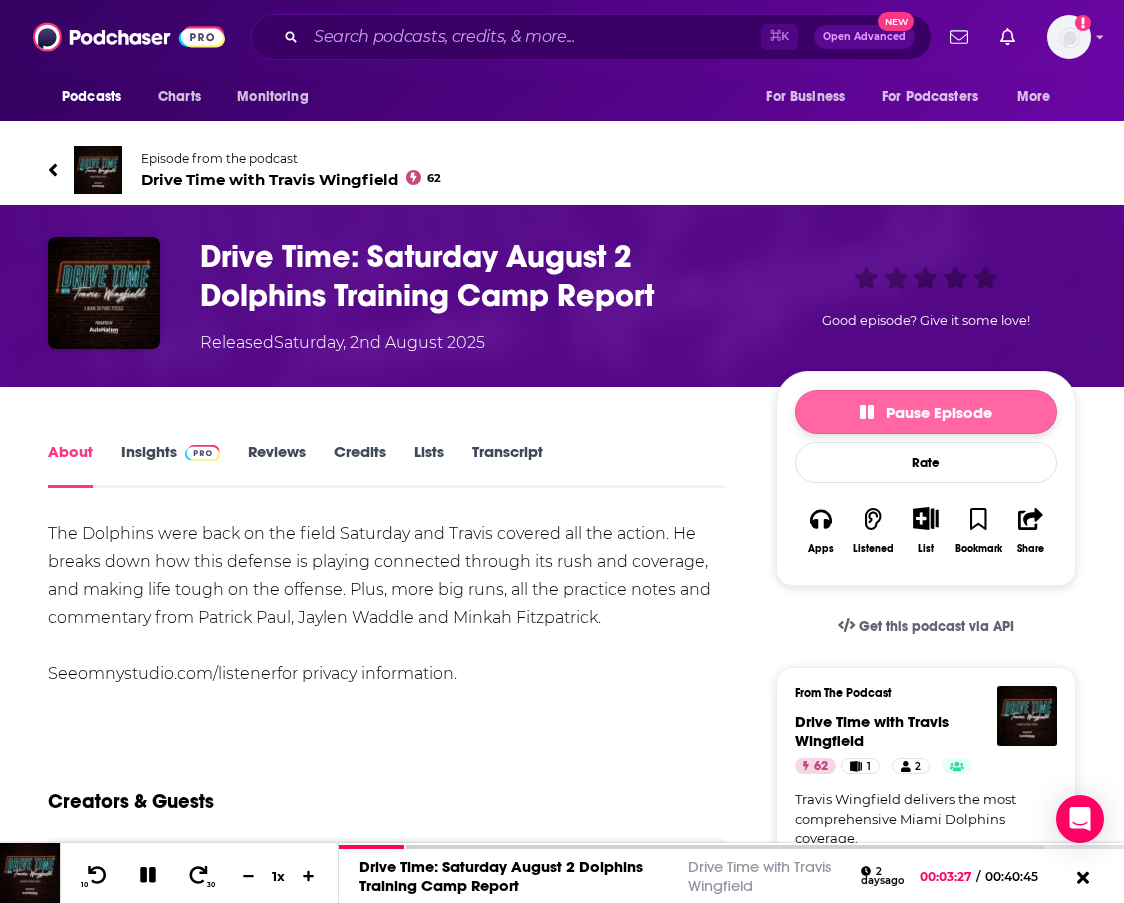 click 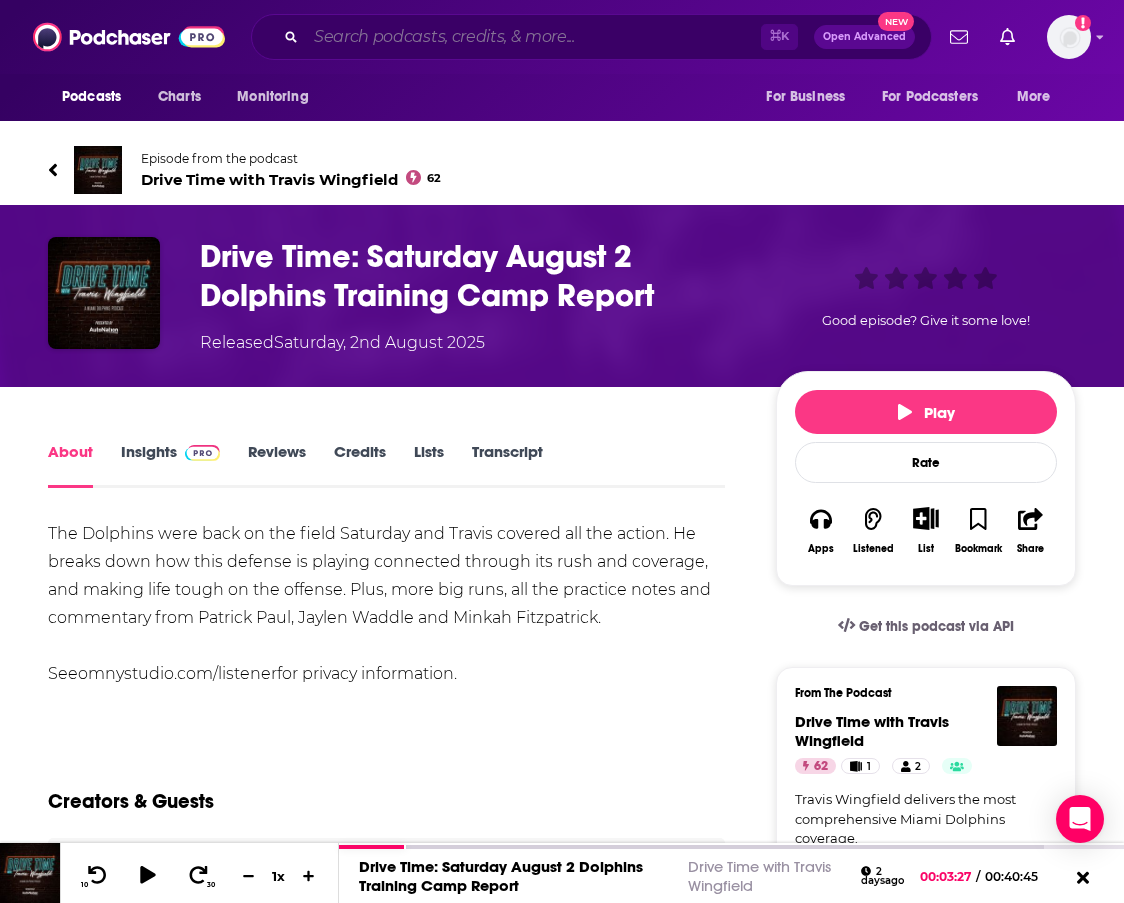 click at bounding box center [533, 37] 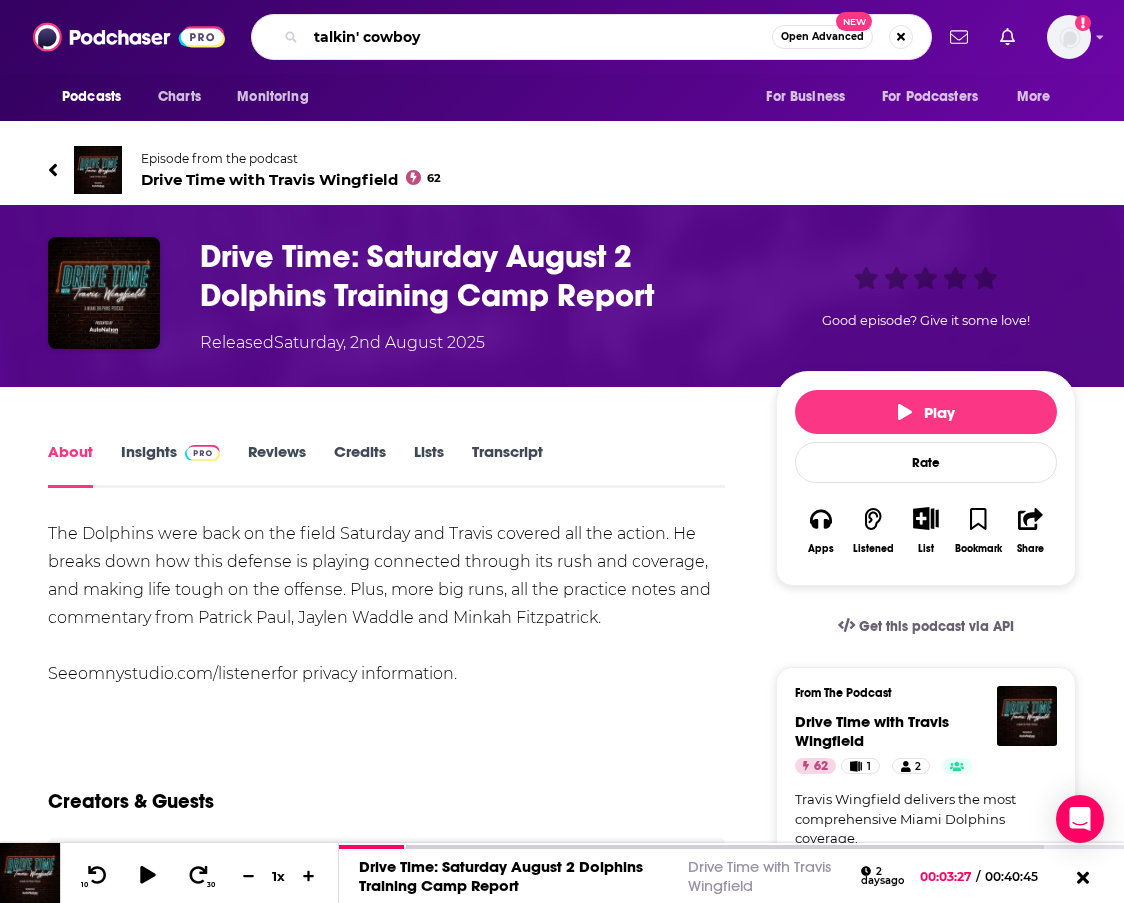 type on "talkin' cowboys" 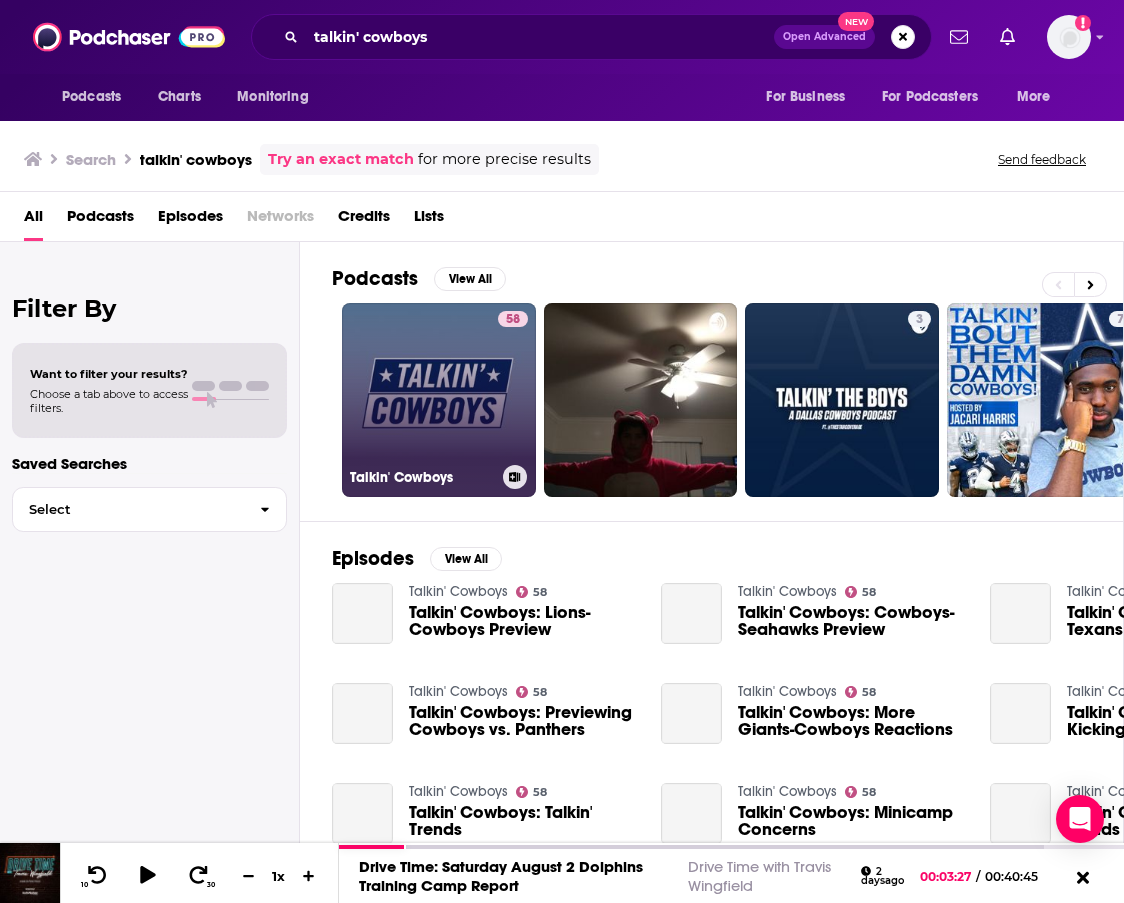 click on "[NUMBER] Talkin' Cowboys" at bounding box center (439, 400) 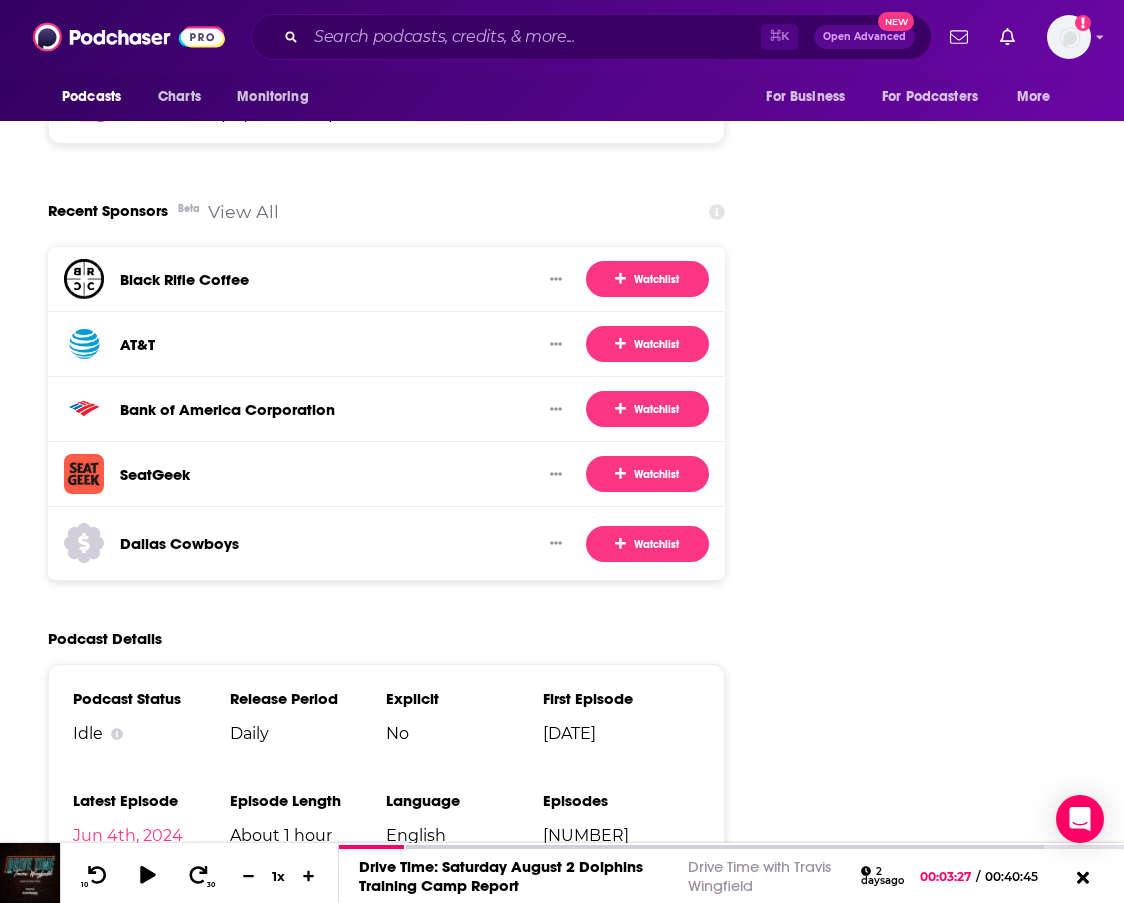 scroll, scrollTop: 3402, scrollLeft: 0, axis: vertical 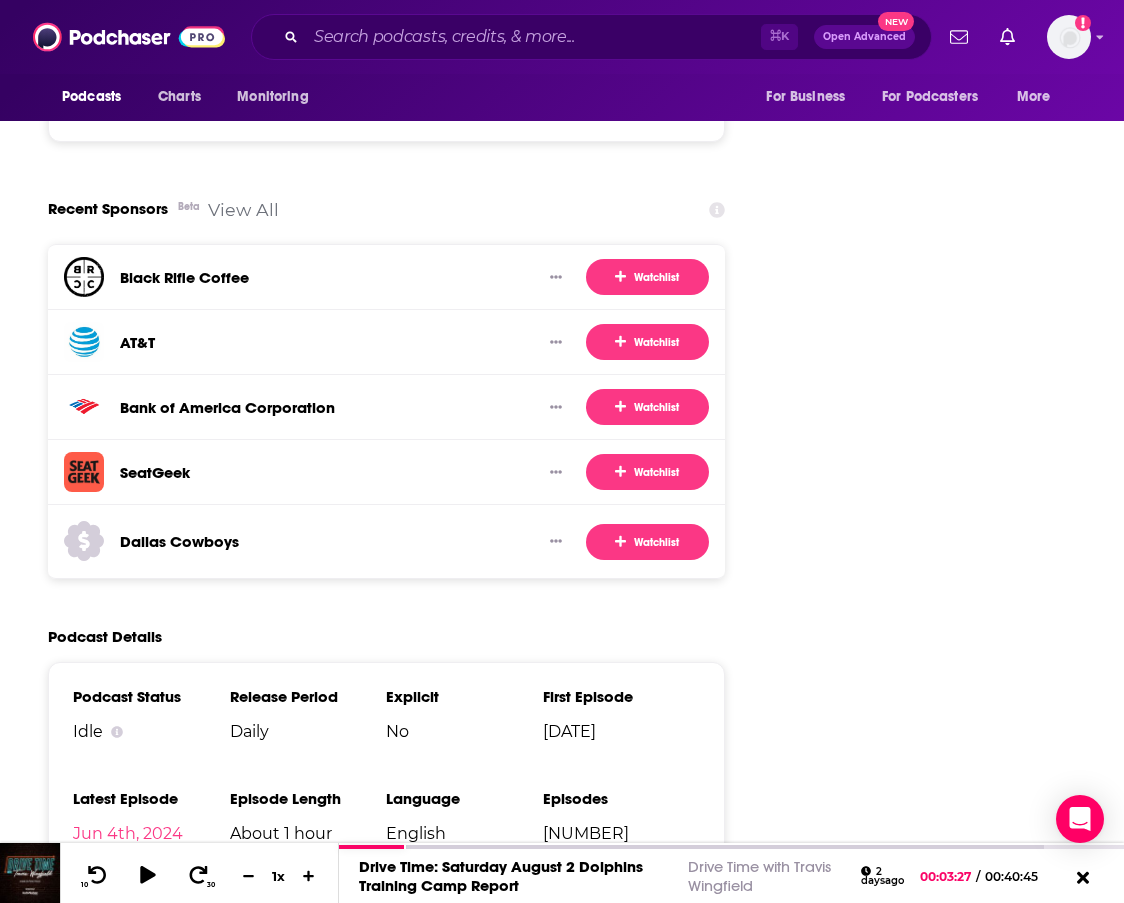 click on "⌘  K Open Advanced New" at bounding box center [591, 37] 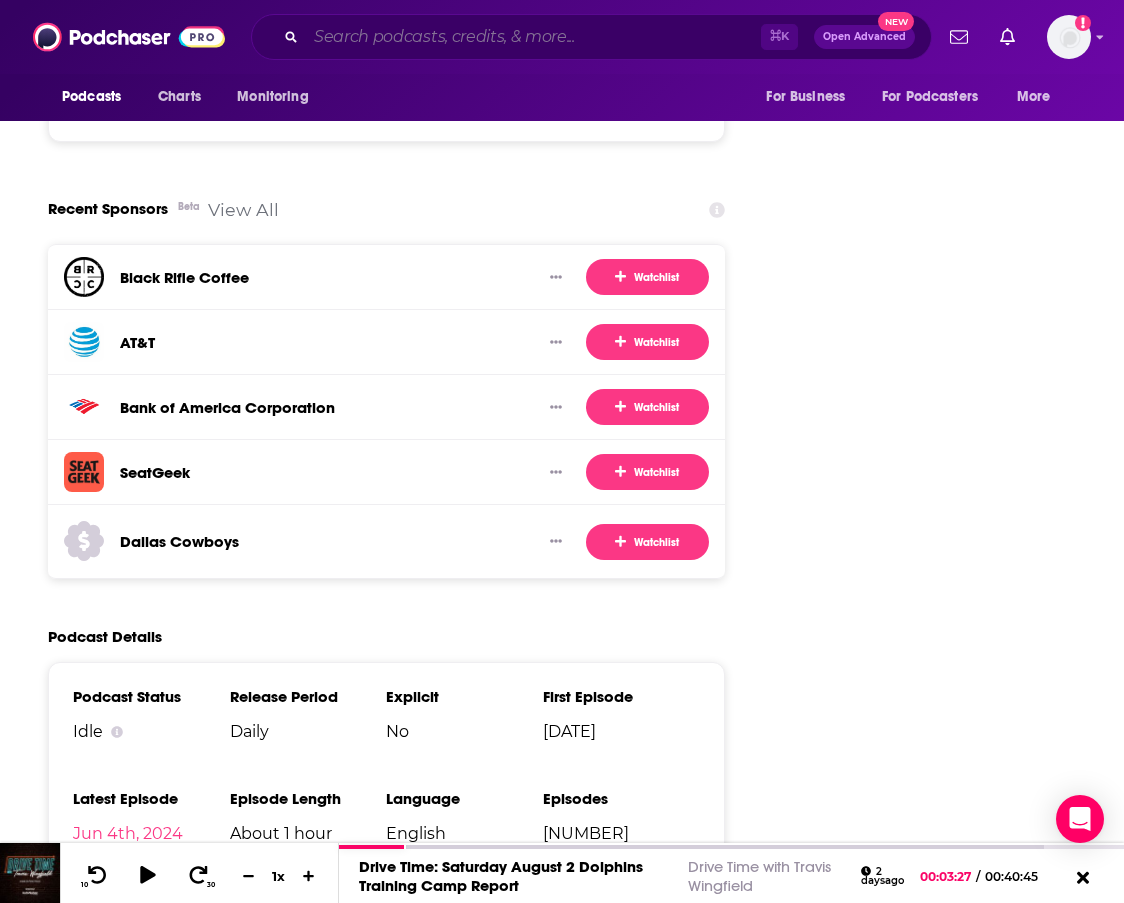 click at bounding box center (533, 37) 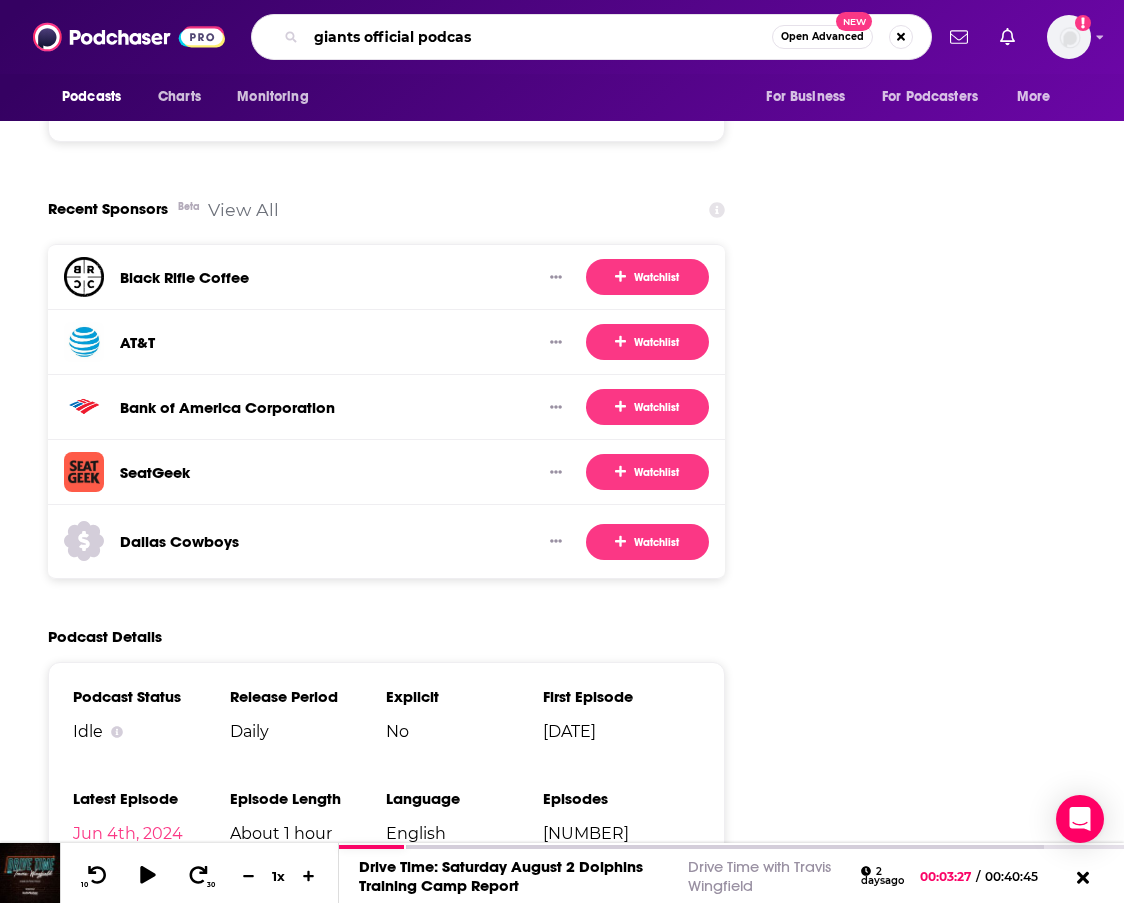 type on "giants official podcast" 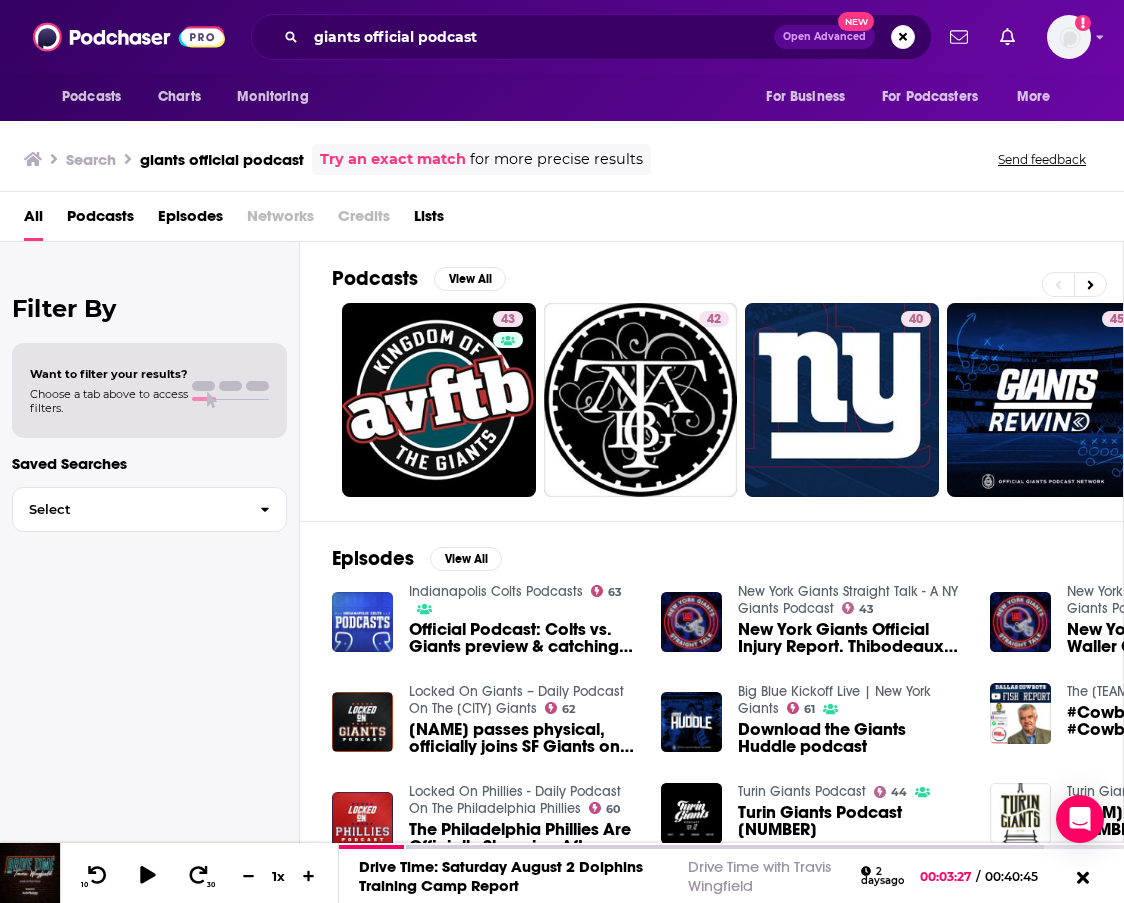 scroll, scrollTop: 0, scrollLeft: 0, axis: both 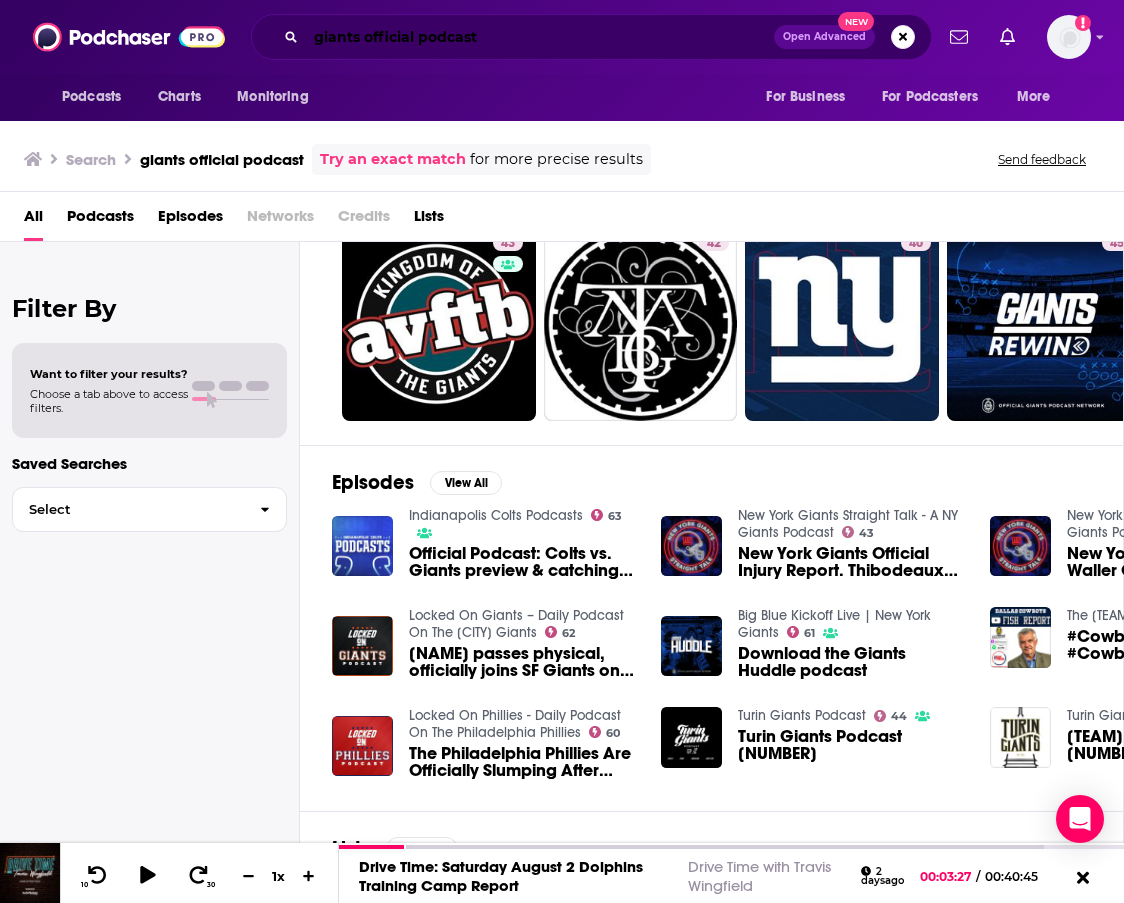 click on "giants official podcast" at bounding box center (540, 37) 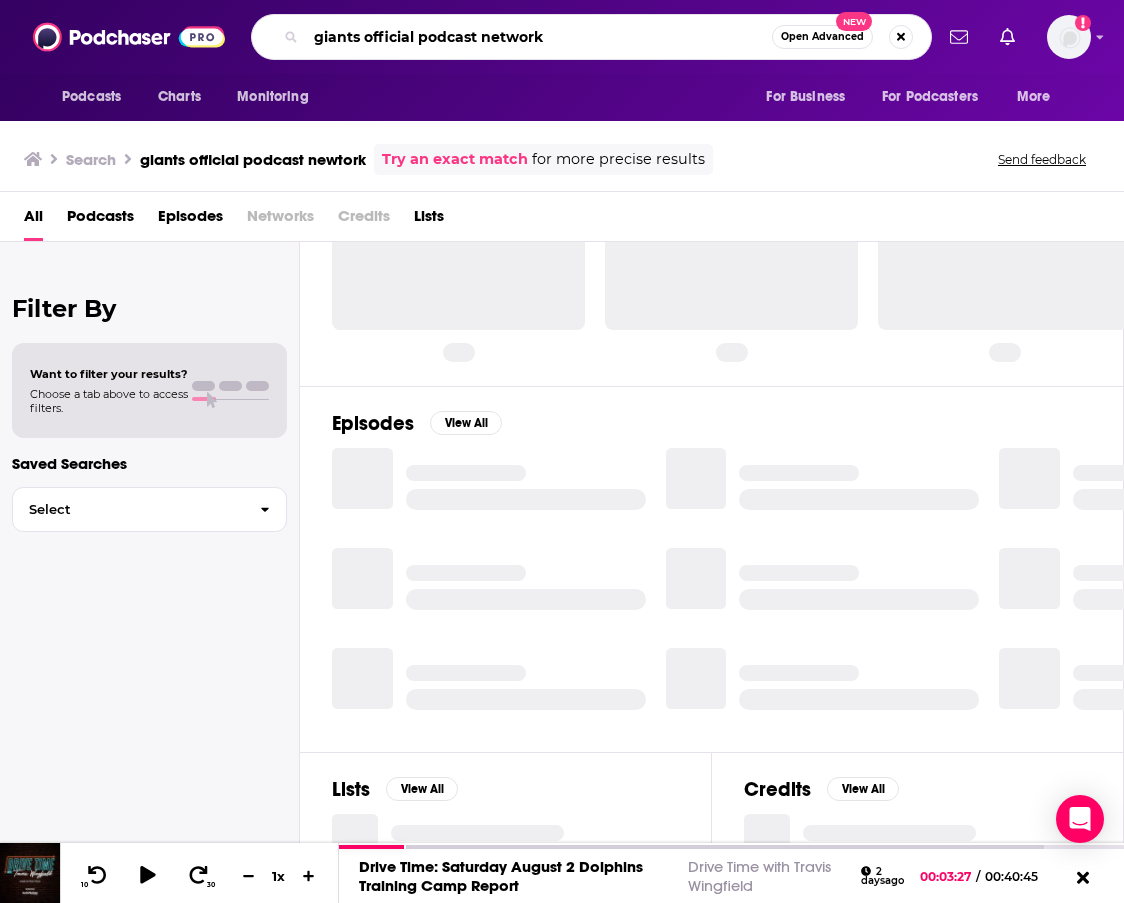 scroll, scrollTop: 0, scrollLeft: 0, axis: both 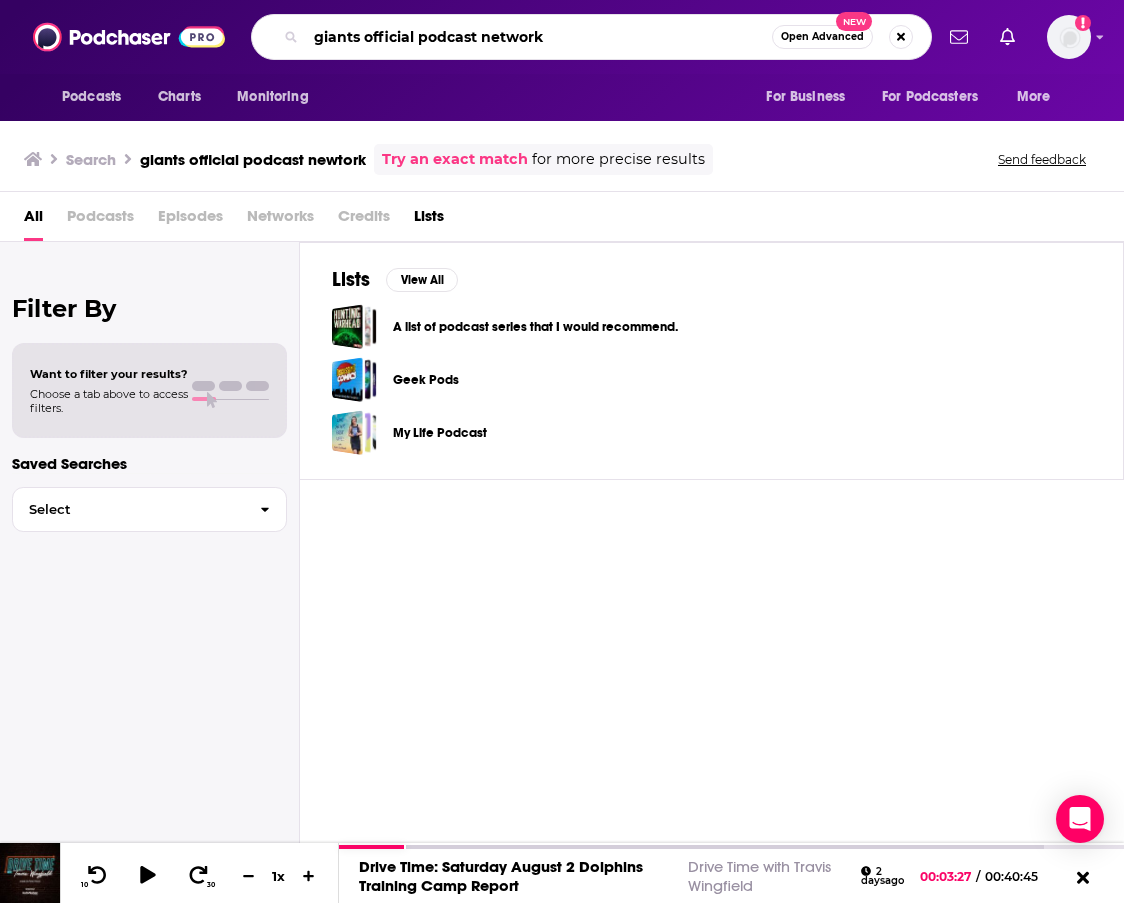 drag, startPoint x: 545, startPoint y: 26, endPoint x: 592, endPoint y: 46, distance: 51.078373 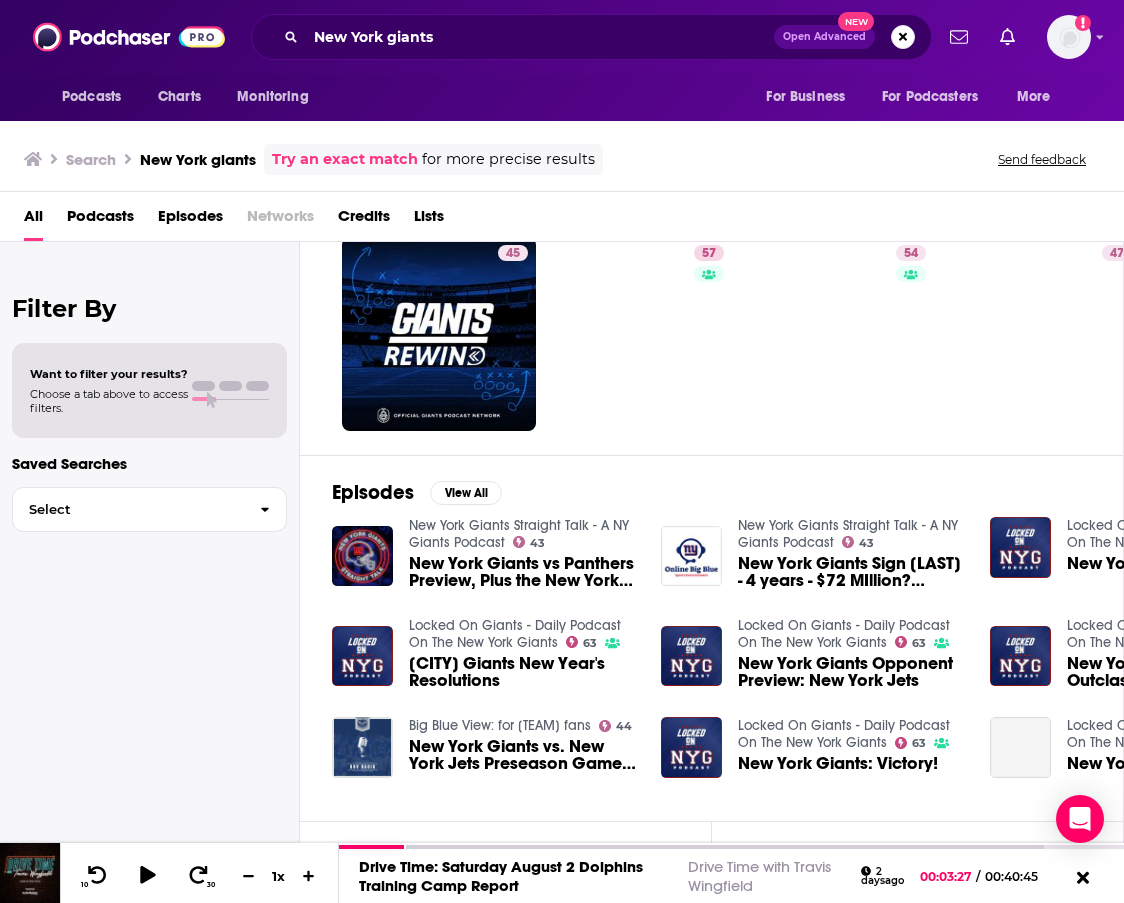 scroll, scrollTop: 198, scrollLeft: 0, axis: vertical 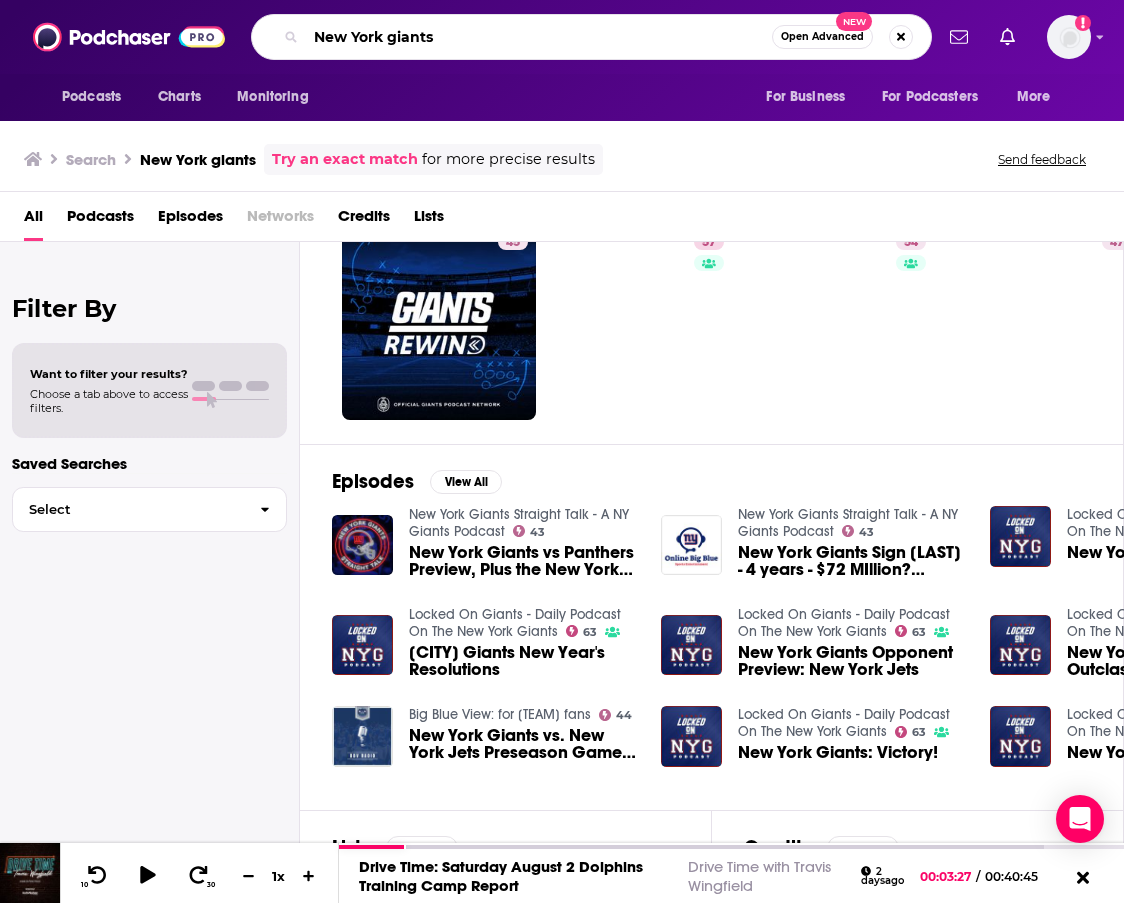 drag, startPoint x: 433, startPoint y: 28, endPoint x: 263, endPoint y: 28, distance: 170 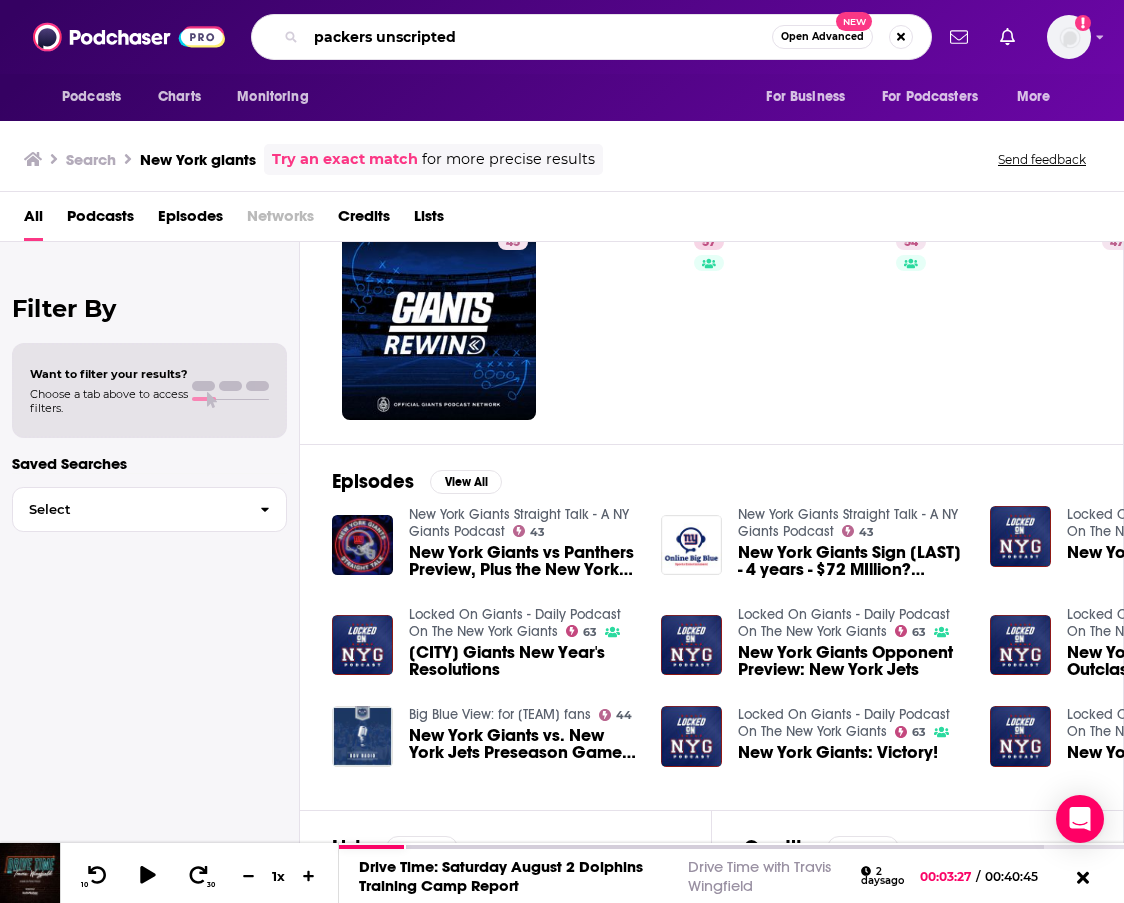 type on "packers unscripted" 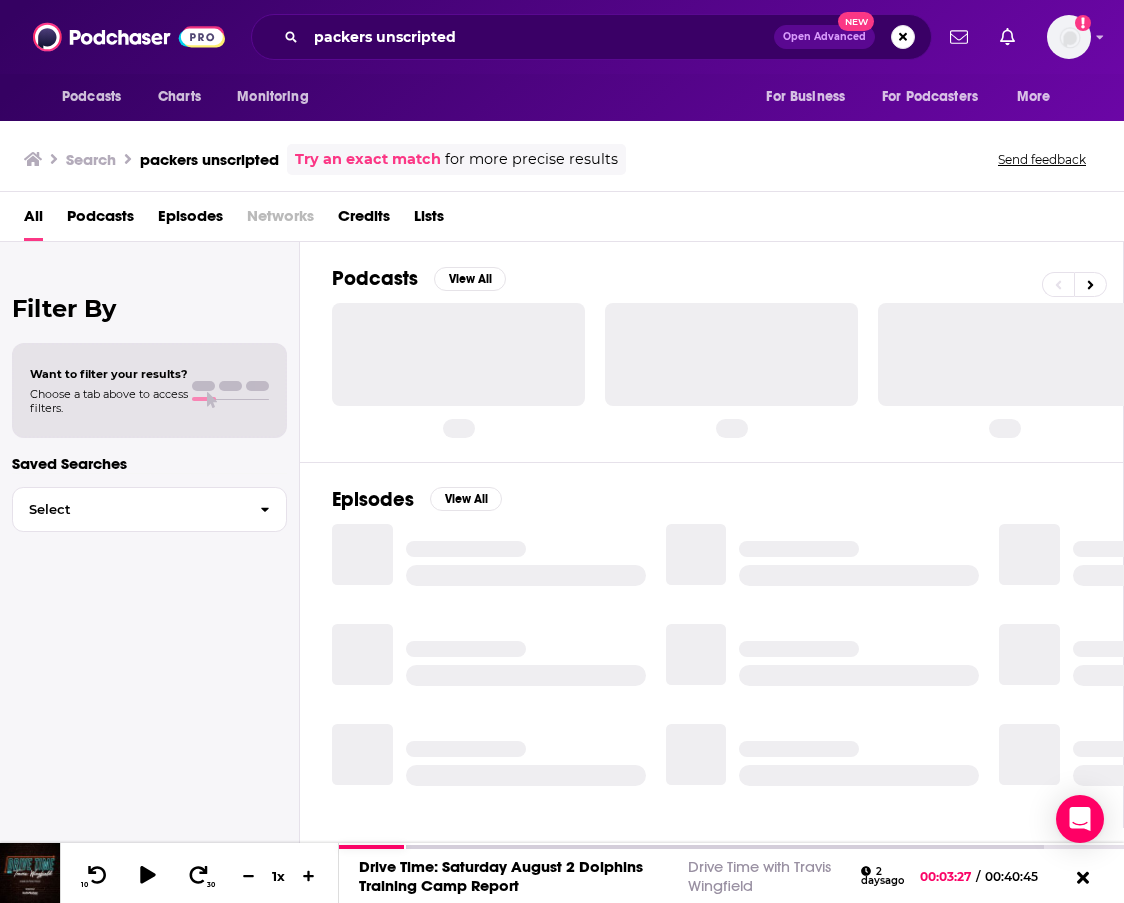 scroll, scrollTop: 0, scrollLeft: 0, axis: both 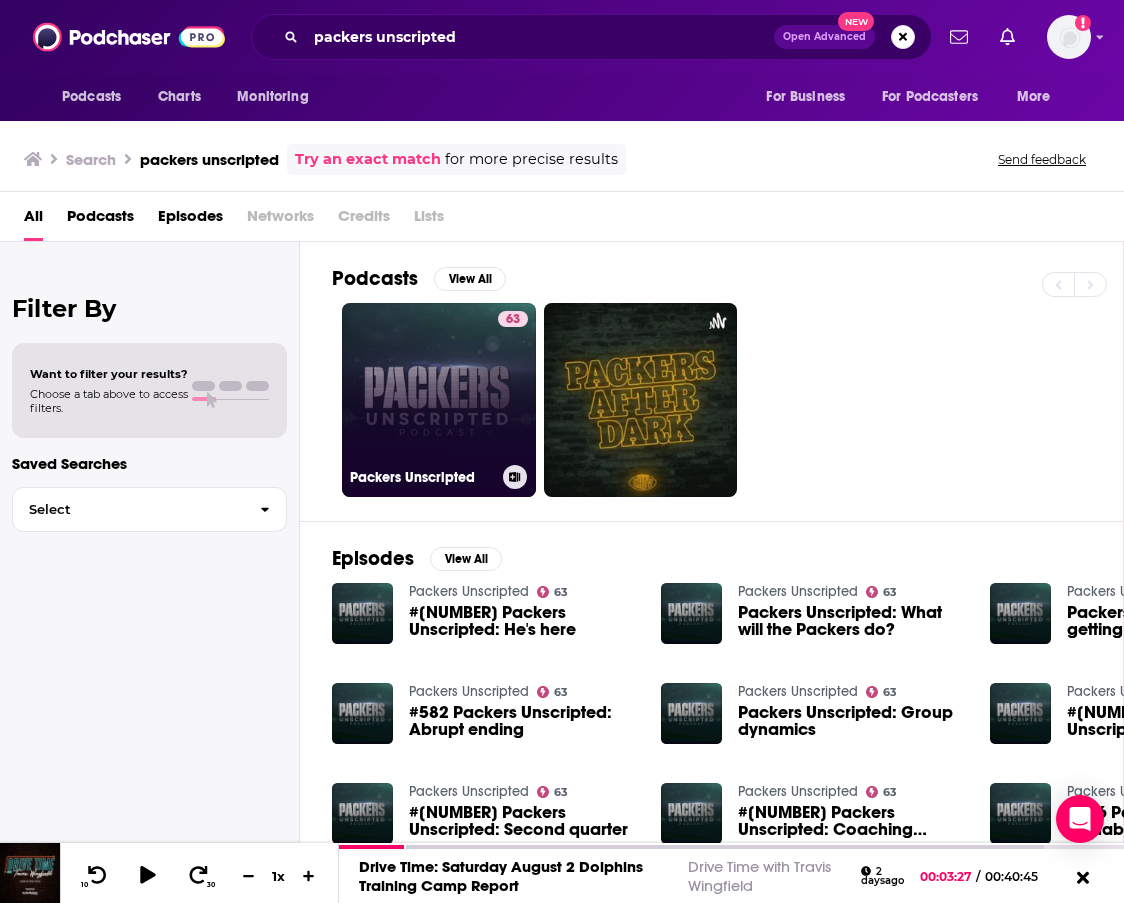 click on "[NUMBER] Packers Unscripted" at bounding box center [439, 400] 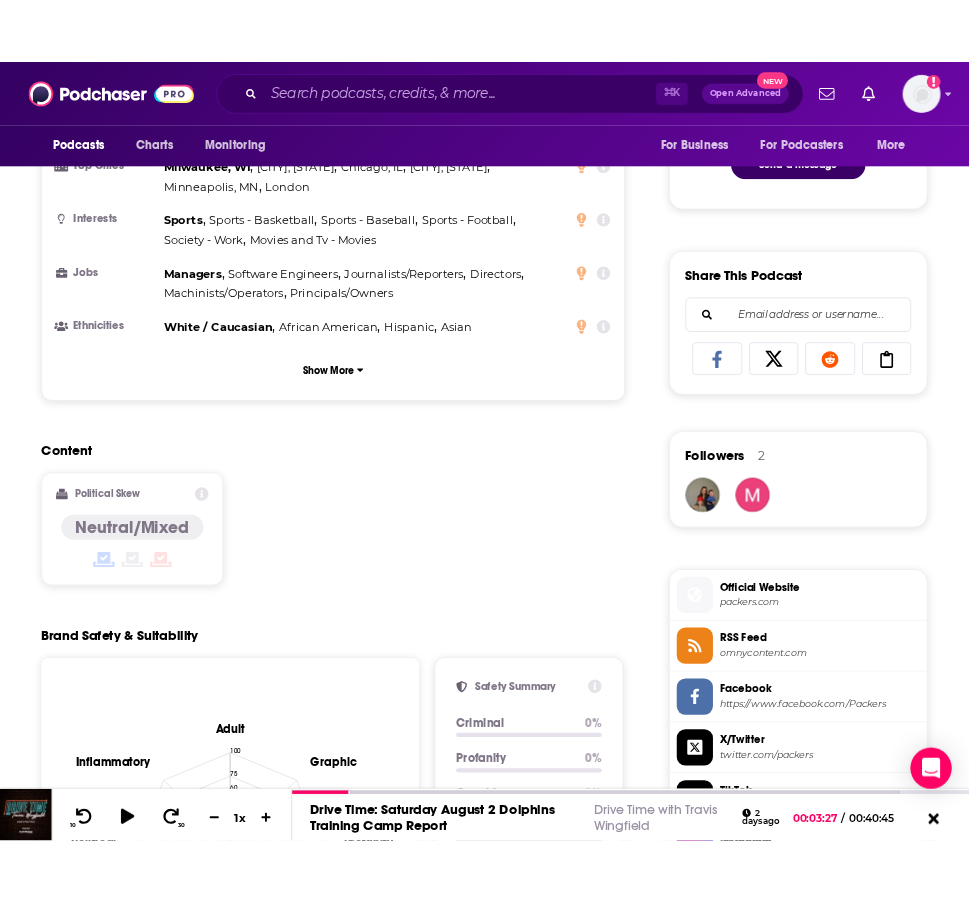 scroll, scrollTop: 1126, scrollLeft: 0, axis: vertical 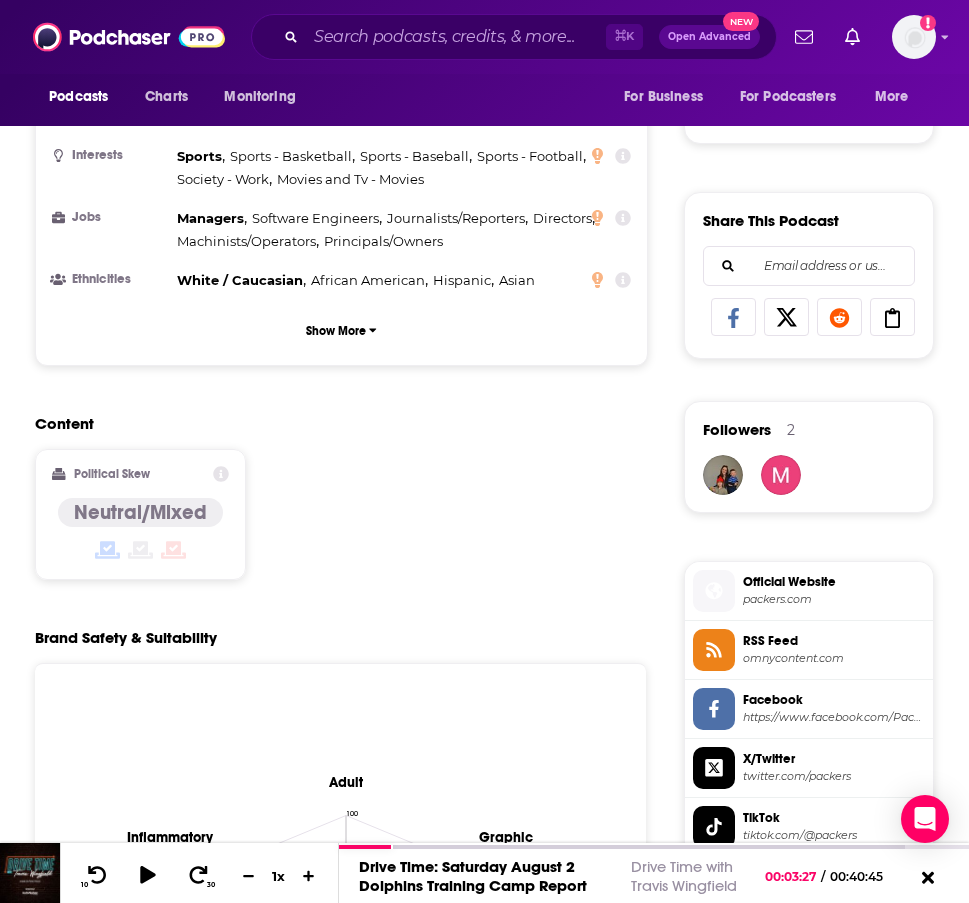 click on "Content Political Skew Neutral/Mixed" at bounding box center (341, 505) 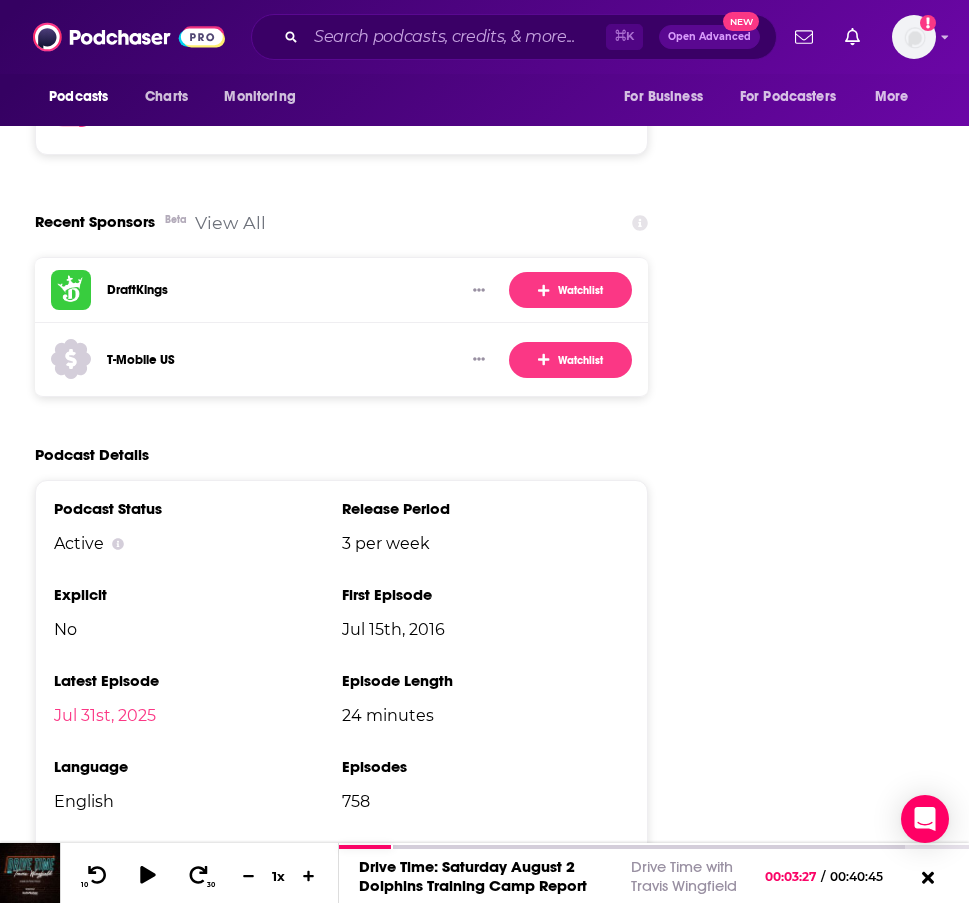 scroll, scrollTop: 4155, scrollLeft: 0, axis: vertical 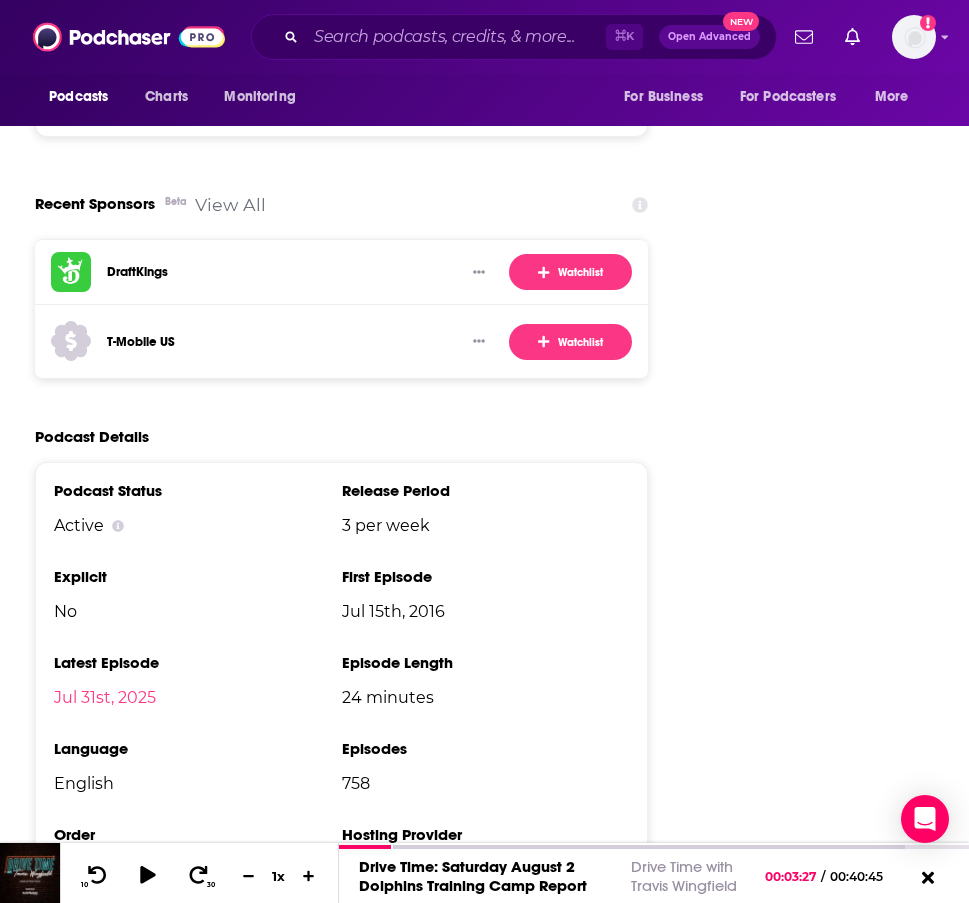 click on "View All" at bounding box center (230, 204) 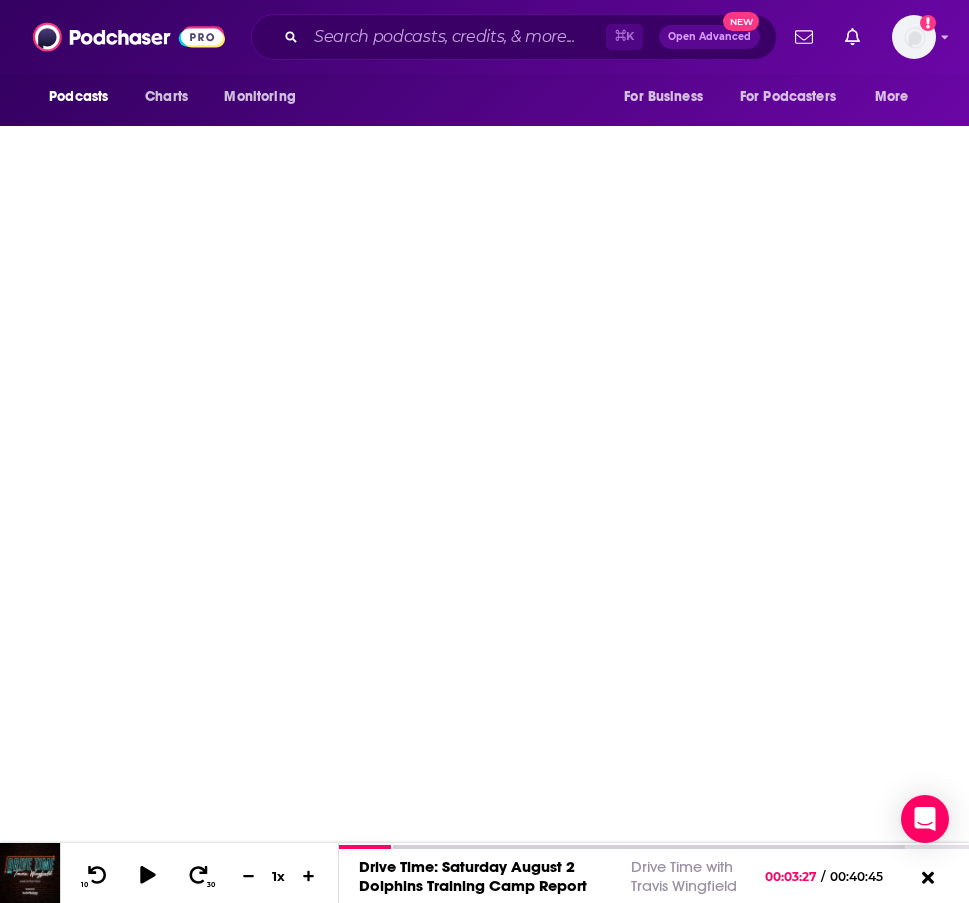 scroll, scrollTop: 0, scrollLeft: 0, axis: both 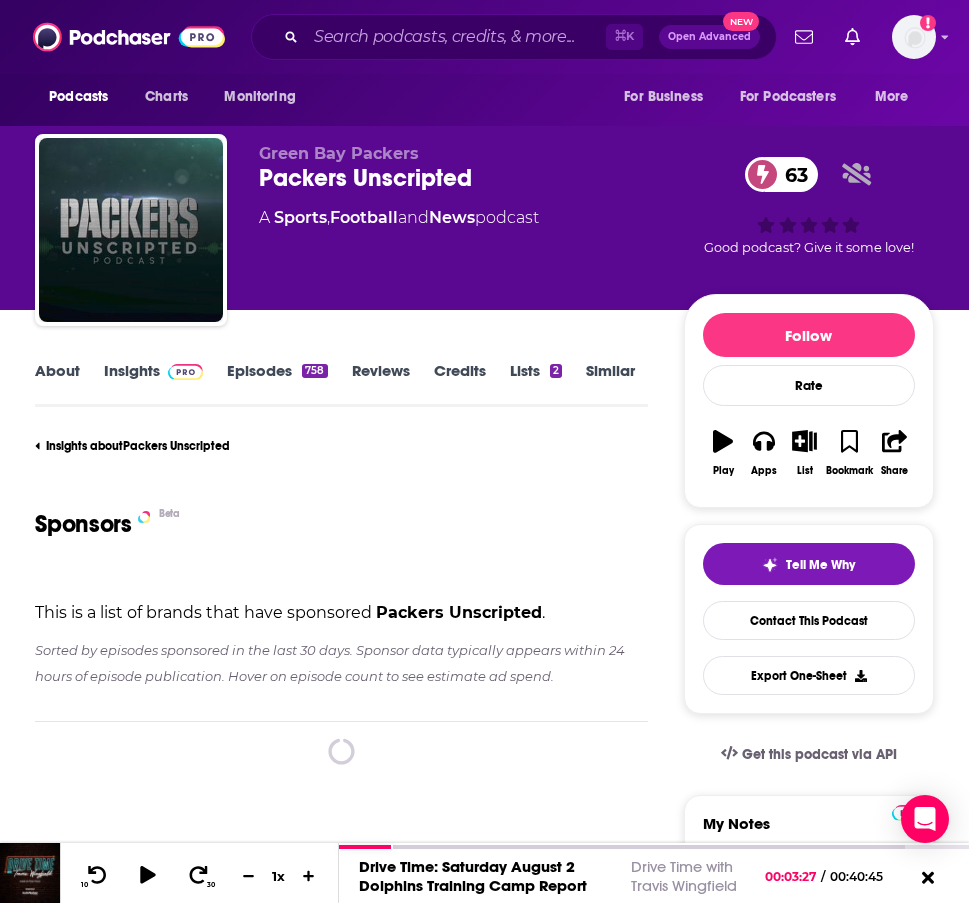 click on "[TEAM] [TEAM] | [TEAM] Unscripted [NUMBER] | Sports , Football and News podcast [NUMBER] Good podcast? Give it some love!" at bounding box center (484, 234) 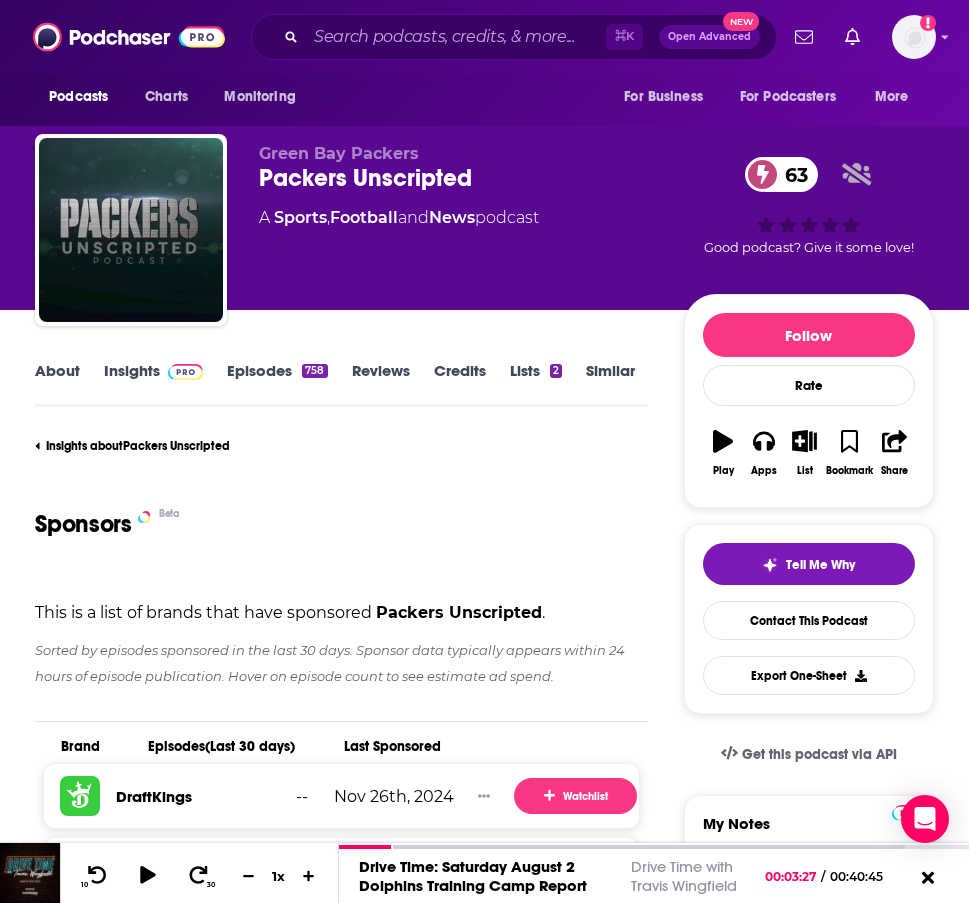 scroll, scrollTop: 0, scrollLeft: 0, axis: both 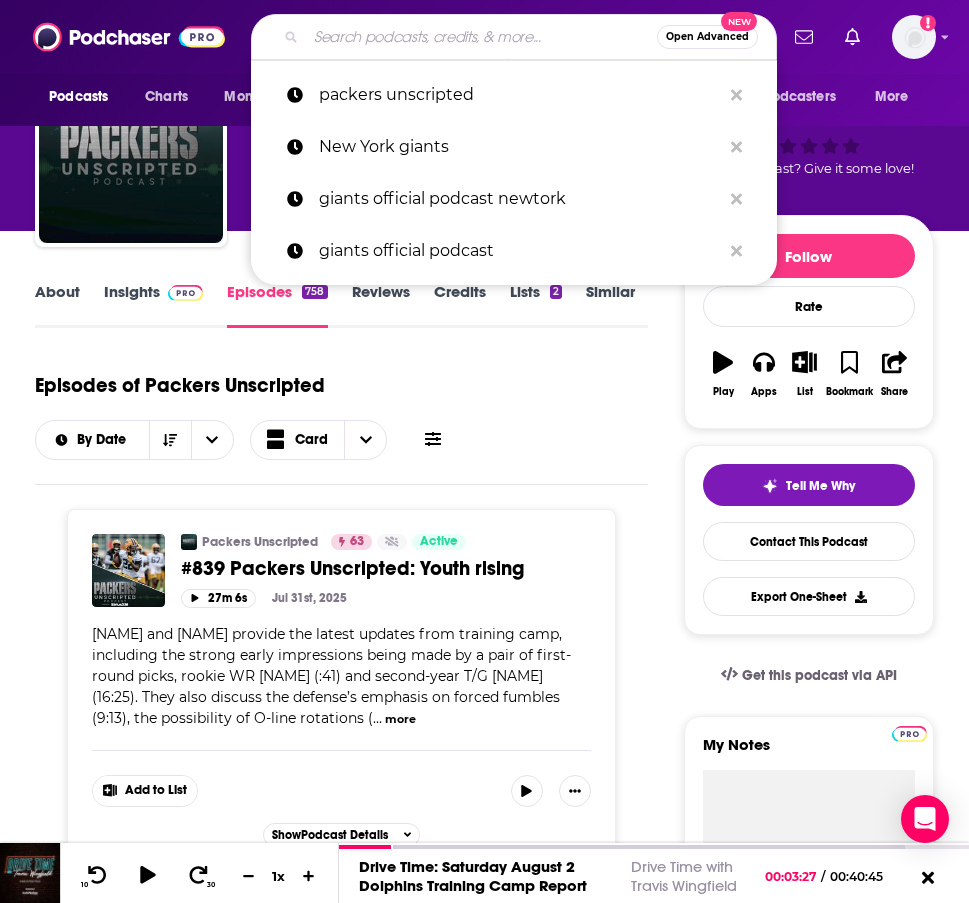click at bounding box center [481, 37] 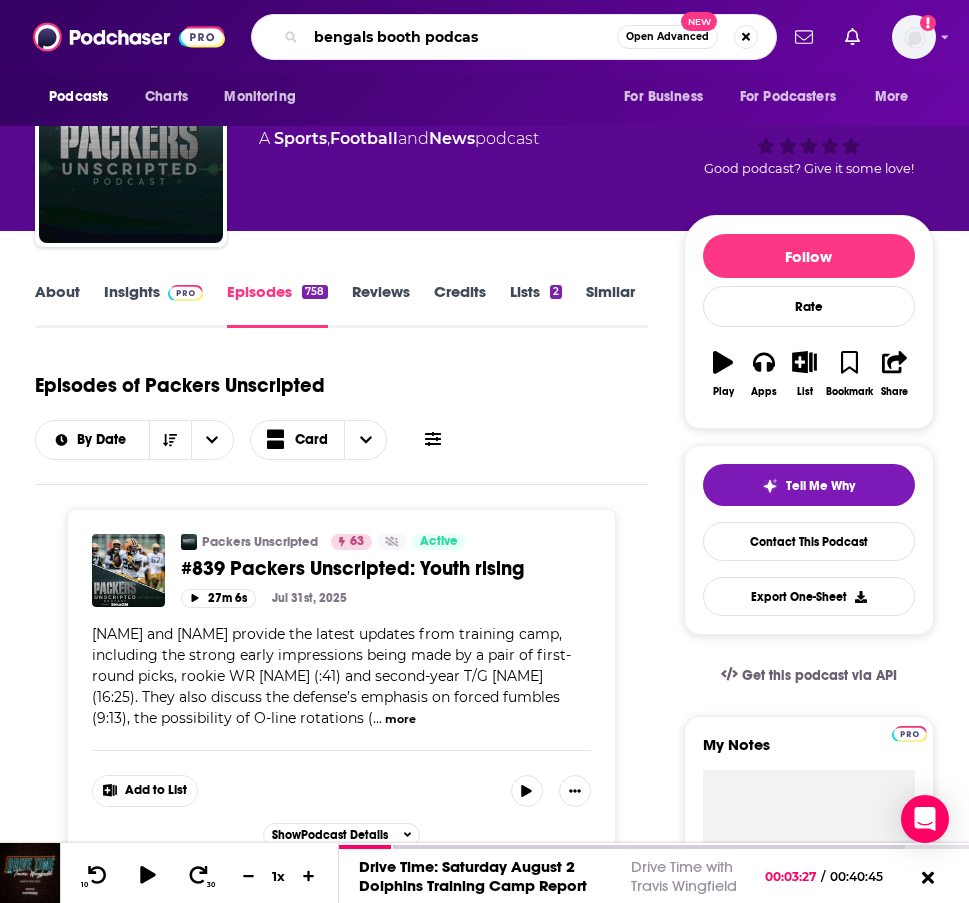 type on "bengals booth podcast" 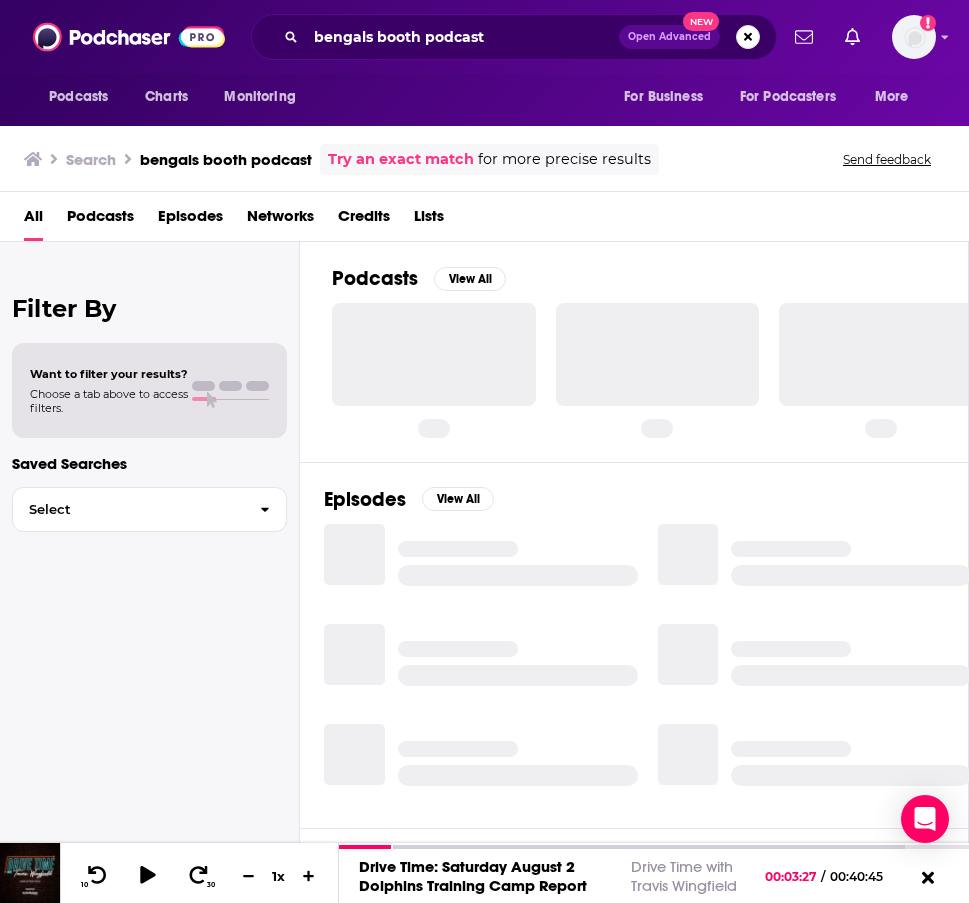 scroll, scrollTop: 0, scrollLeft: 0, axis: both 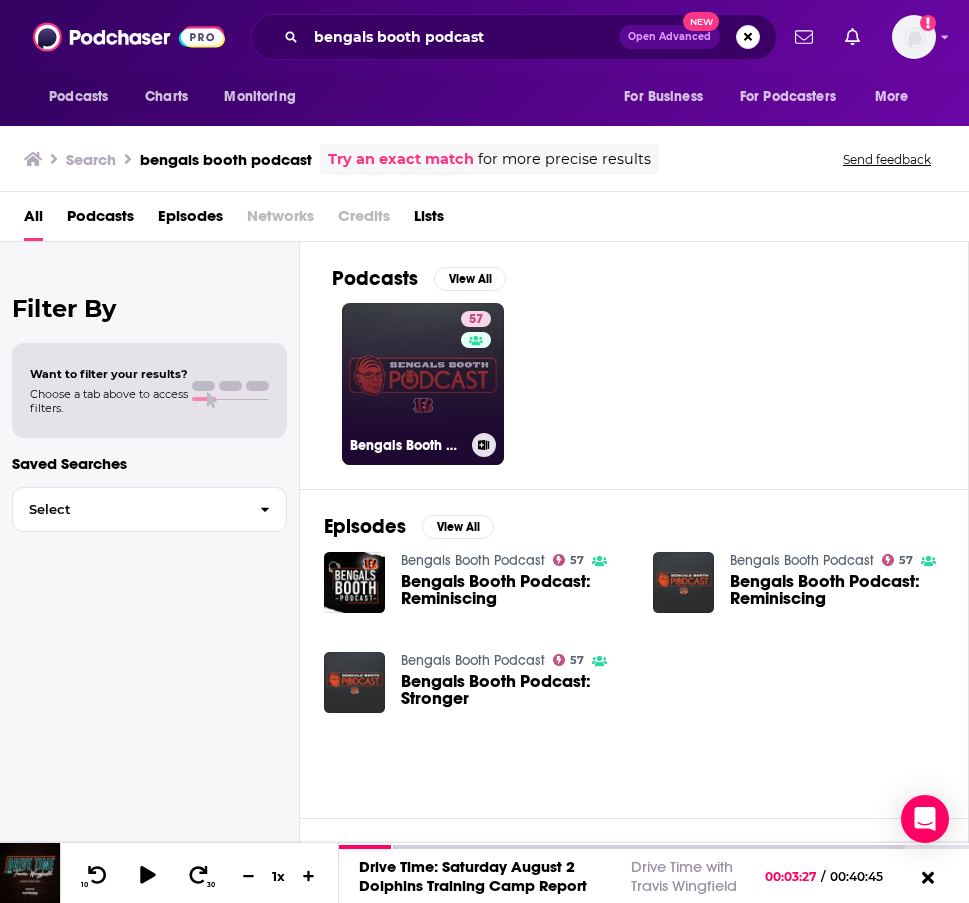 click on "57 Bengals Booth Podcast" at bounding box center (423, 384) 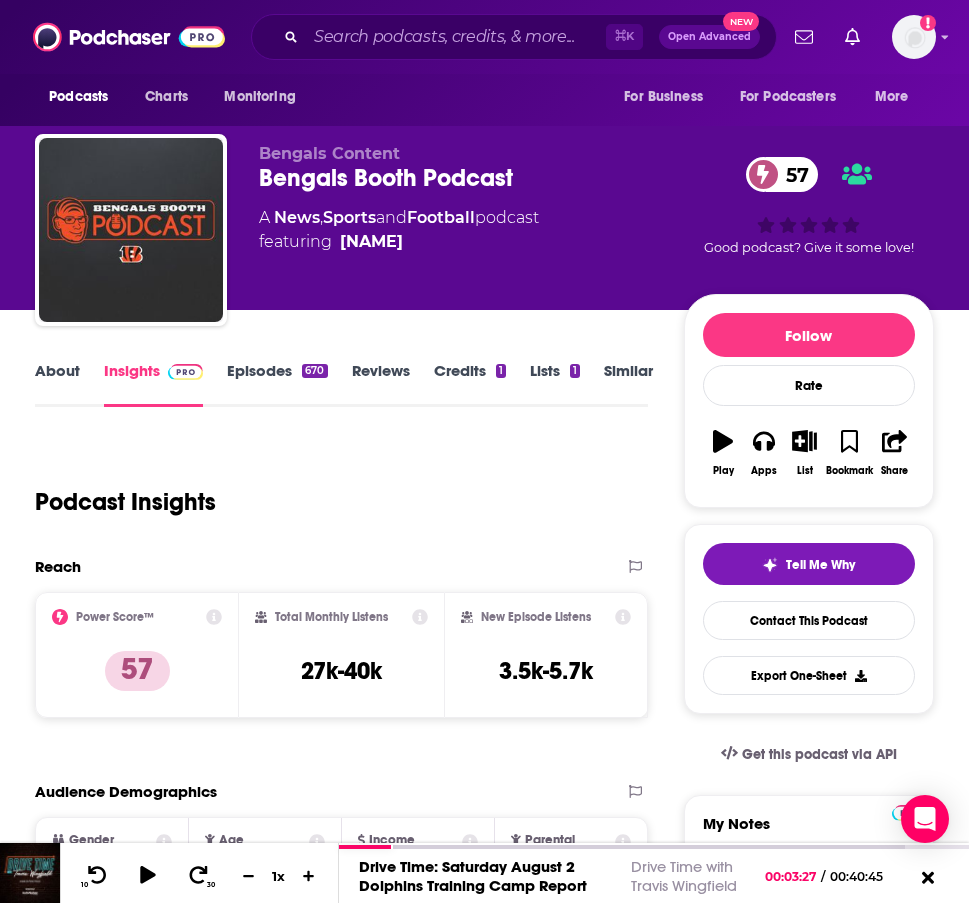 scroll, scrollTop: 0, scrollLeft: 2, axis: horizontal 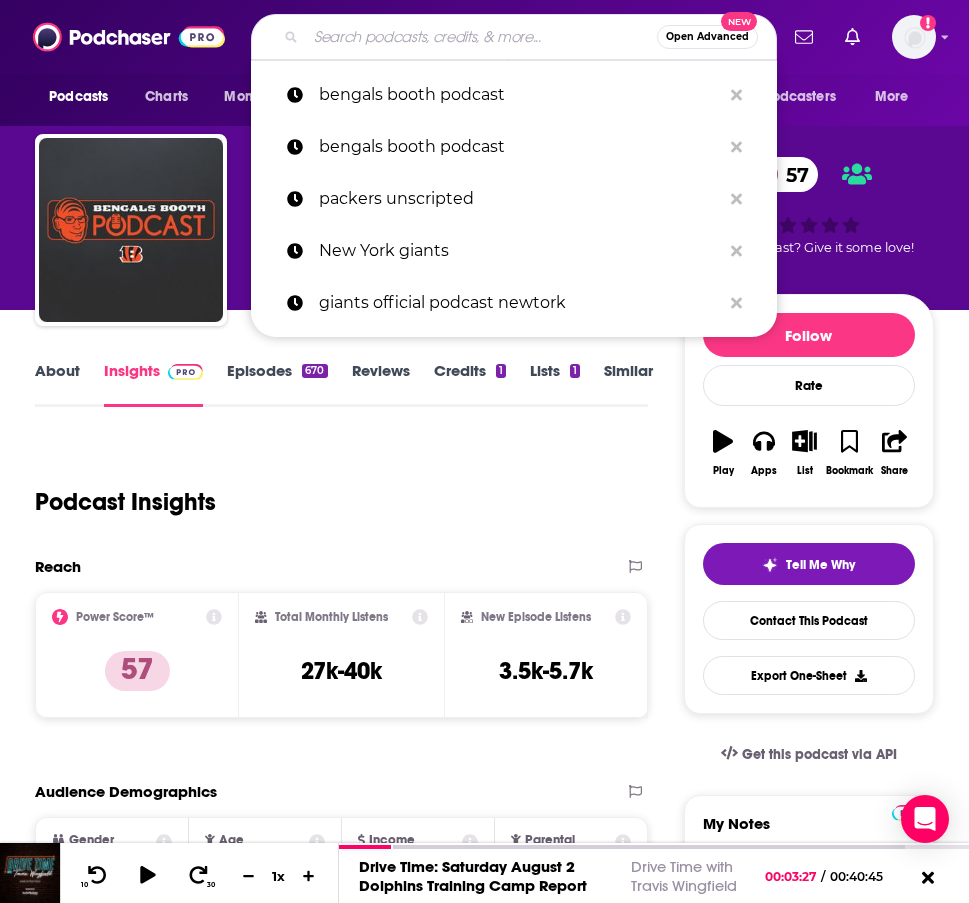 click at bounding box center [481, 37] 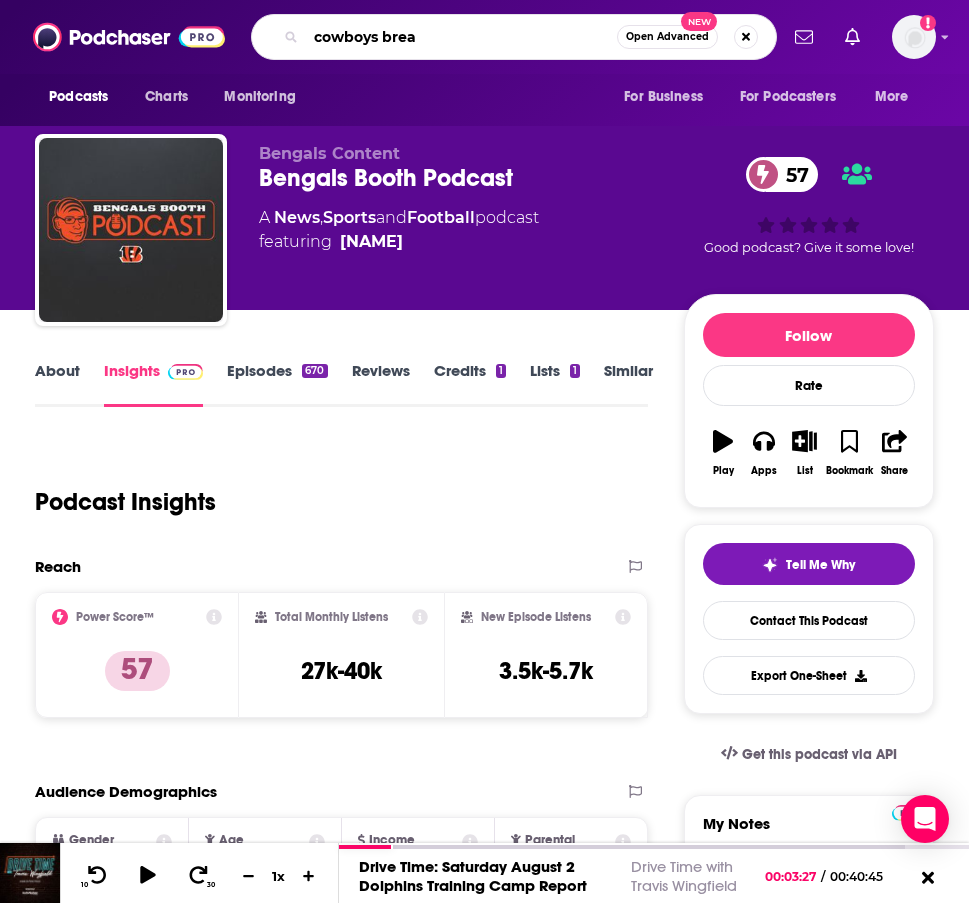 type on "cowboys break" 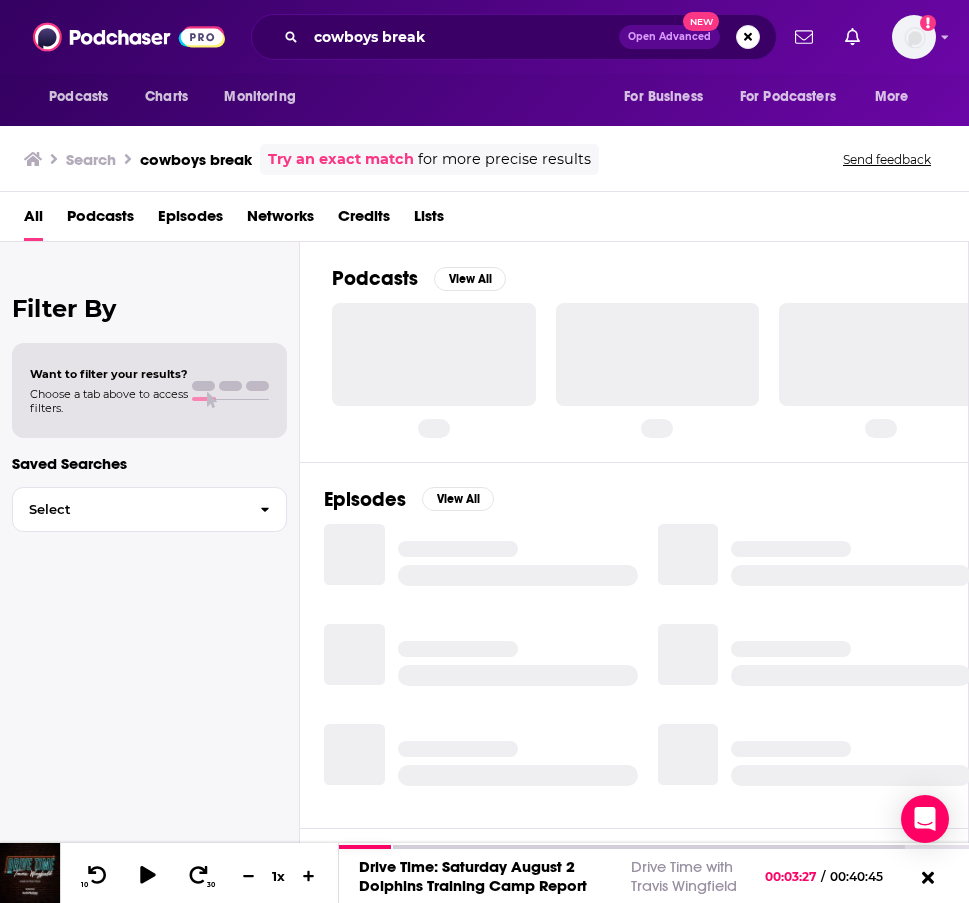 scroll, scrollTop: 0, scrollLeft: 0, axis: both 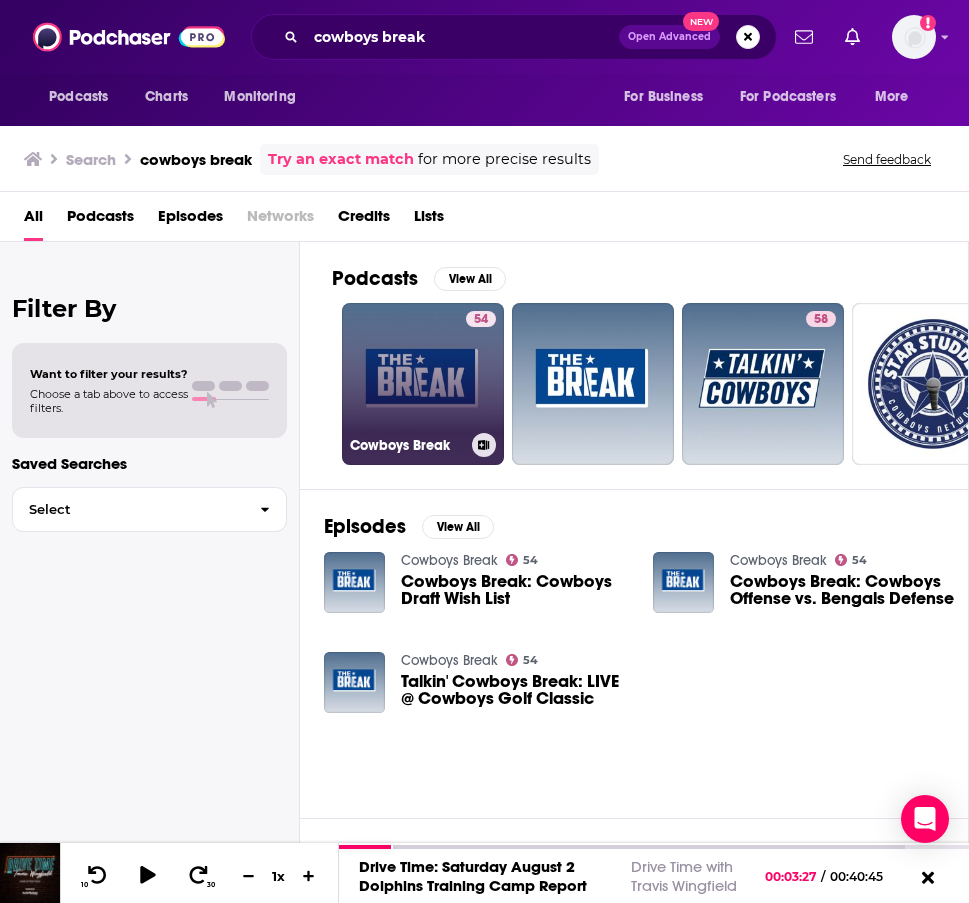 click on "54 Cowboys Break" at bounding box center [423, 384] 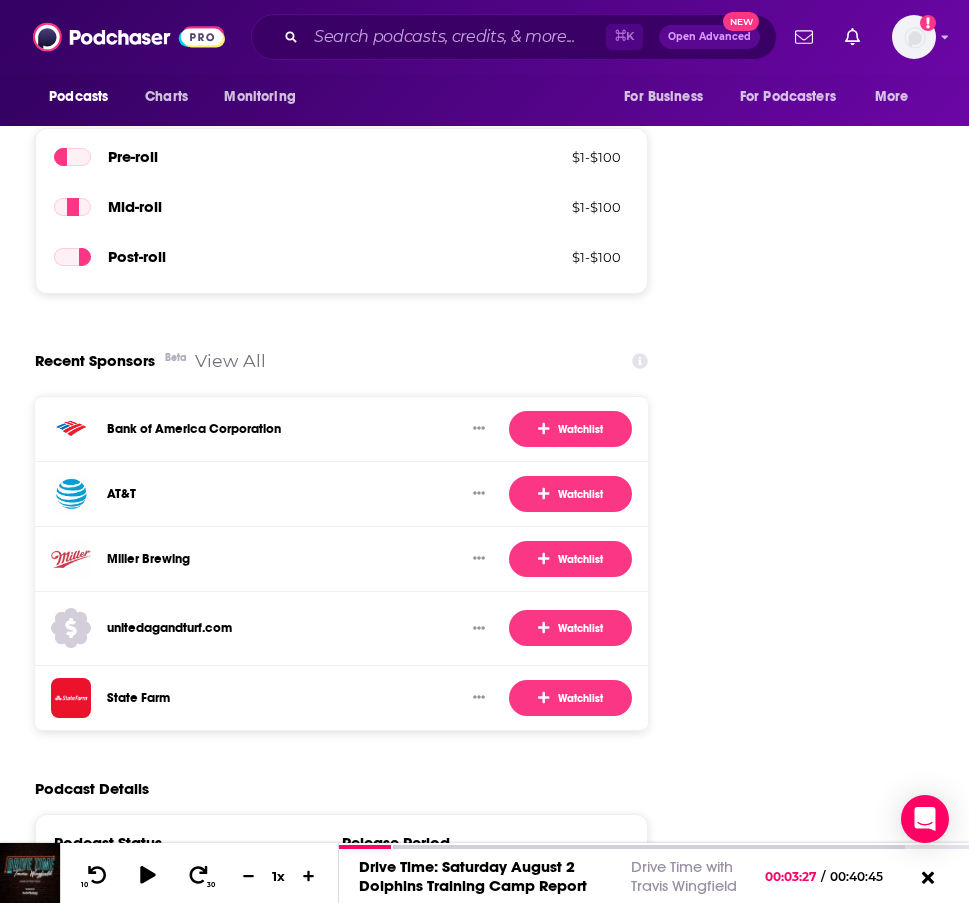 scroll, scrollTop: 3873, scrollLeft: 0, axis: vertical 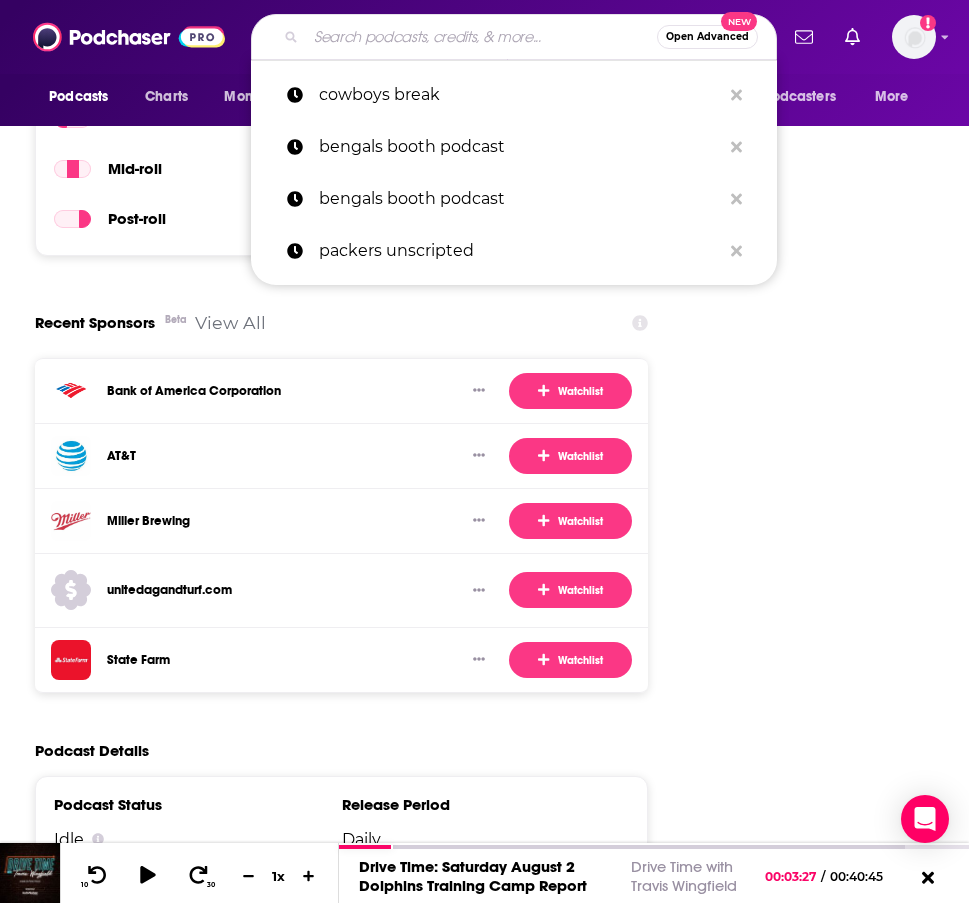 click at bounding box center [481, 37] 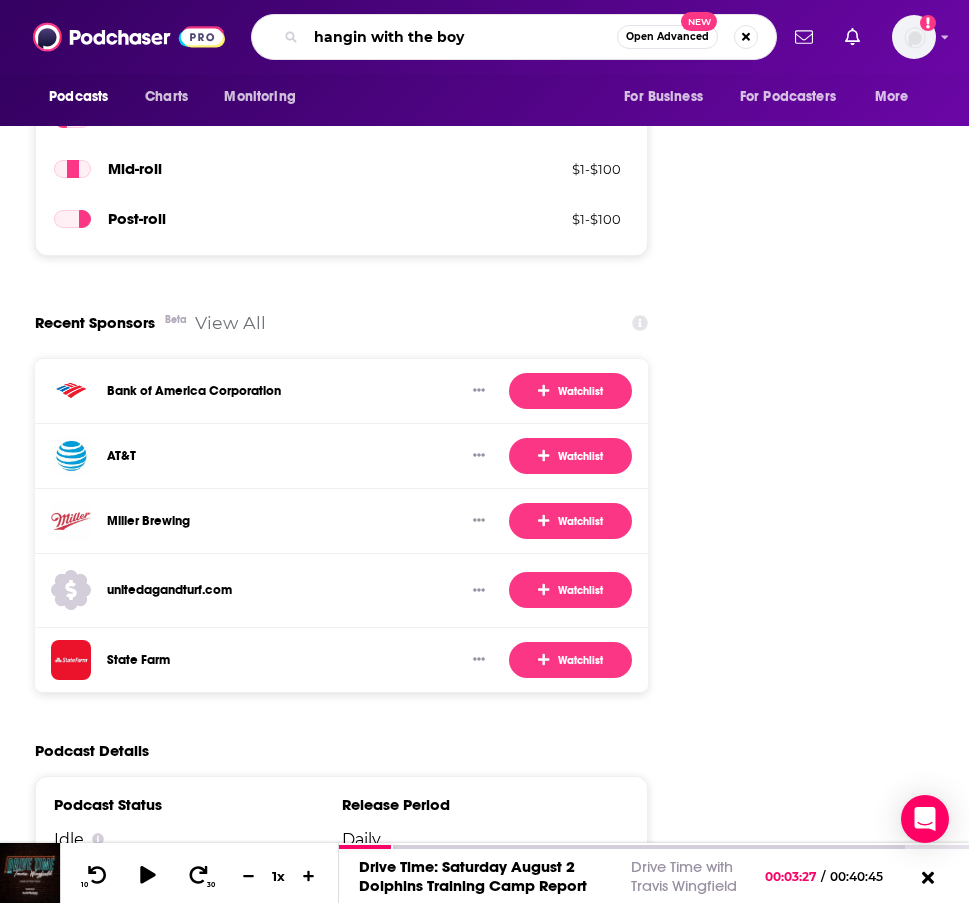 type on "hangin with the boys" 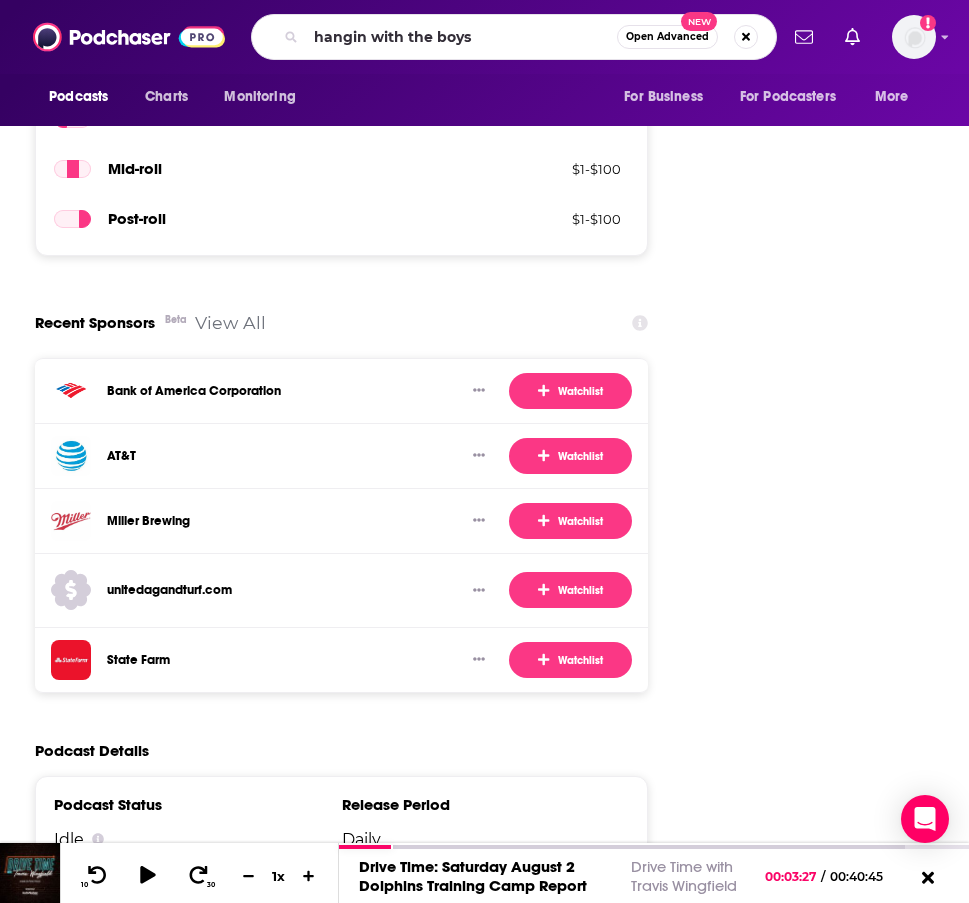 scroll, scrollTop: 0, scrollLeft: 0, axis: both 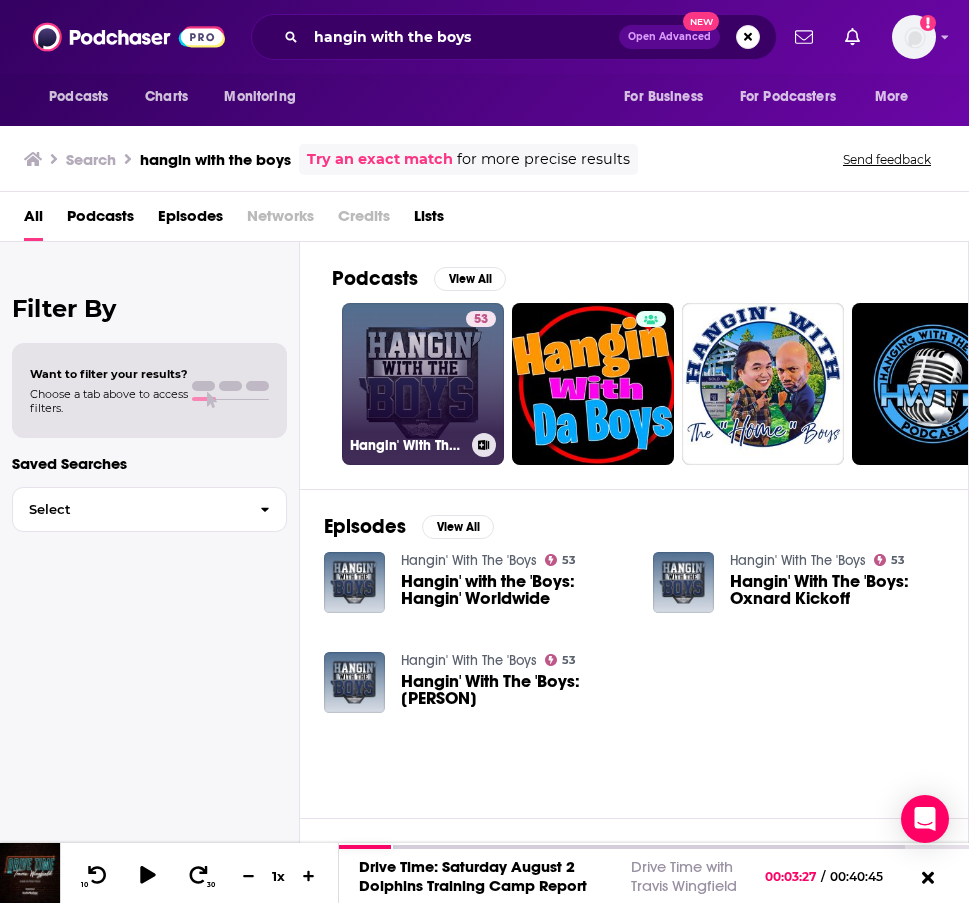 click on "Hangin' With The 'Boys" at bounding box center (423, 384) 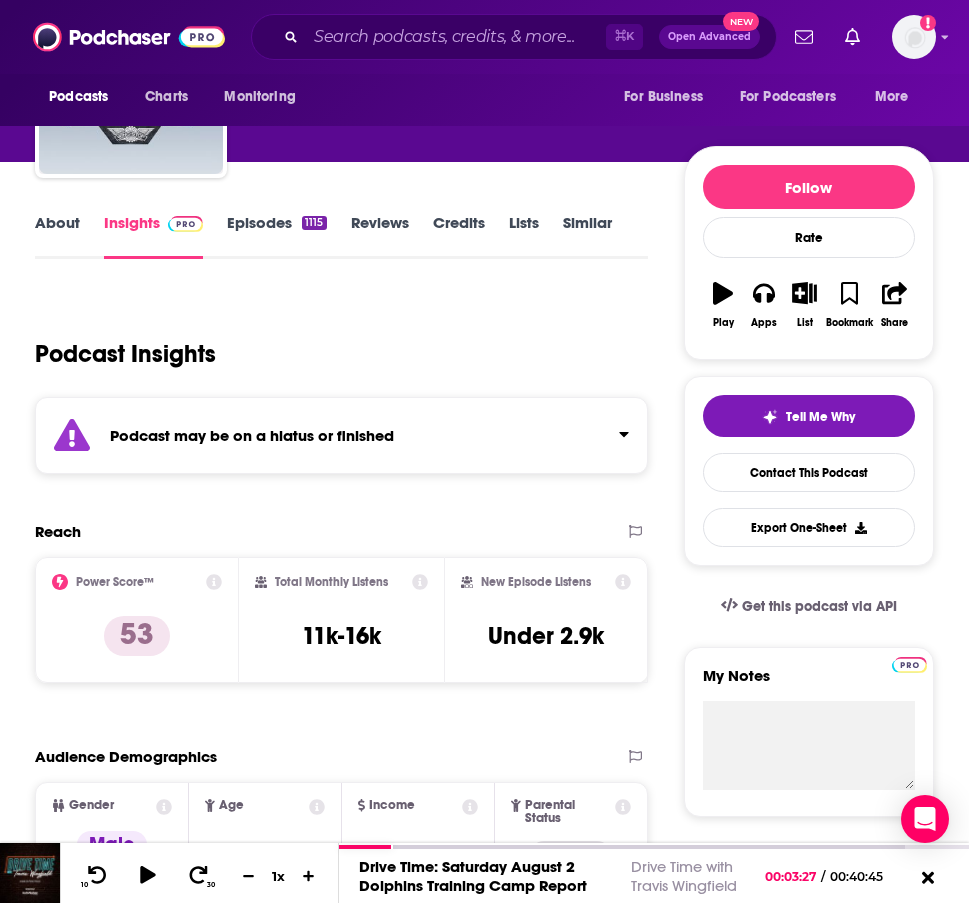 scroll, scrollTop: 145, scrollLeft: 0, axis: vertical 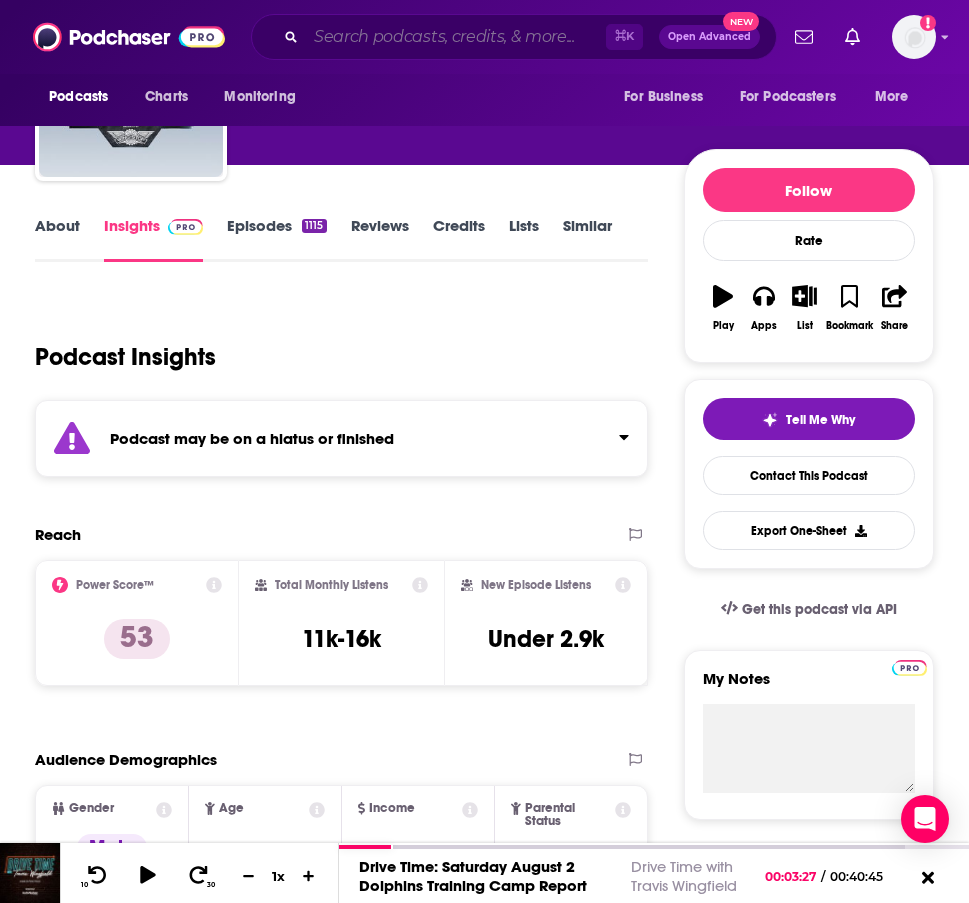 click at bounding box center (456, 37) 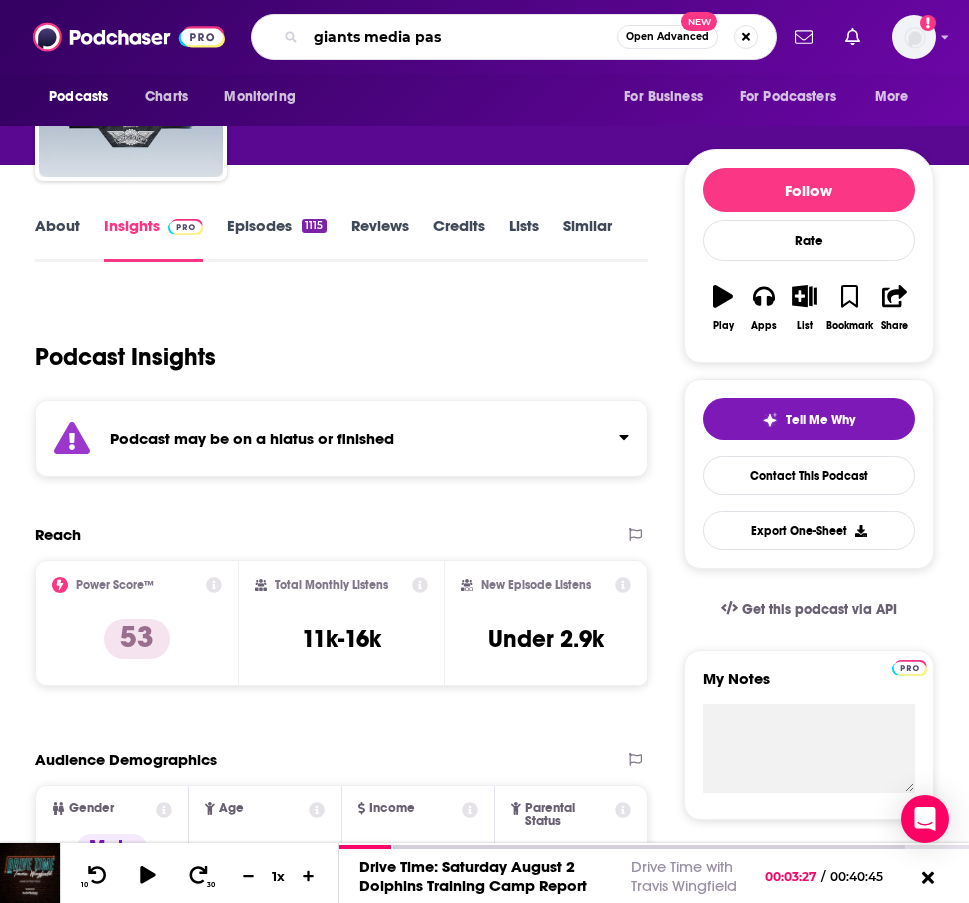 type on "giants media pass" 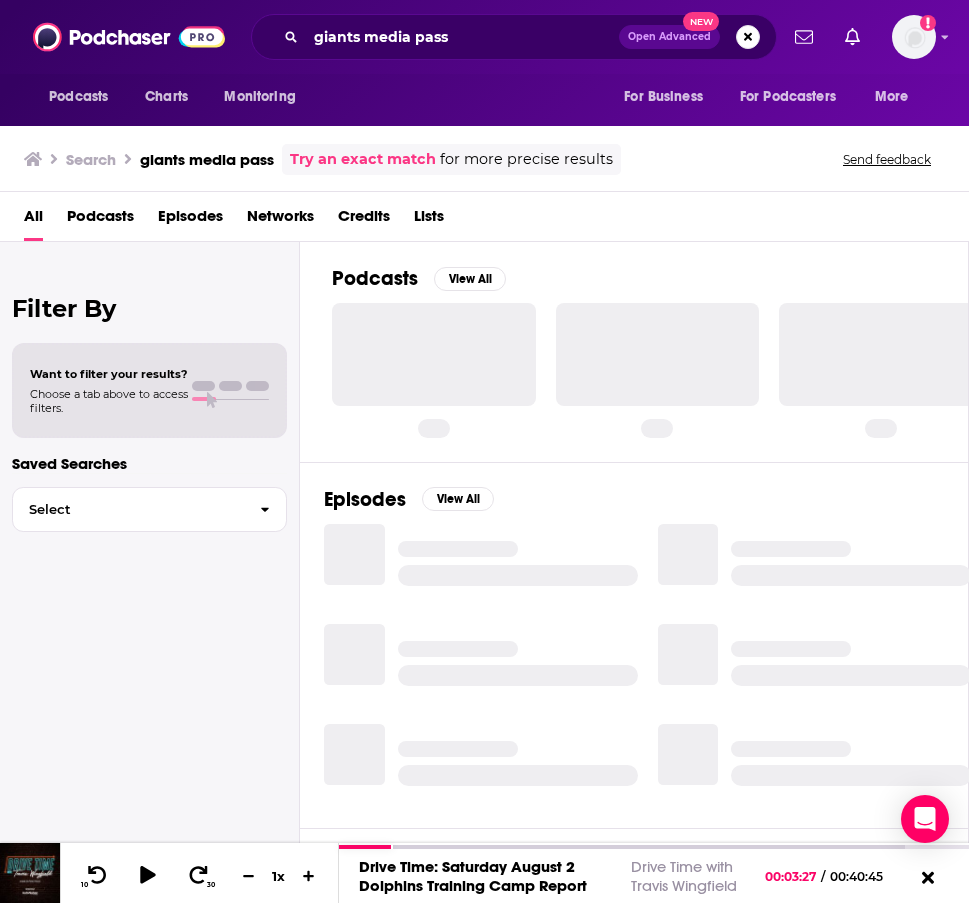 scroll, scrollTop: 0, scrollLeft: 0, axis: both 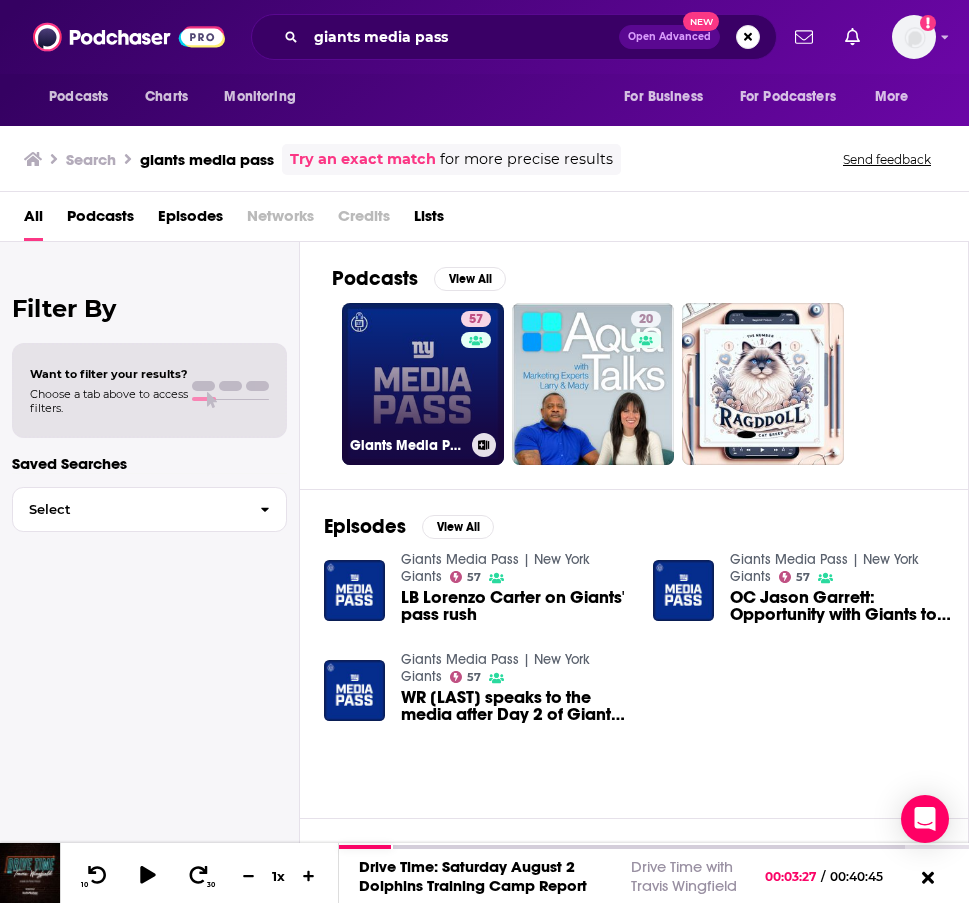 click on "[NUMBER] Giants Media Pass | New York Giants" at bounding box center [423, 384] 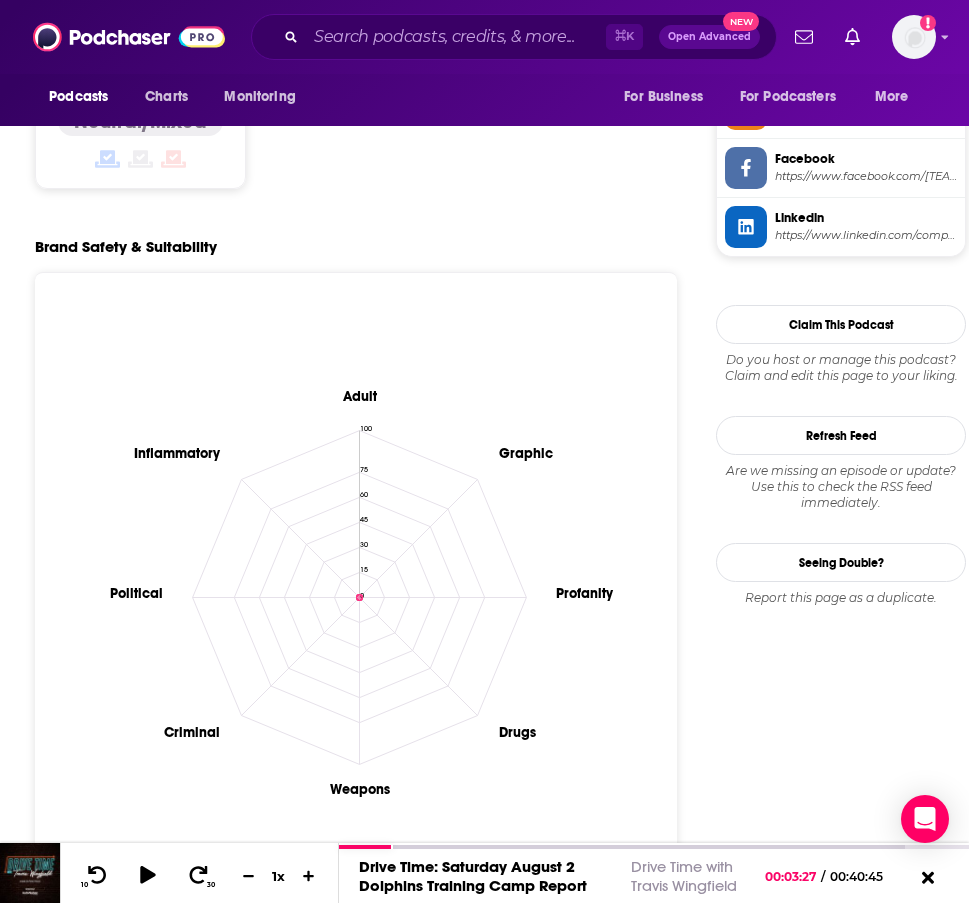 scroll, scrollTop: 1688, scrollLeft: 0, axis: vertical 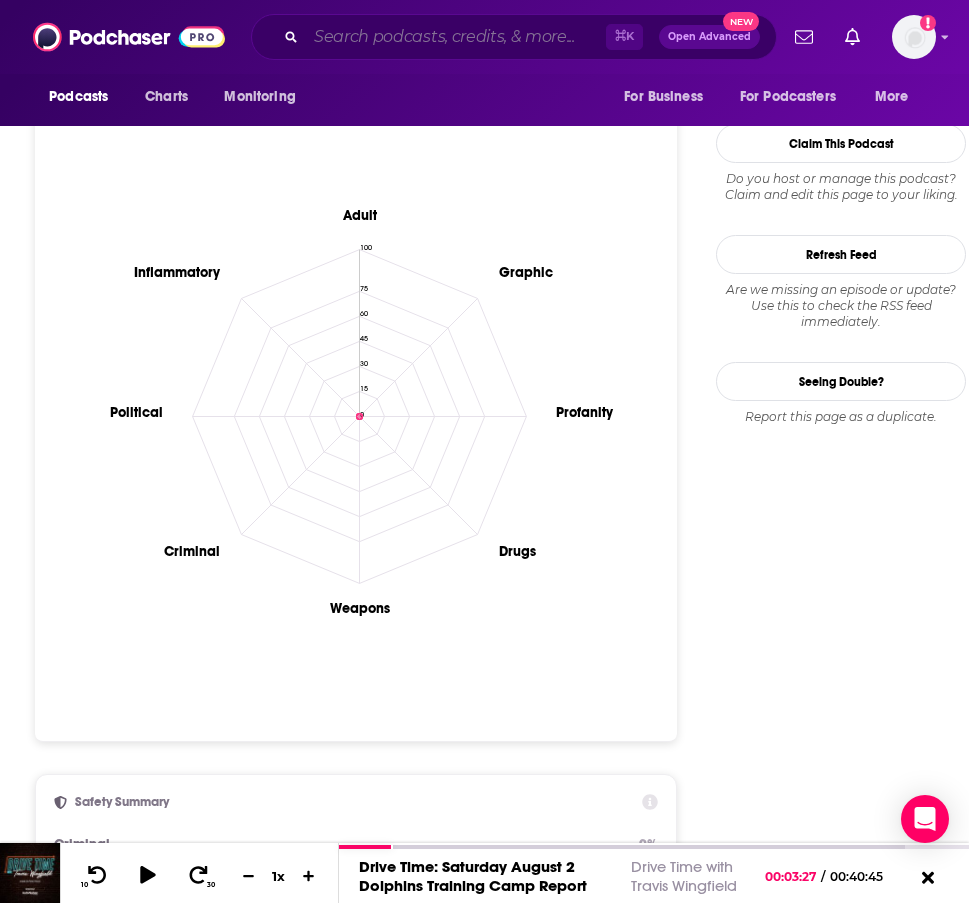 click at bounding box center (456, 37) 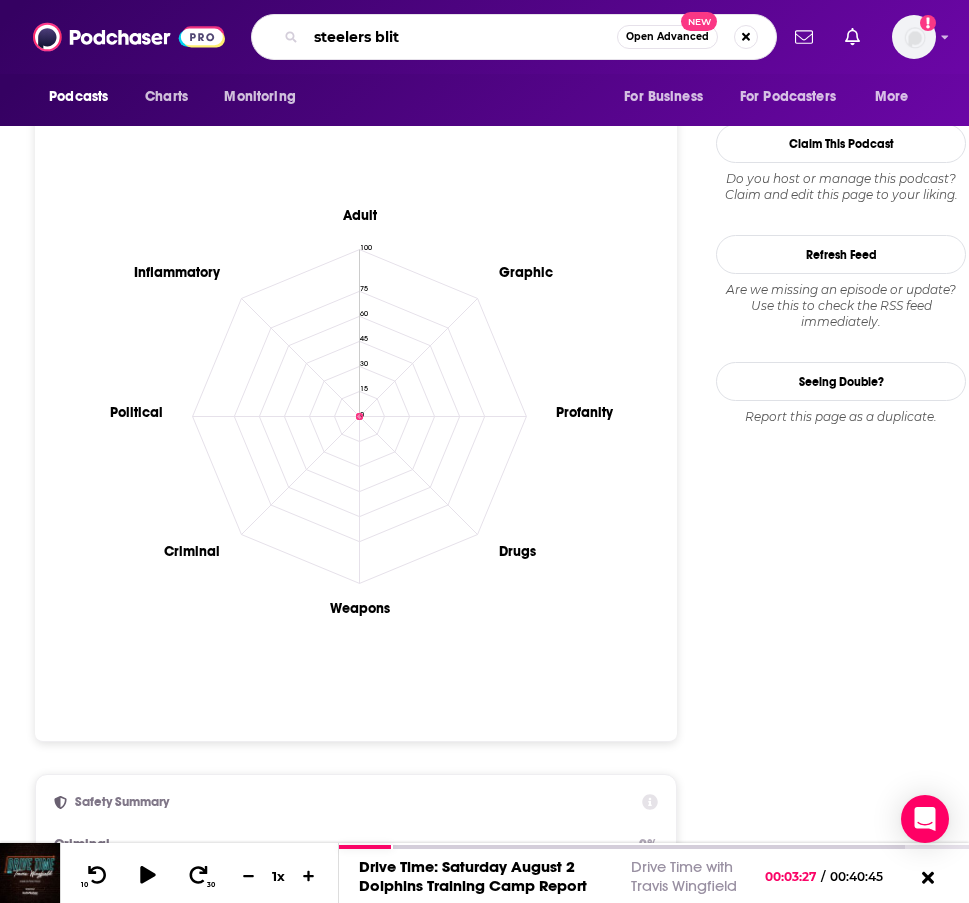 type on "steelers blitz" 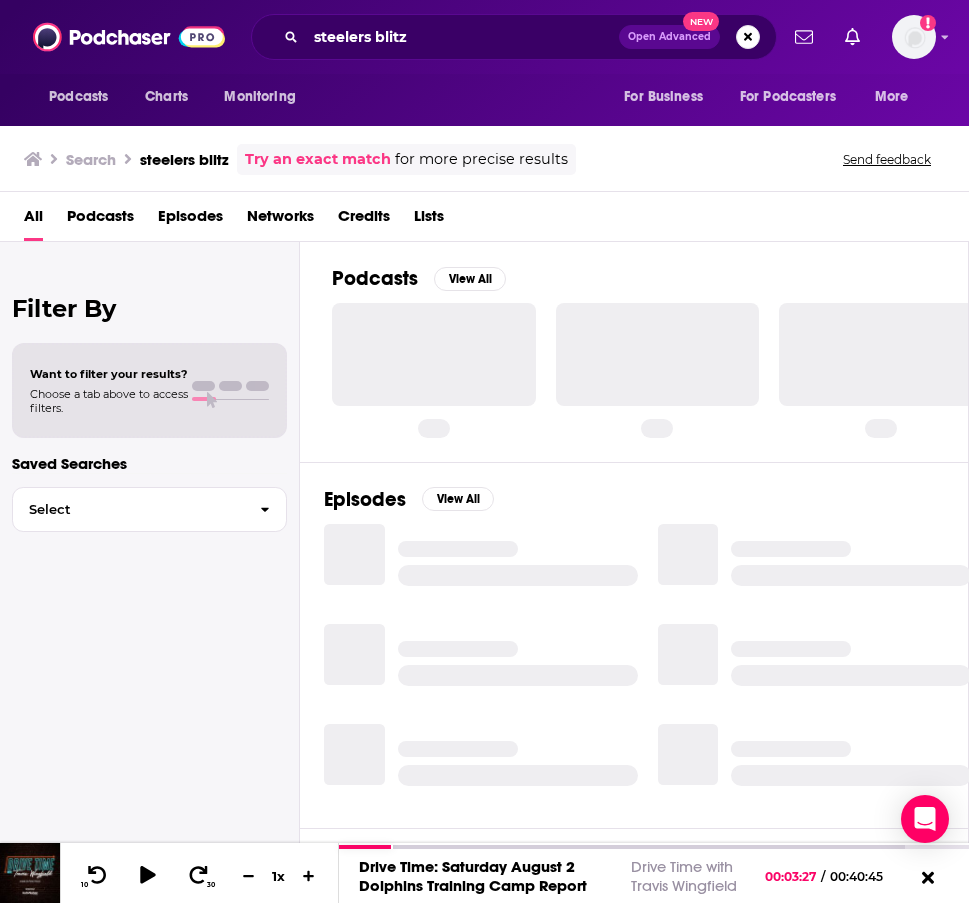 scroll, scrollTop: 0, scrollLeft: 0, axis: both 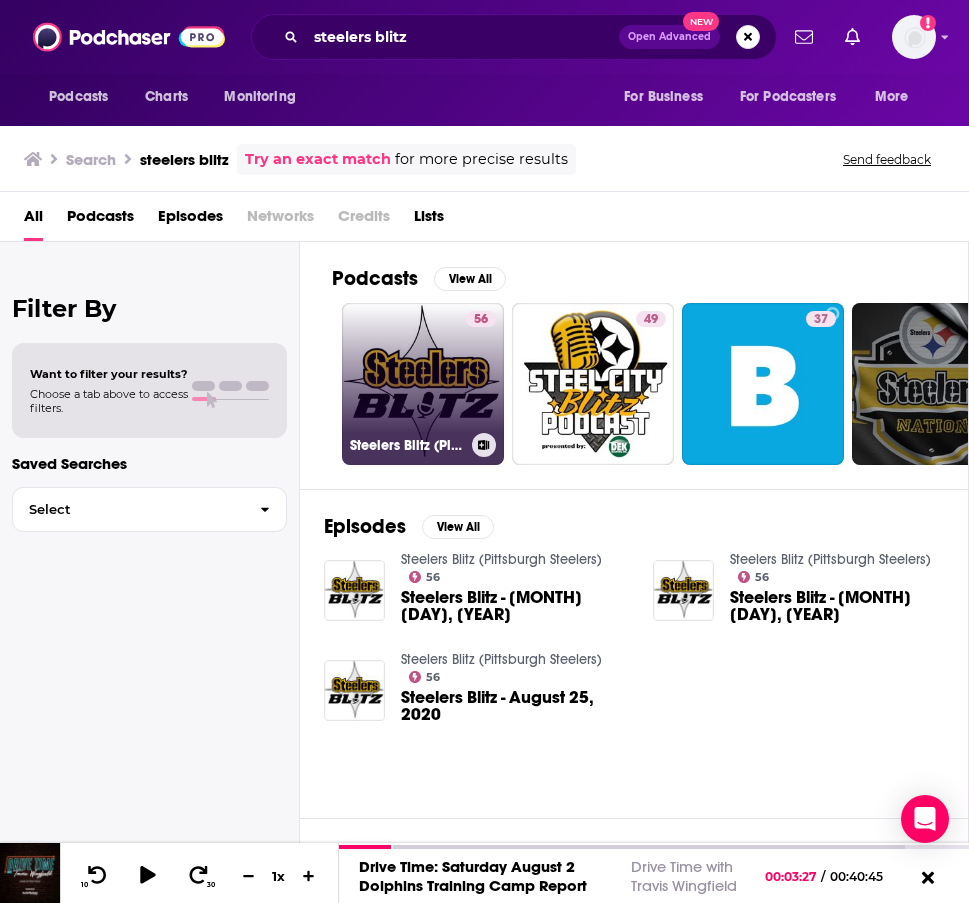 click on "56 Steelers Blitz ([TEAM])" at bounding box center (423, 384) 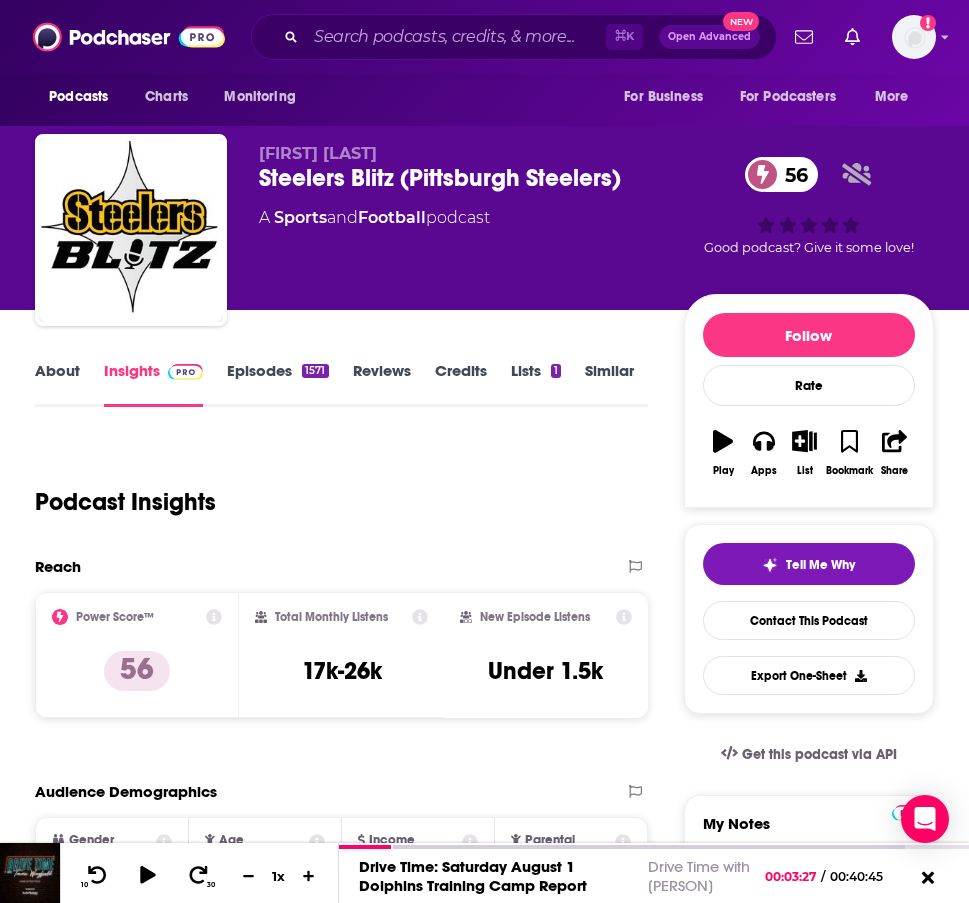 scroll, scrollTop: 0, scrollLeft: 0, axis: both 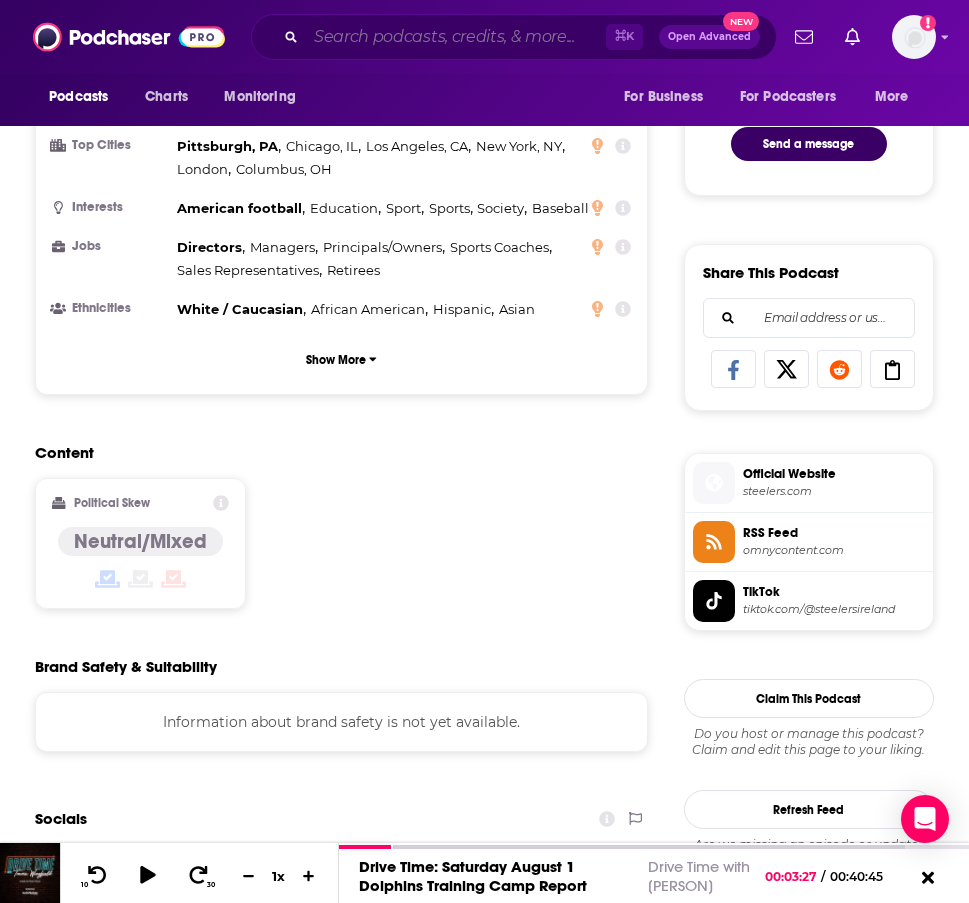 click at bounding box center (456, 37) 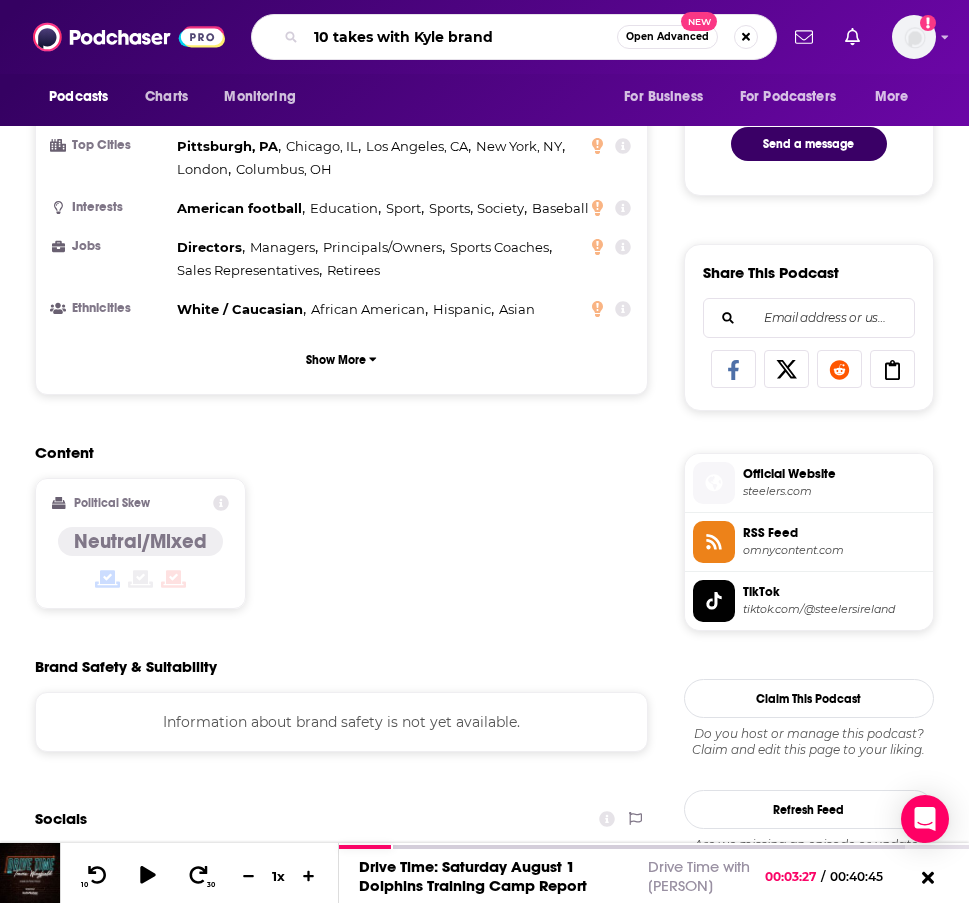 type on "10 takes with Kyle brandt" 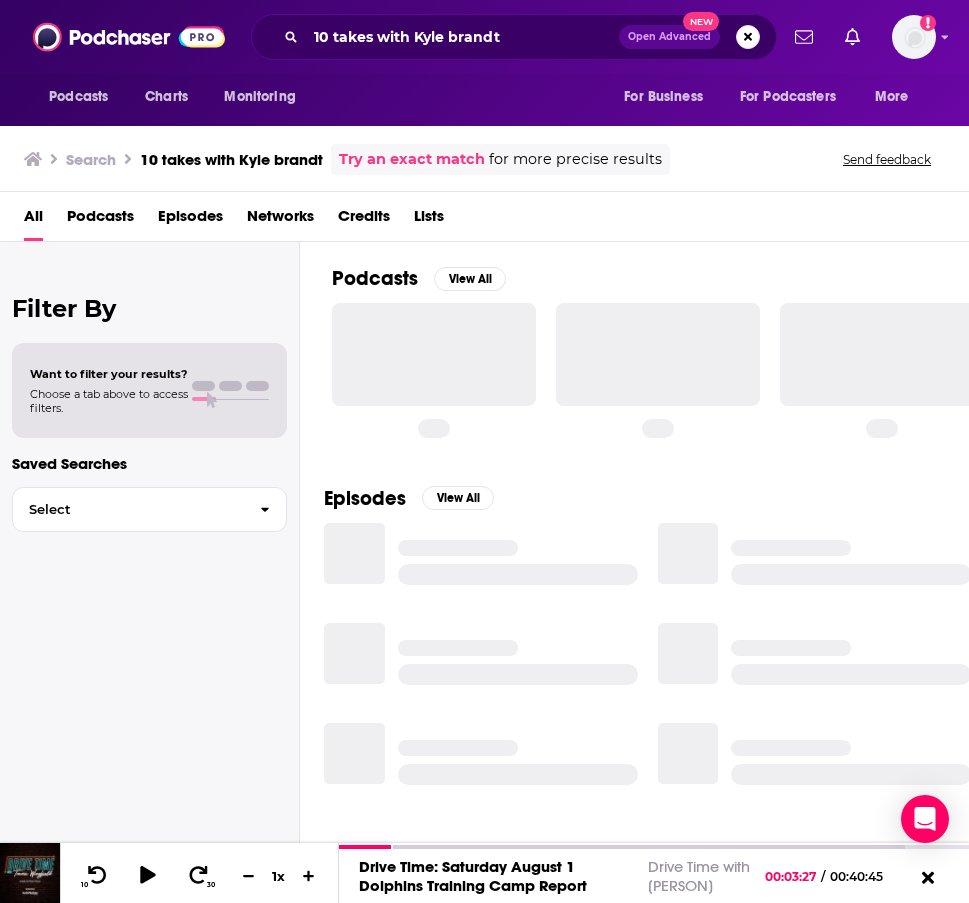 scroll, scrollTop: 0, scrollLeft: 0, axis: both 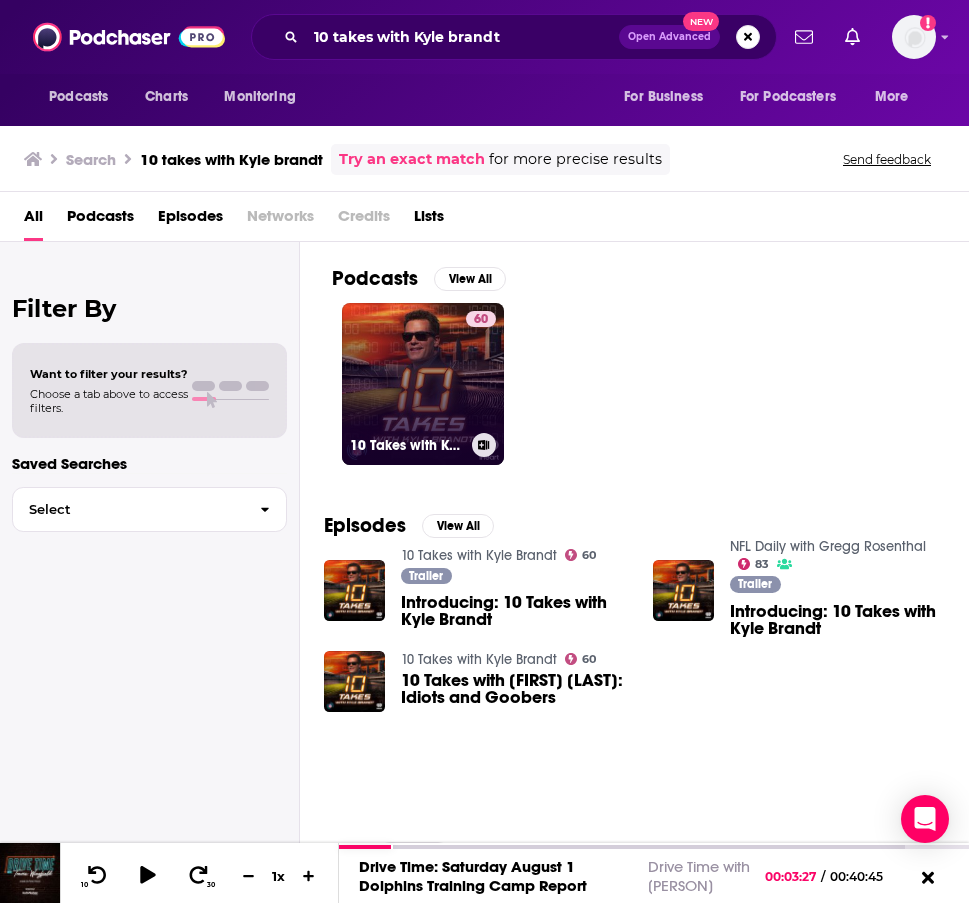 click on "60 10 Takes with Kyle Brandt" at bounding box center (423, 384) 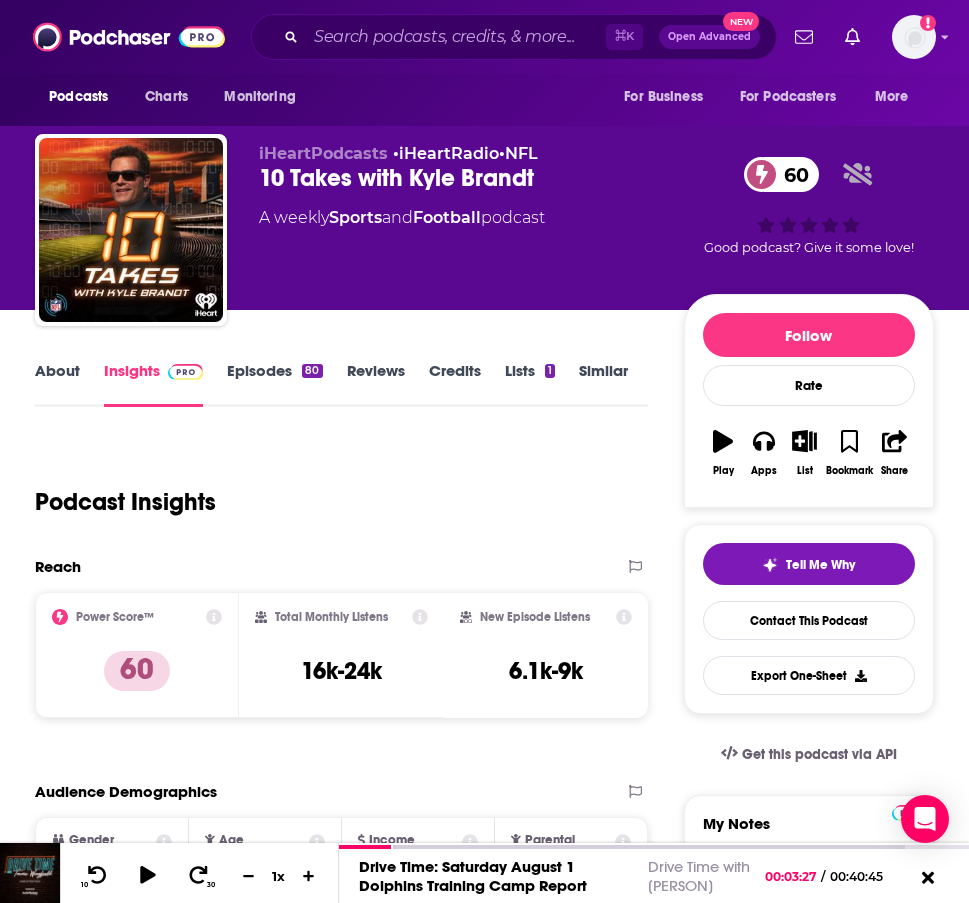 scroll, scrollTop: 0, scrollLeft: 0, axis: both 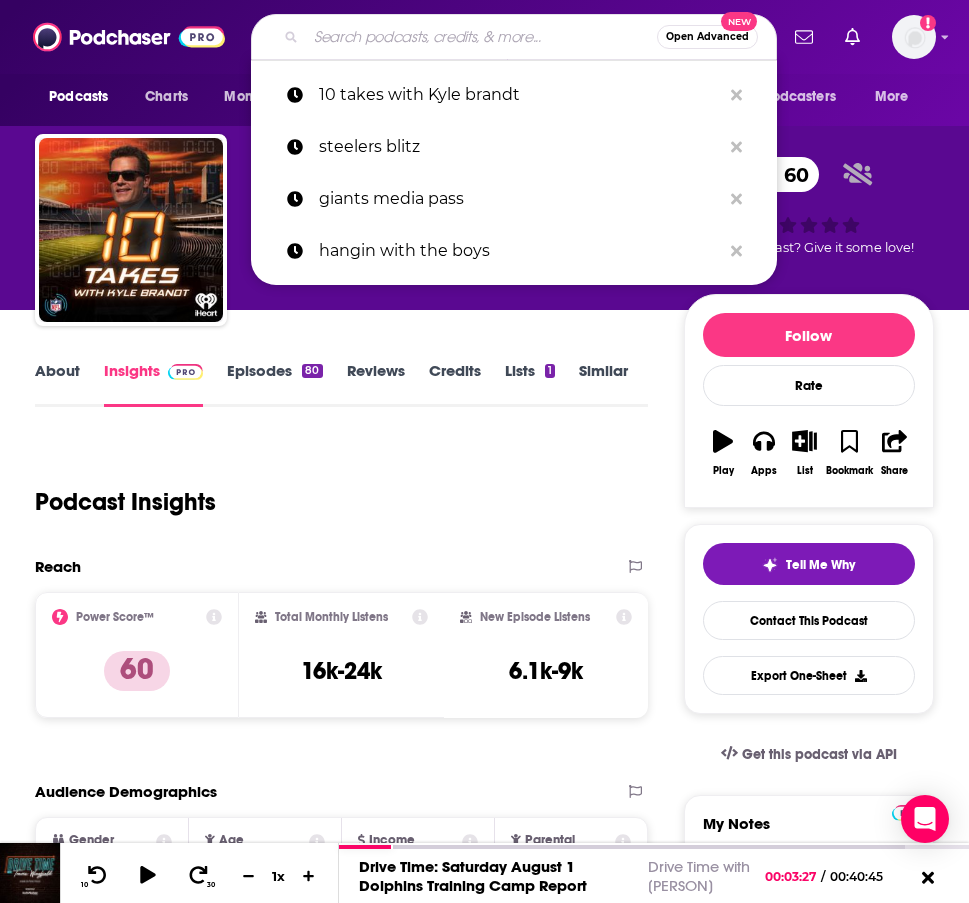 click at bounding box center (481, 37) 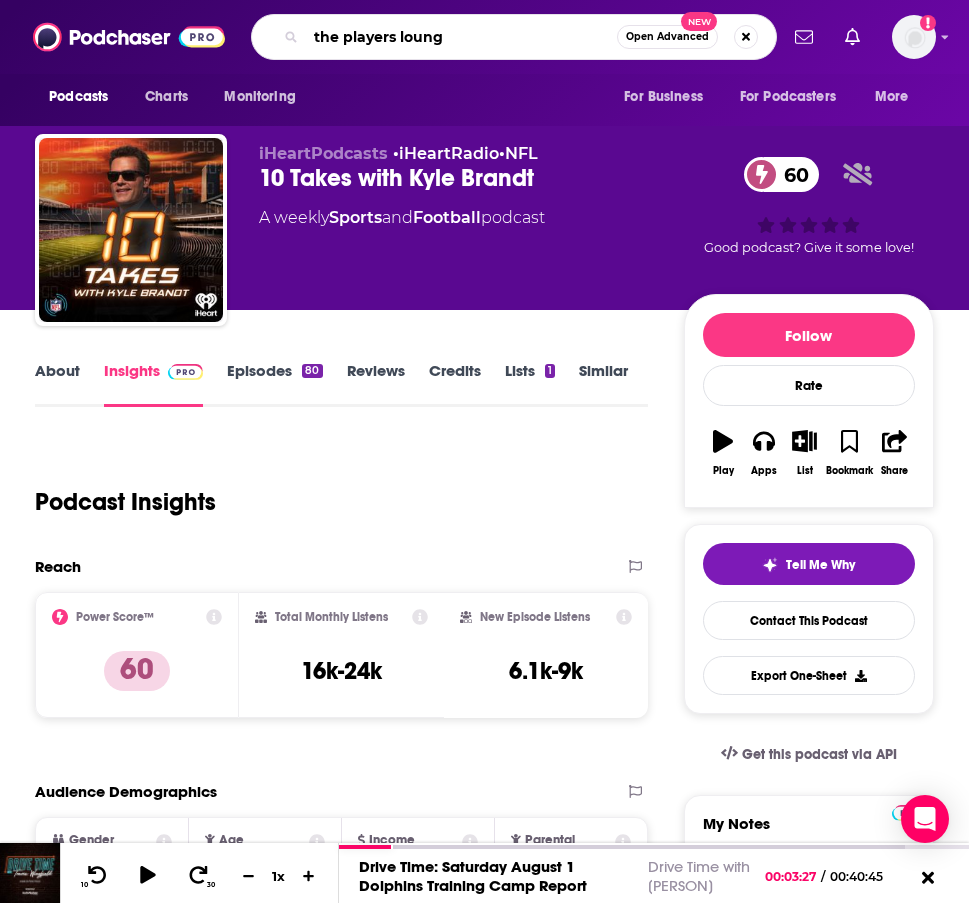 type on "the players lounge" 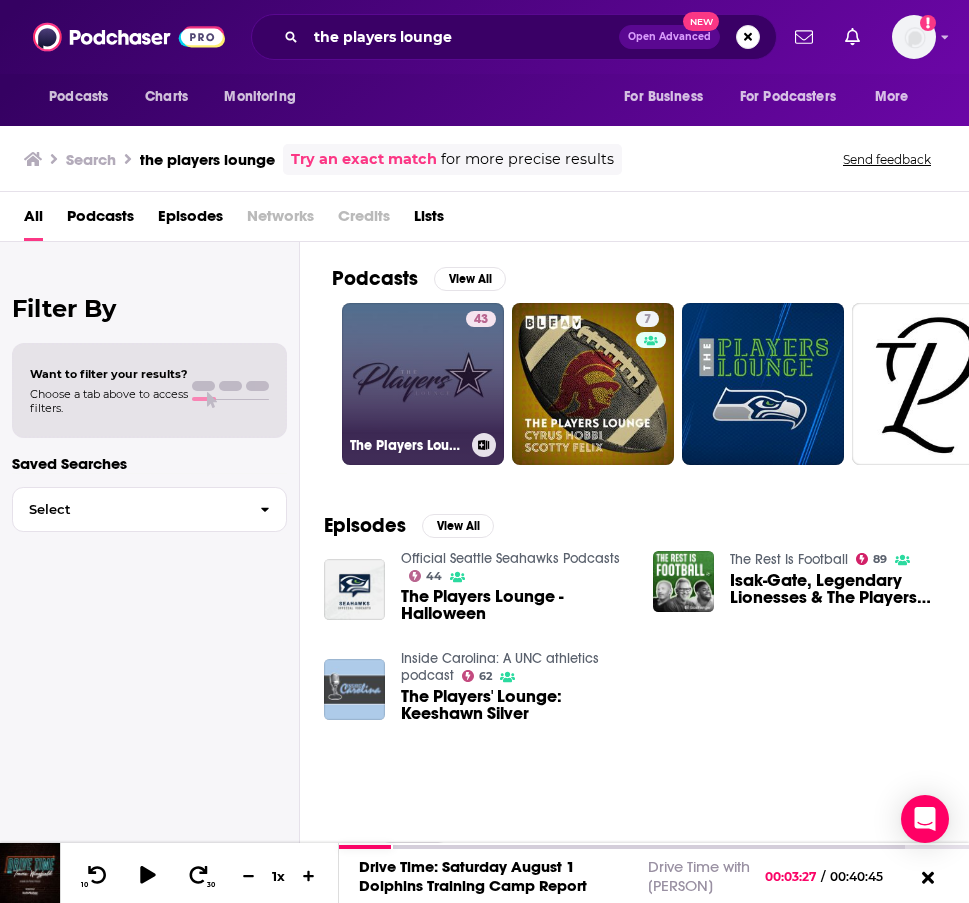 click on "43 The Players Lounge" at bounding box center [423, 384] 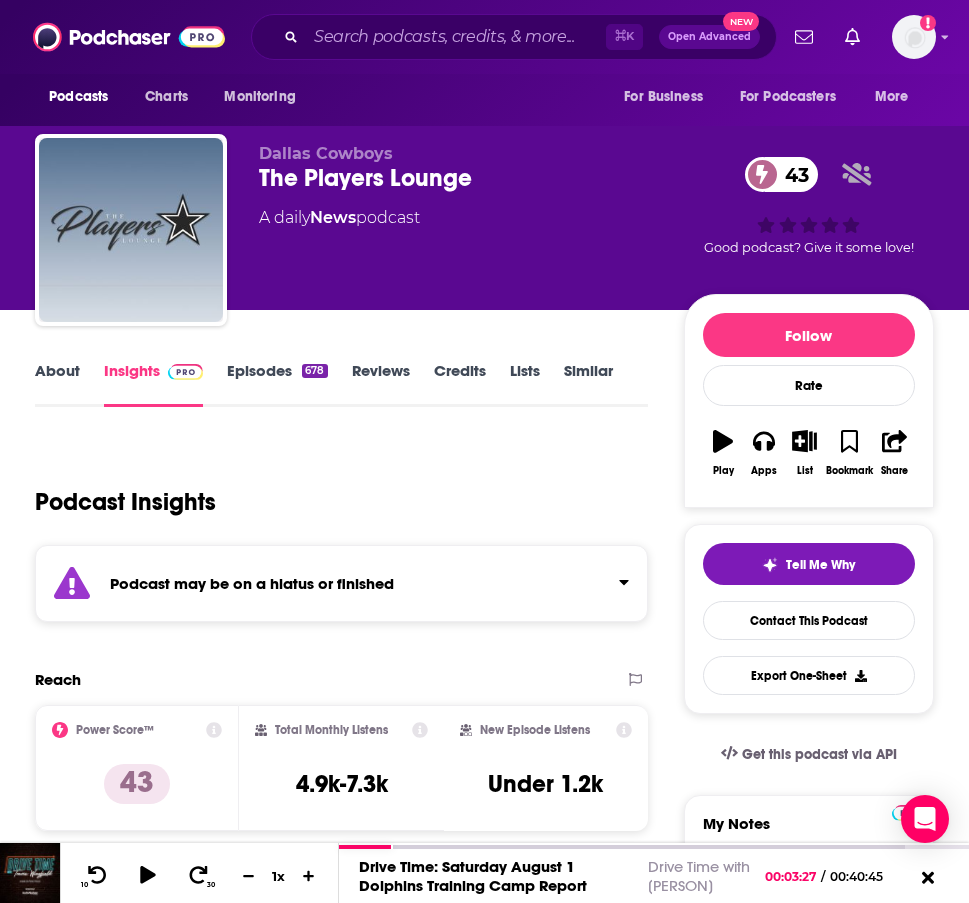 scroll, scrollTop: 0, scrollLeft: 0, axis: both 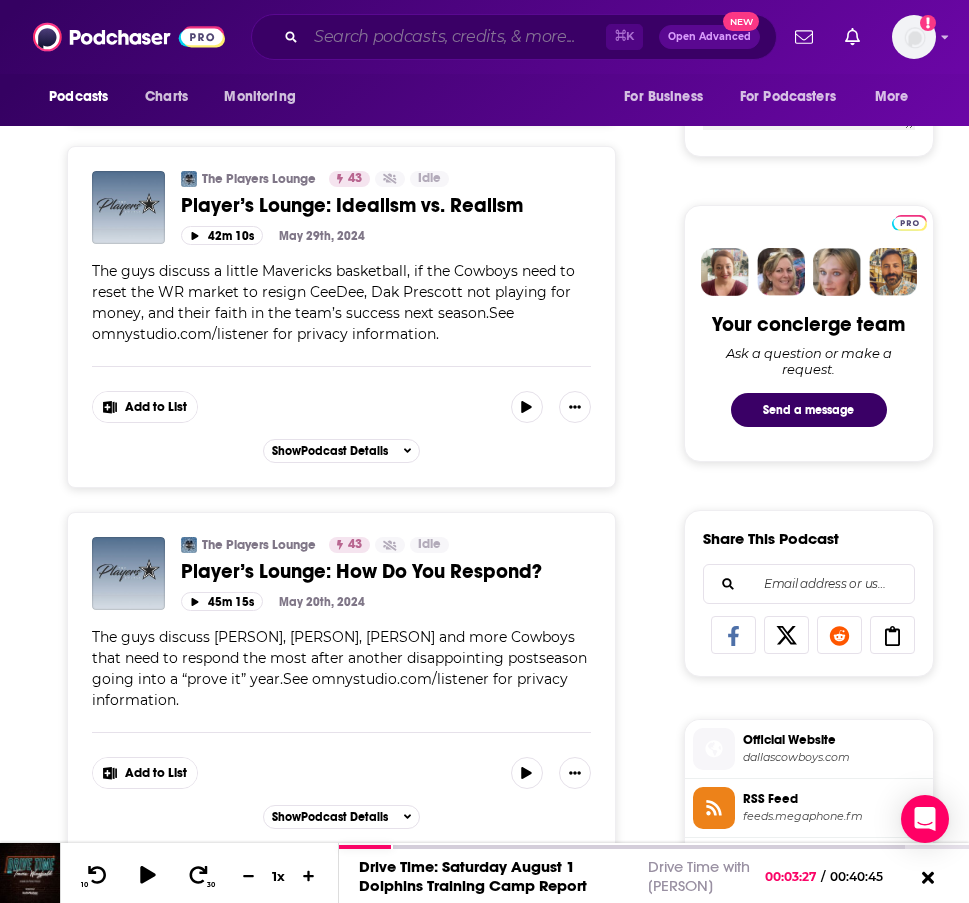 click at bounding box center [456, 37] 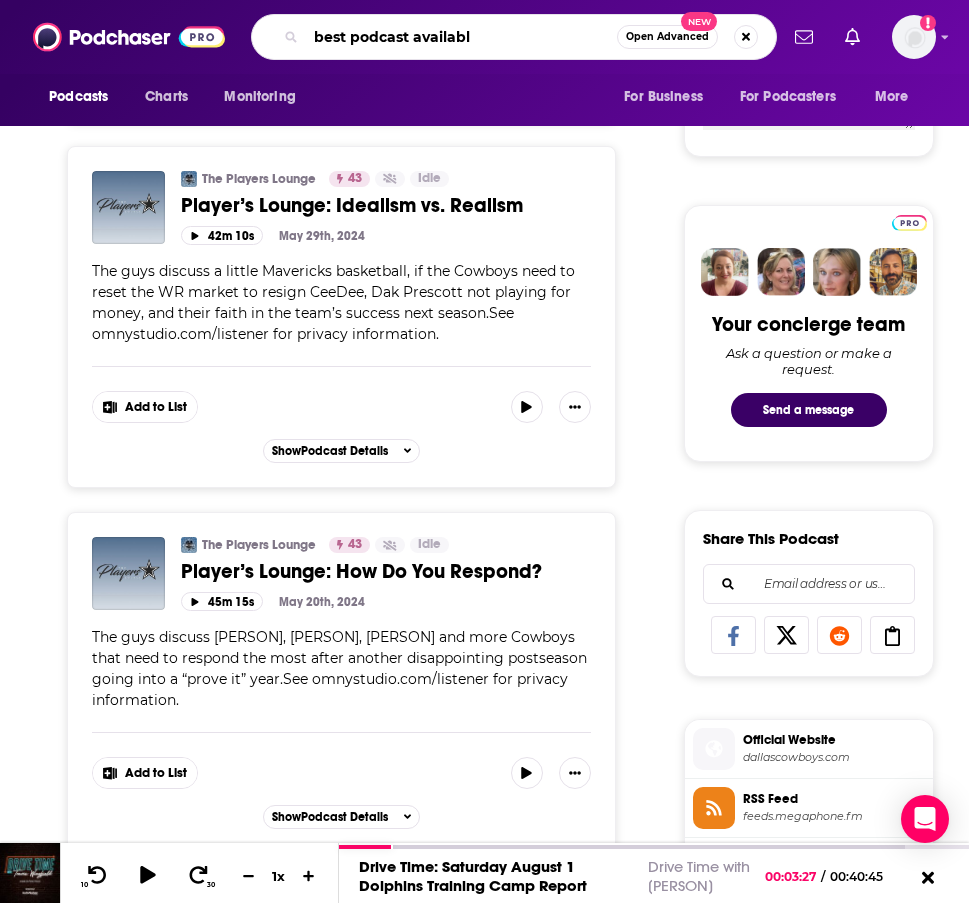type on "best podcast available" 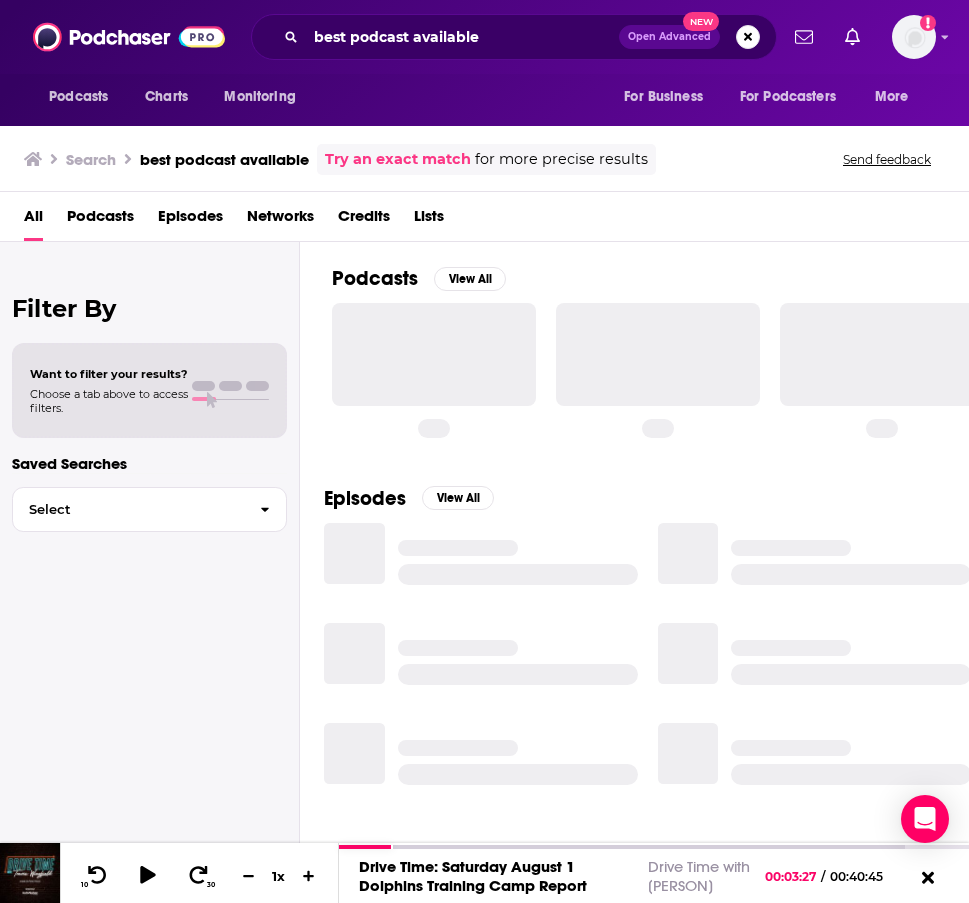 scroll, scrollTop: 0, scrollLeft: 0, axis: both 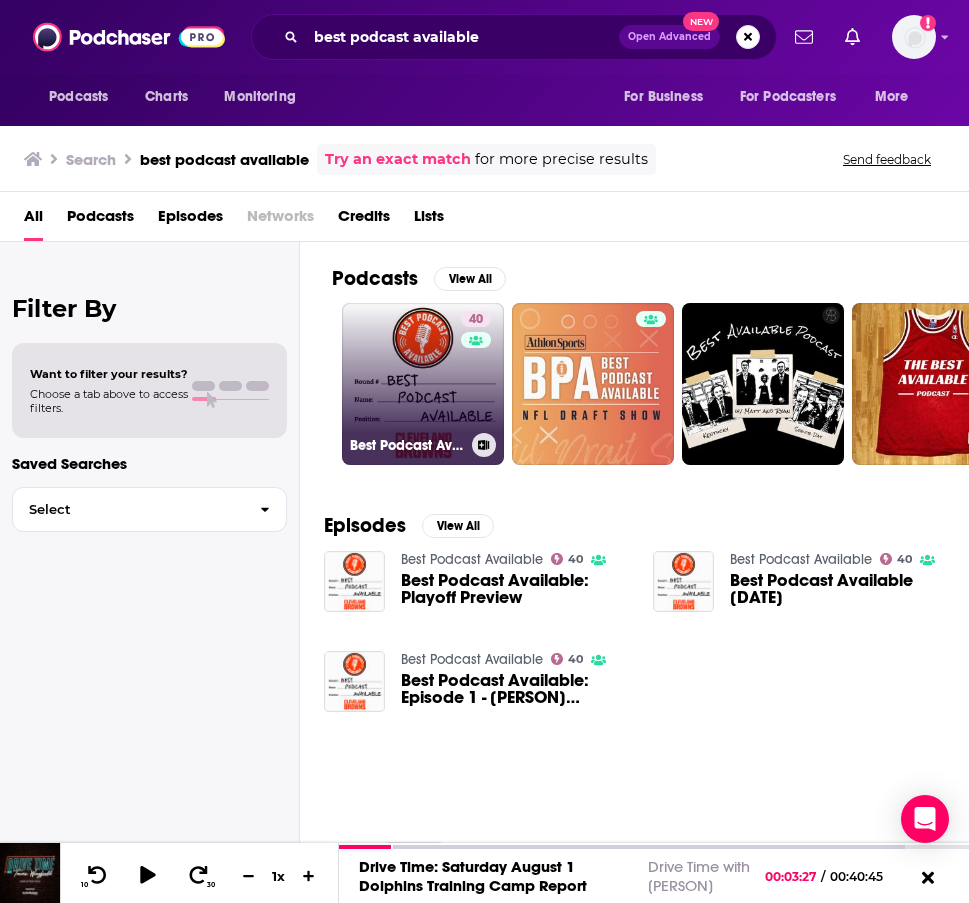 click on "40 Best Podcast Available" at bounding box center (423, 384) 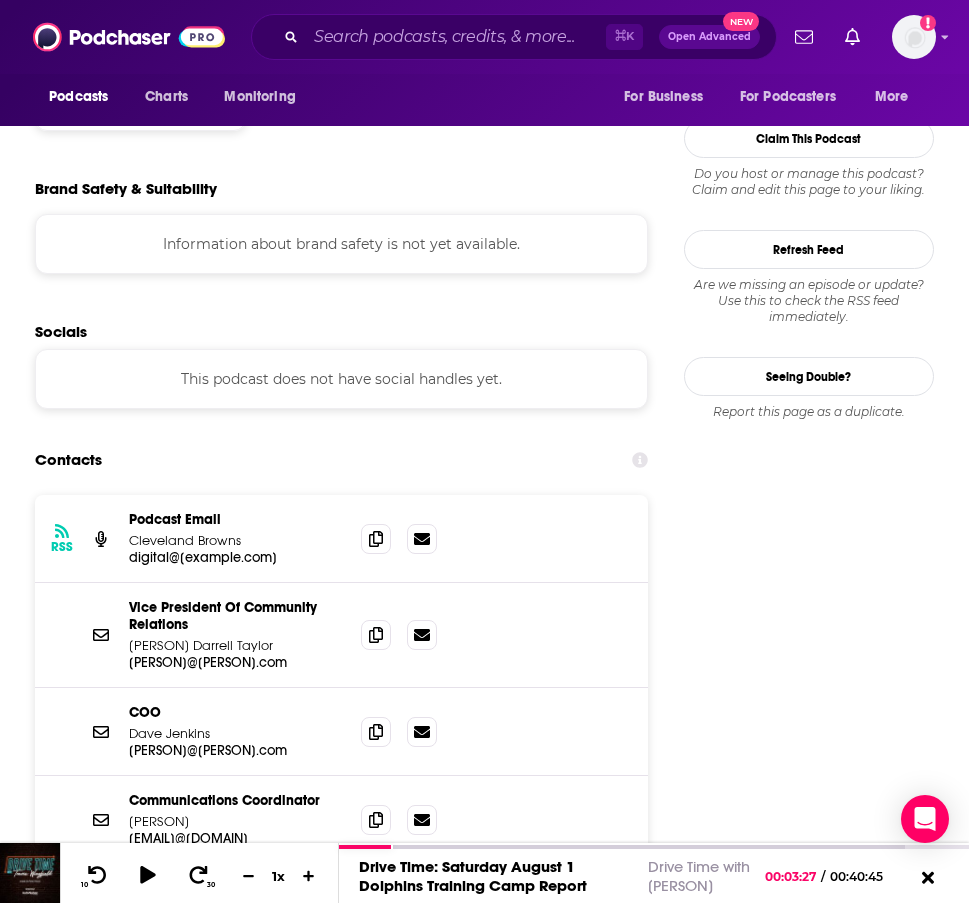 scroll, scrollTop: 1576, scrollLeft: 0, axis: vertical 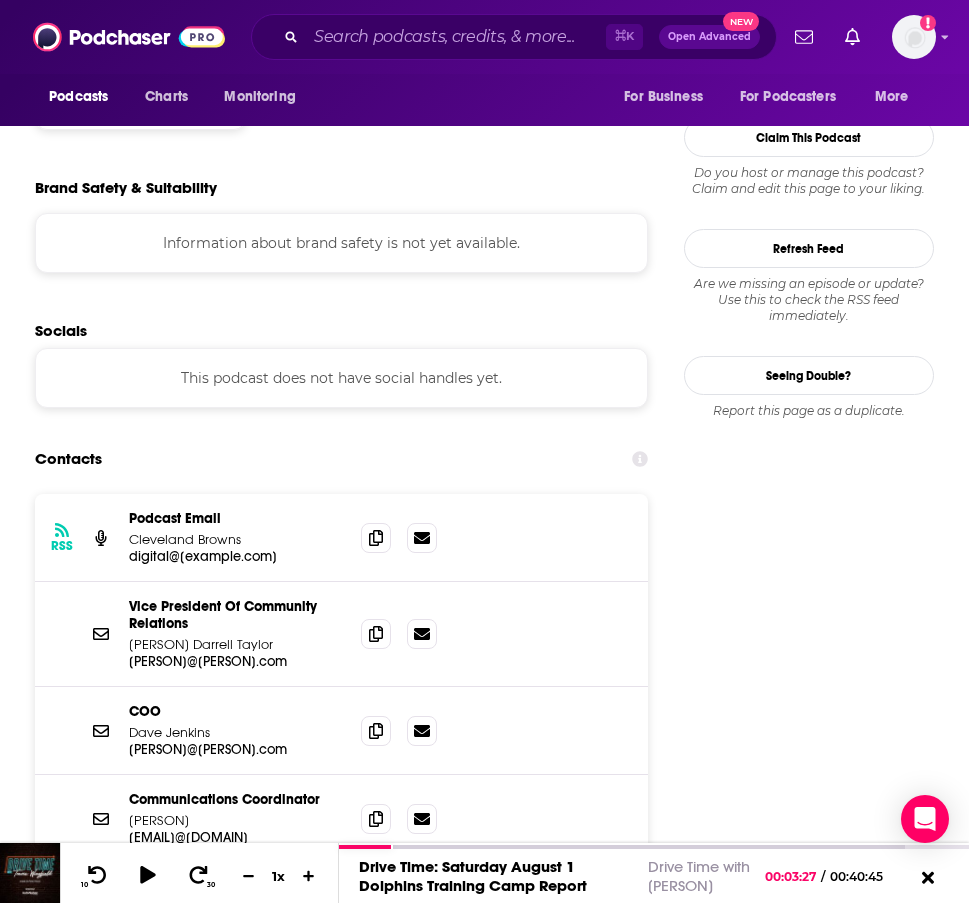 click on "Follow Rate Play Apps List Bookmark Share Tell Me Why Contact This Podcast Export One-Sheet Get this podcast via API My Notes Your concierge team Ask a question or make a request. Send a message Share This Podcast Recommendation sent https://www.podchaser.com/podcasts/best-podcast-available-803243 Copy Link Official Website clevelandbrowns.com RSS Feed omnycontent.com Claim This Podcast Do you host or manage this podcast? Claim and edit this page to your liking. Refresh Feed Are we missing an episode or update? Use this to check the RSS feed immediately. Seeing Double? Report this page as a duplicate." at bounding box center [809, 2307] 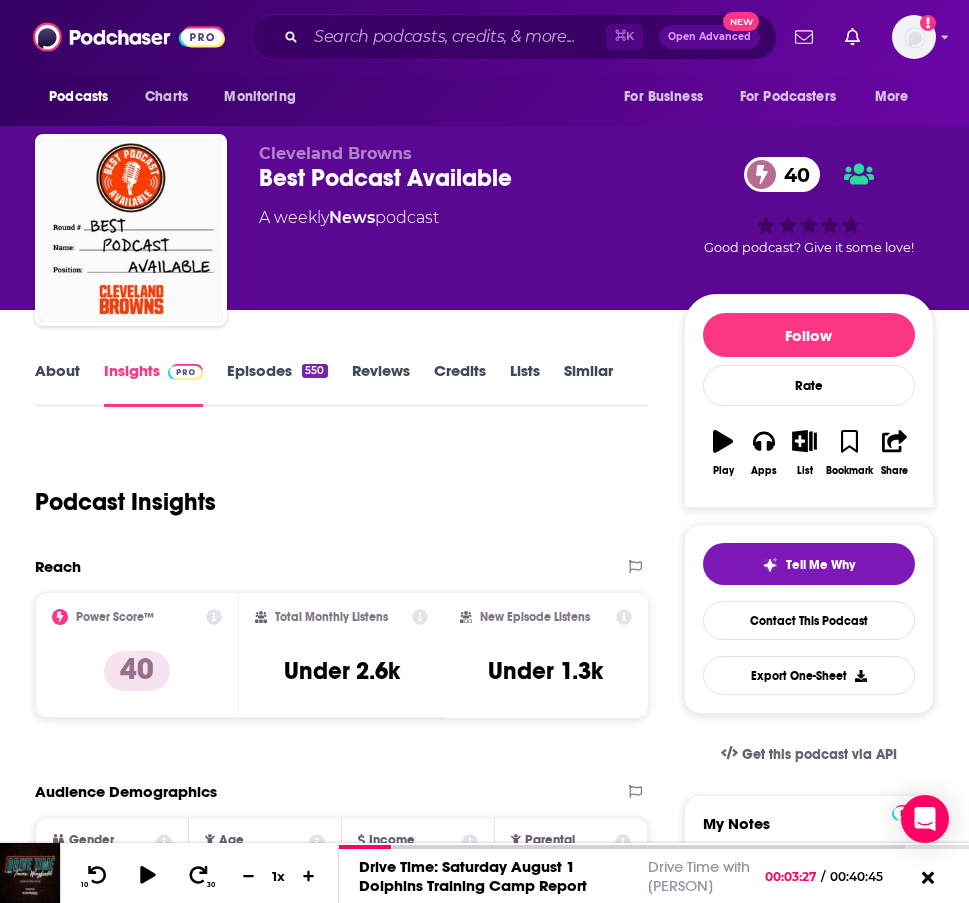 scroll, scrollTop: 0, scrollLeft: 0, axis: both 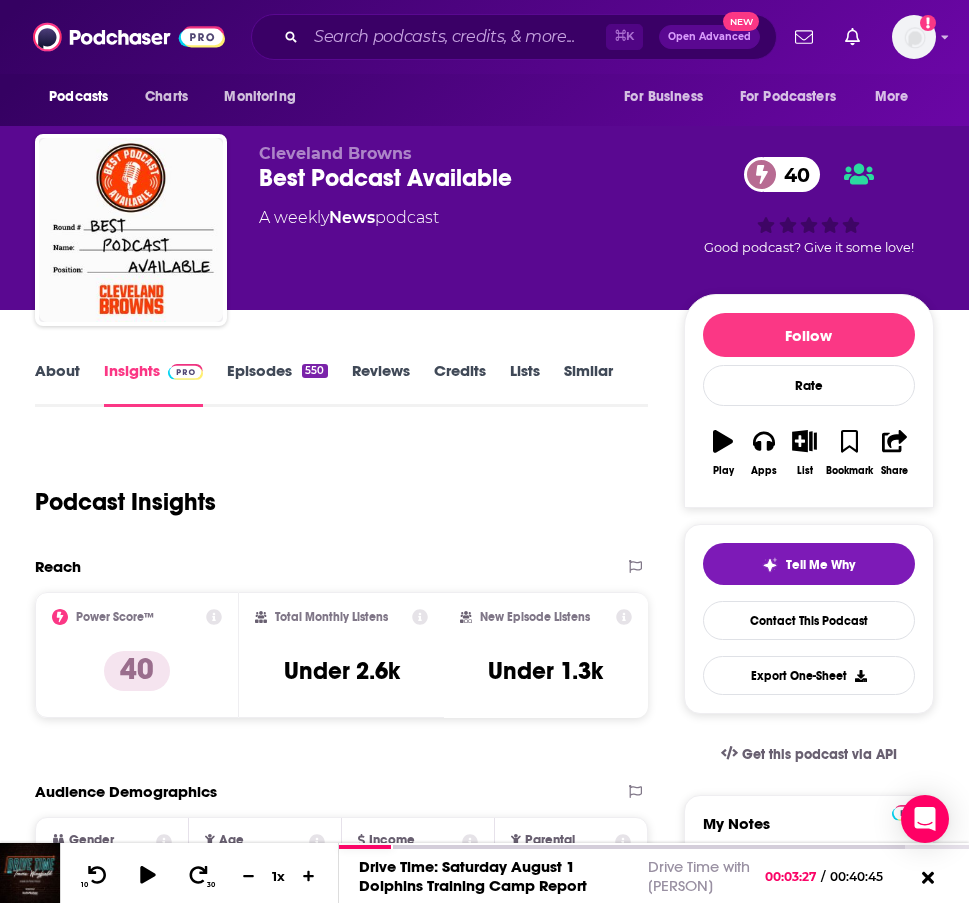 click on "Episodes 550" at bounding box center (277, 384) 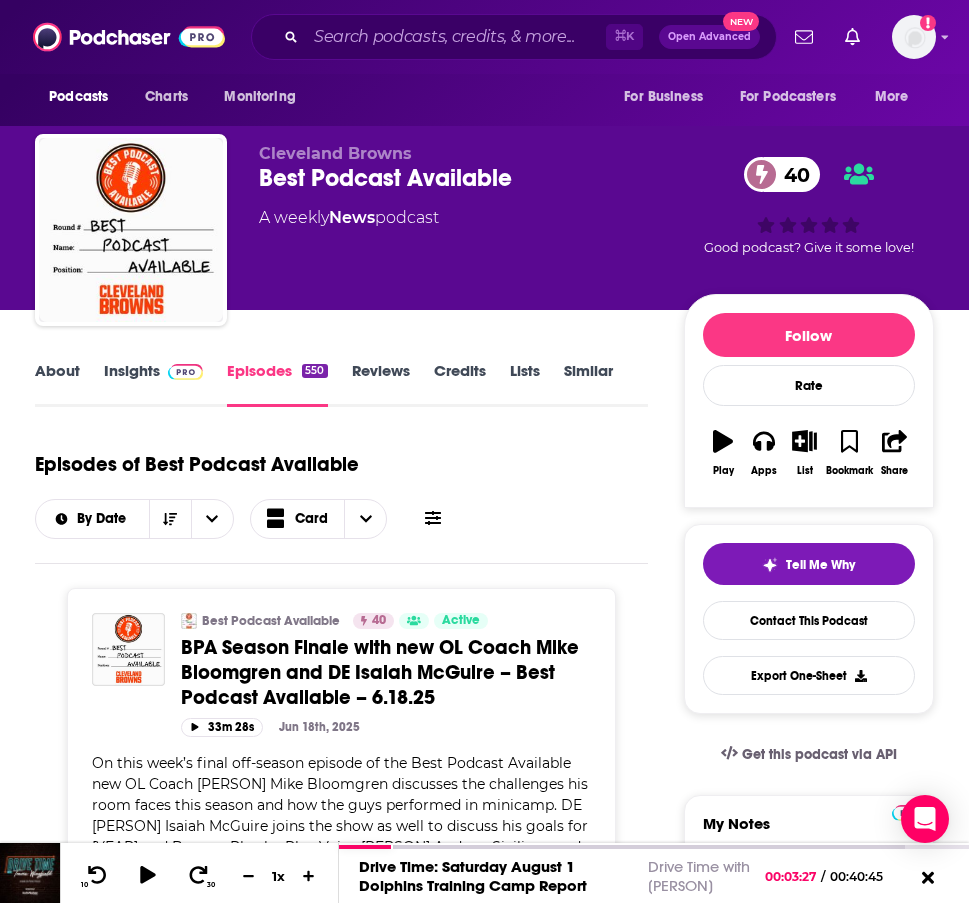 scroll, scrollTop: 0, scrollLeft: 0, axis: both 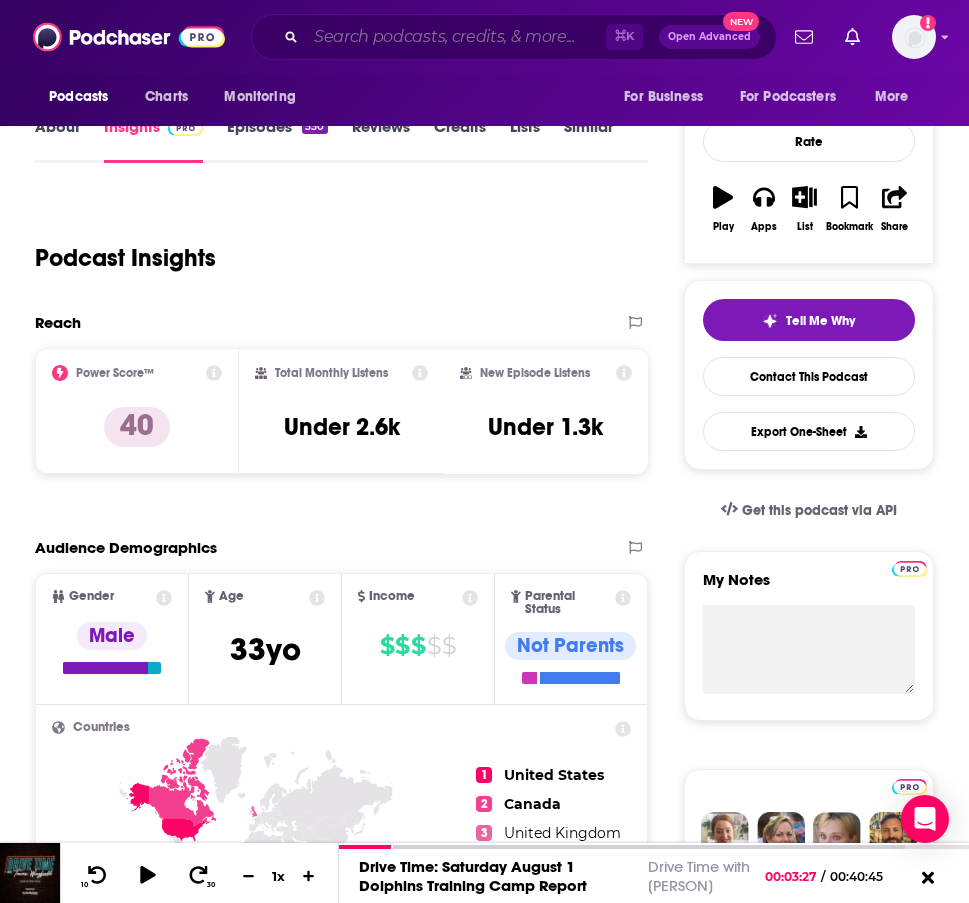 click at bounding box center (456, 37) 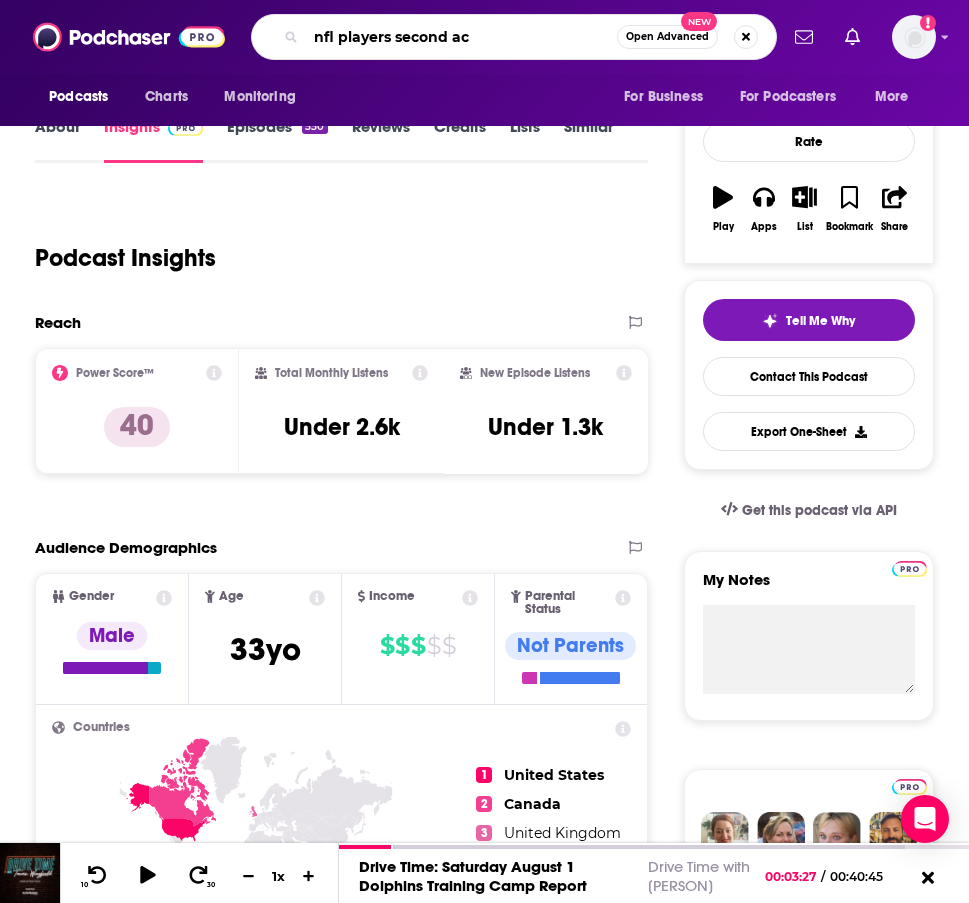 type on "nfl players second acs" 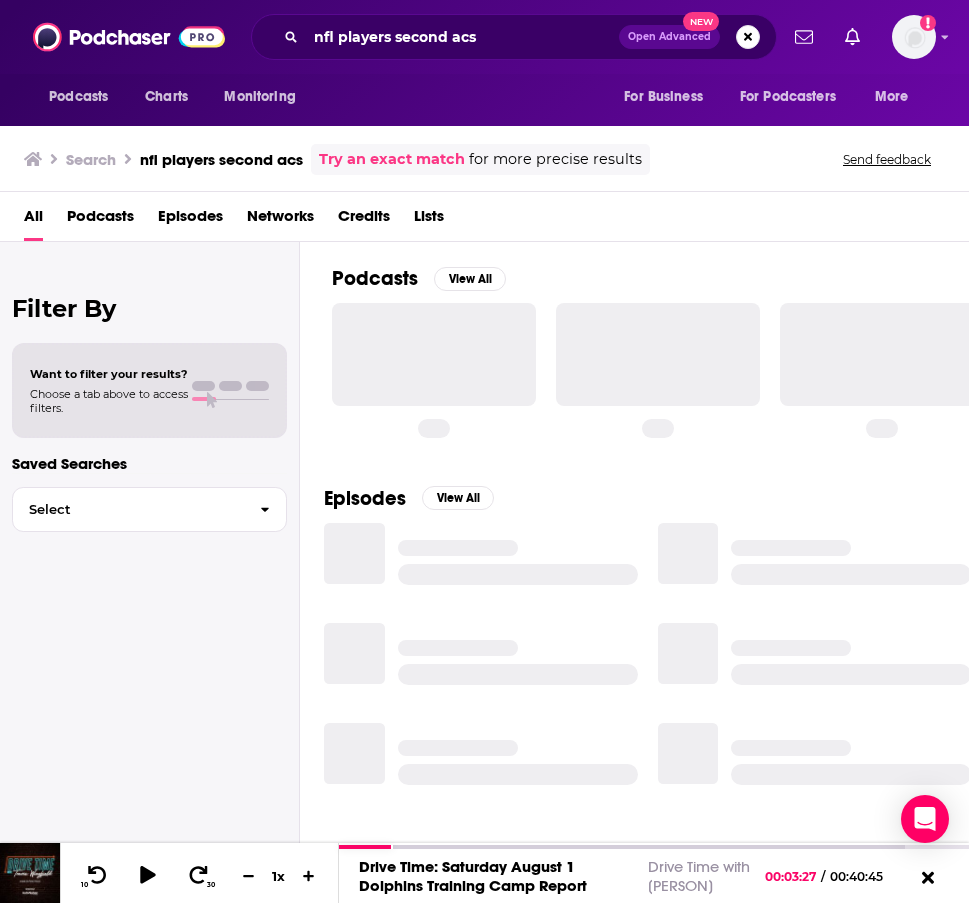 scroll, scrollTop: 0, scrollLeft: 0, axis: both 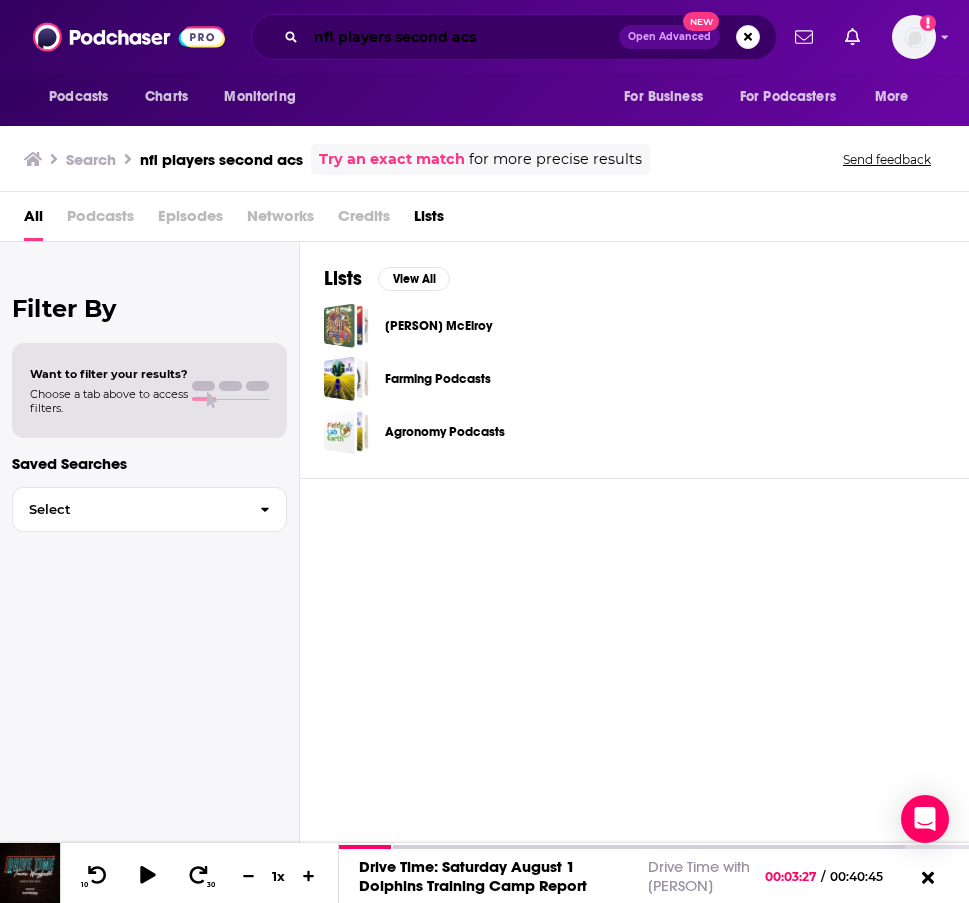 click on "nfl players second acs" at bounding box center (462, 37) 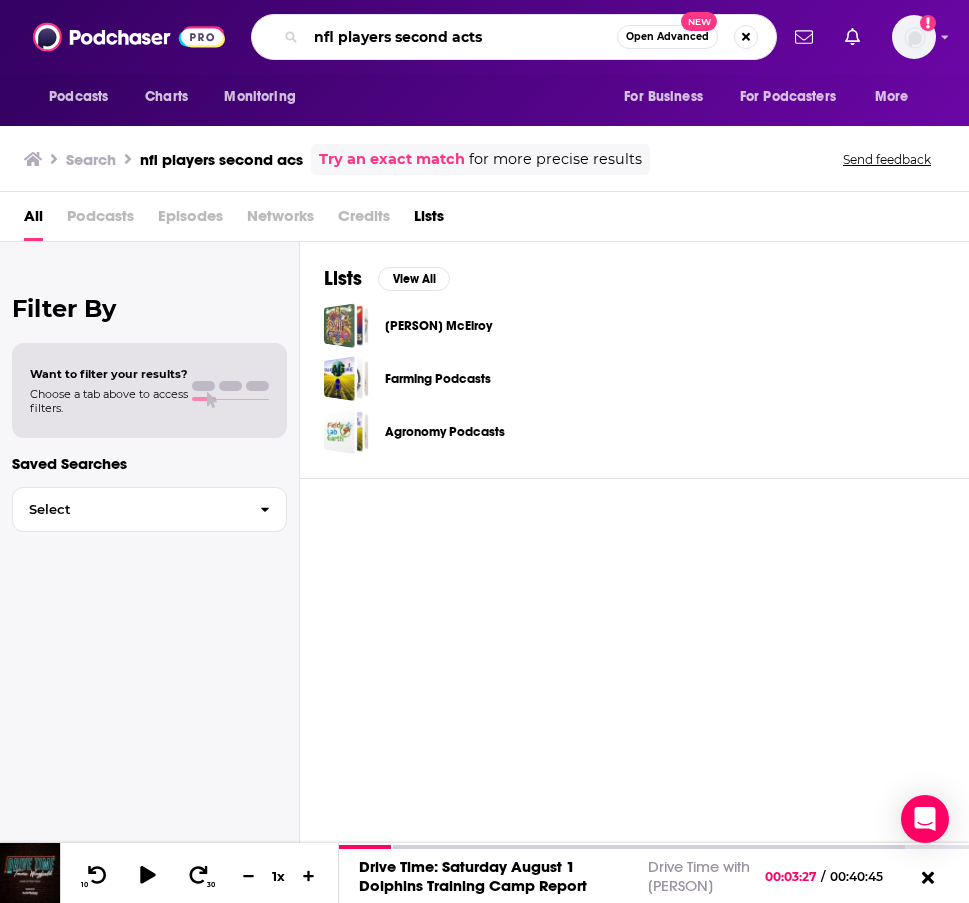 type on "nfl players second acts" 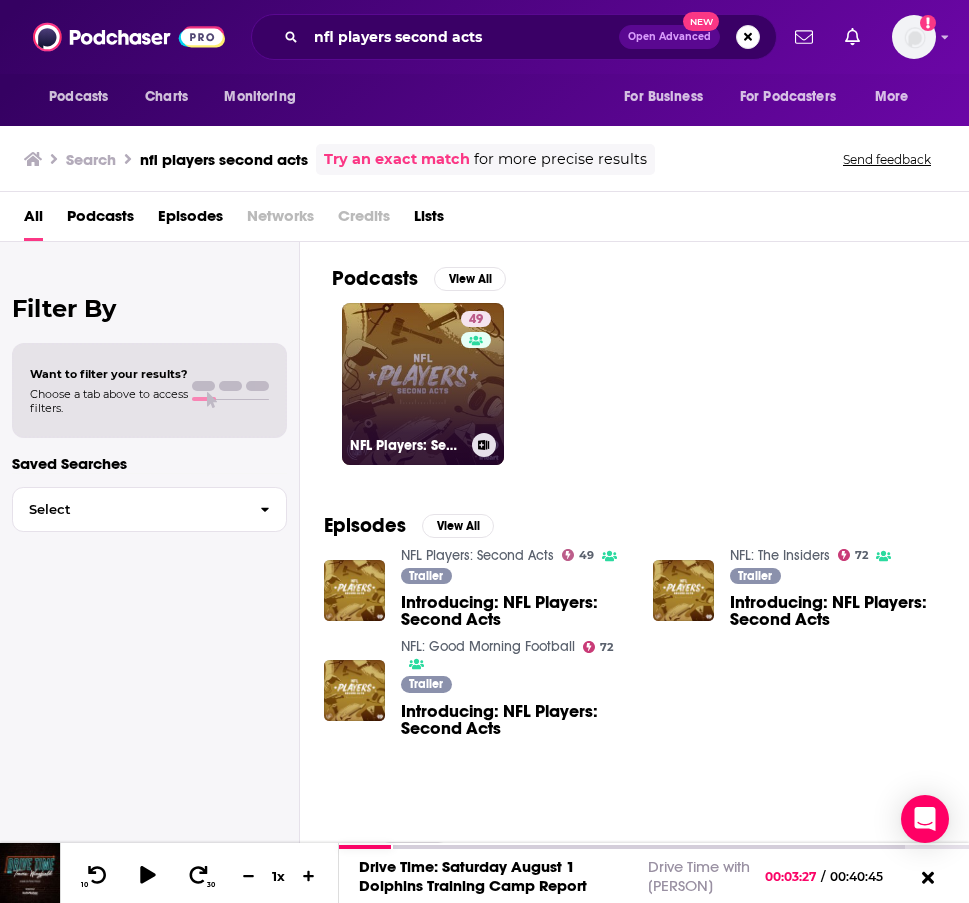 click on "49 NFL Players: Second Acts" at bounding box center (423, 384) 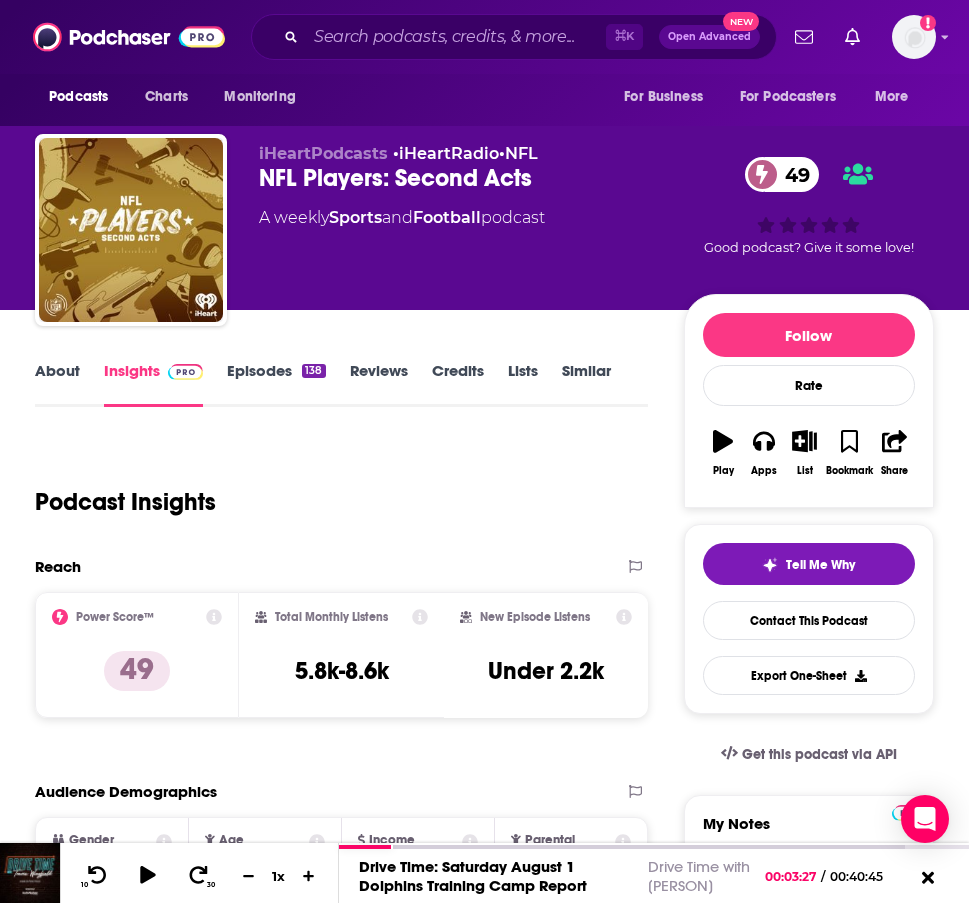 scroll, scrollTop: 0, scrollLeft: 0, axis: both 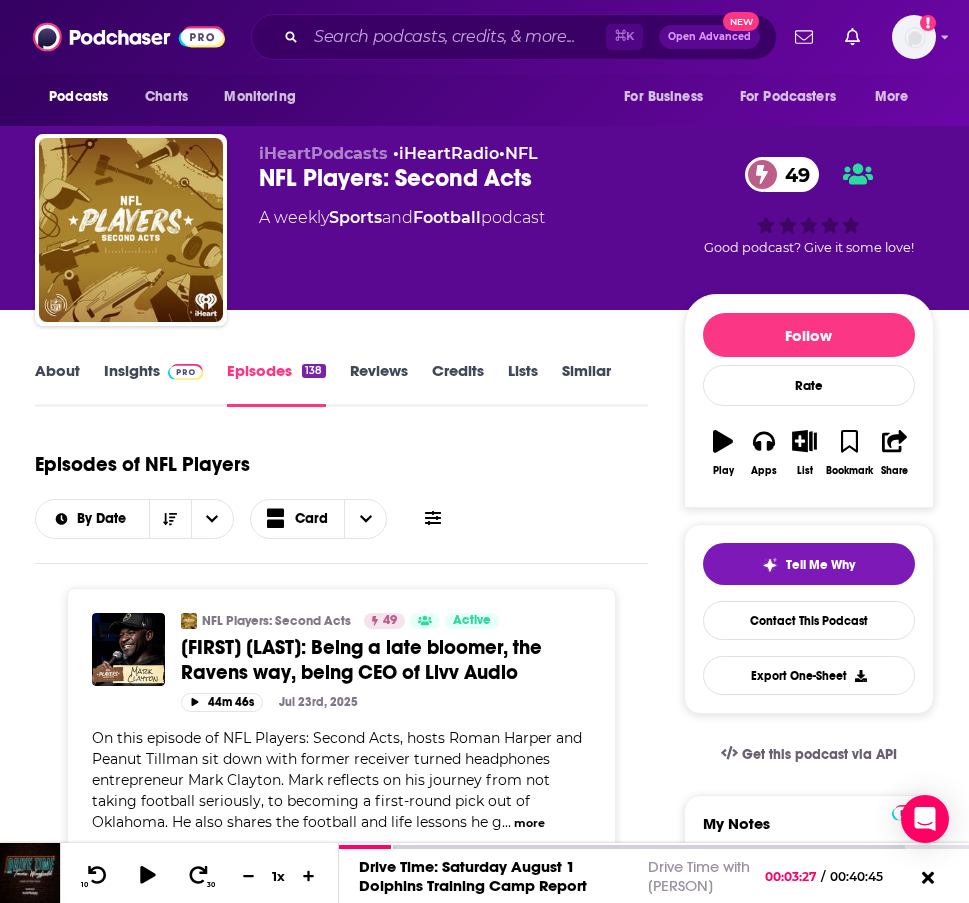 click on "Insights" at bounding box center (153, 384) 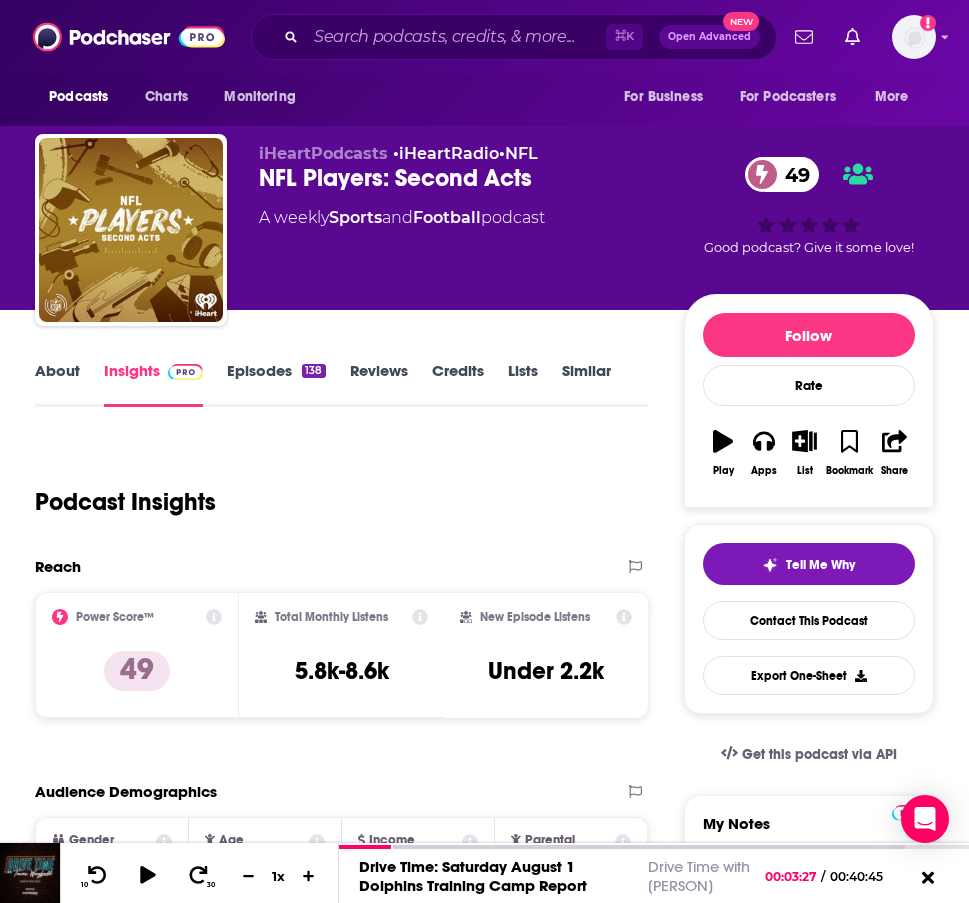 scroll, scrollTop: 0, scrollLeft: 0, axis: both 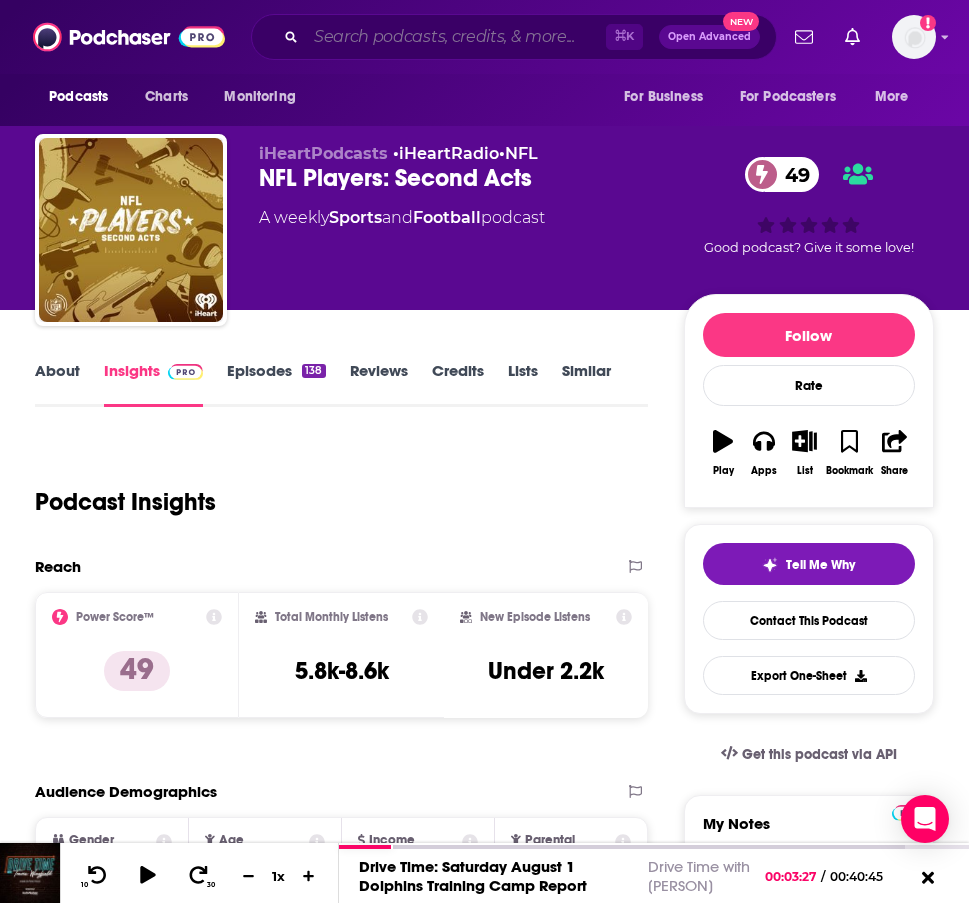 click at bounding box center [456, 37] 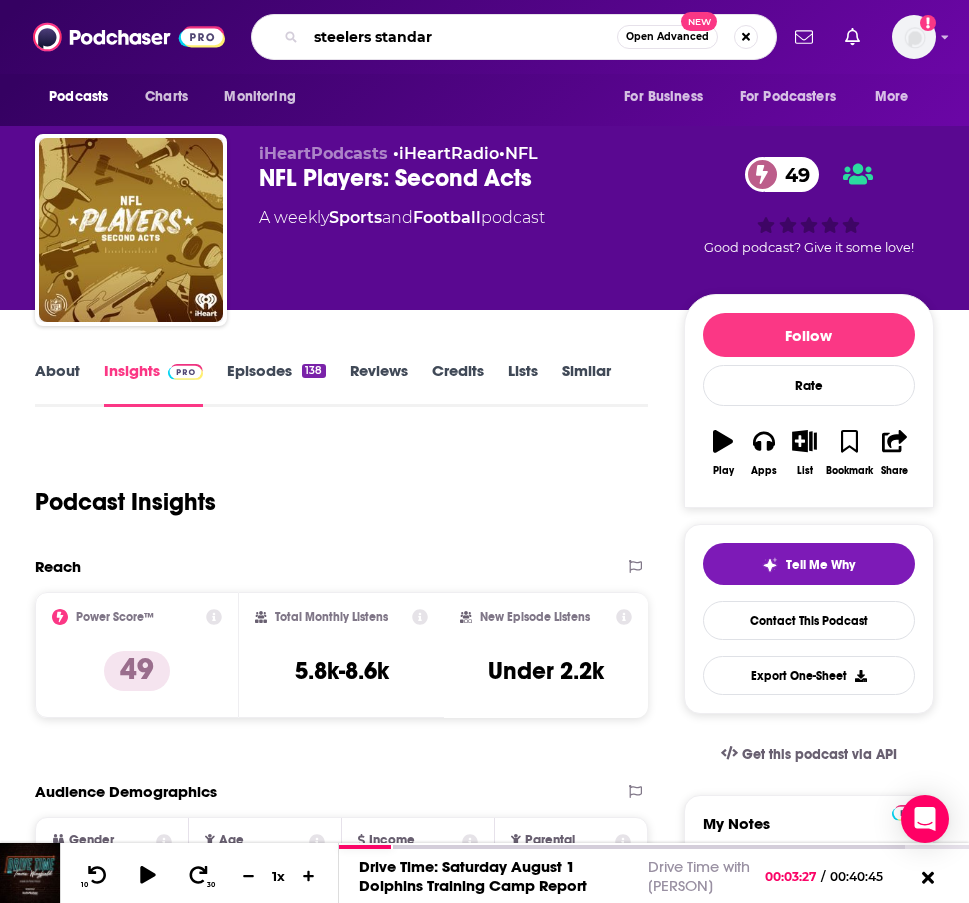 type on "steelers standard" 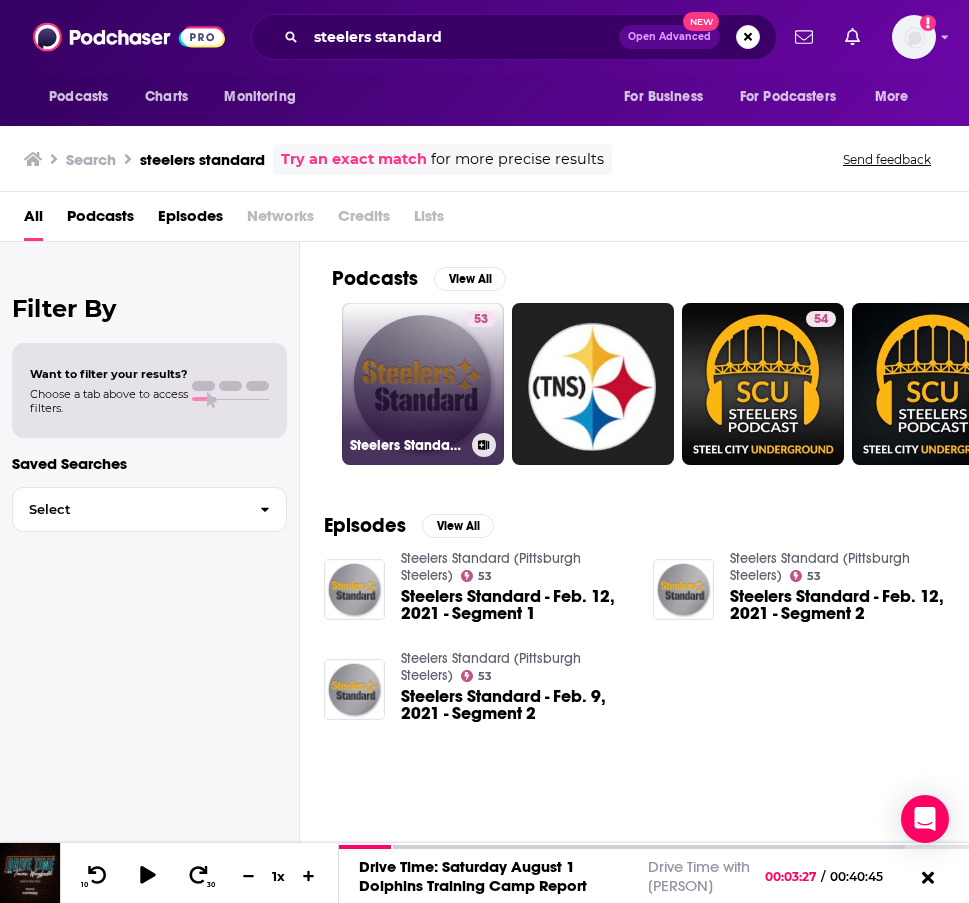 click on "53 Steelers Standard (Pittsburgh Steelers)" at bounding box center [423, 384] 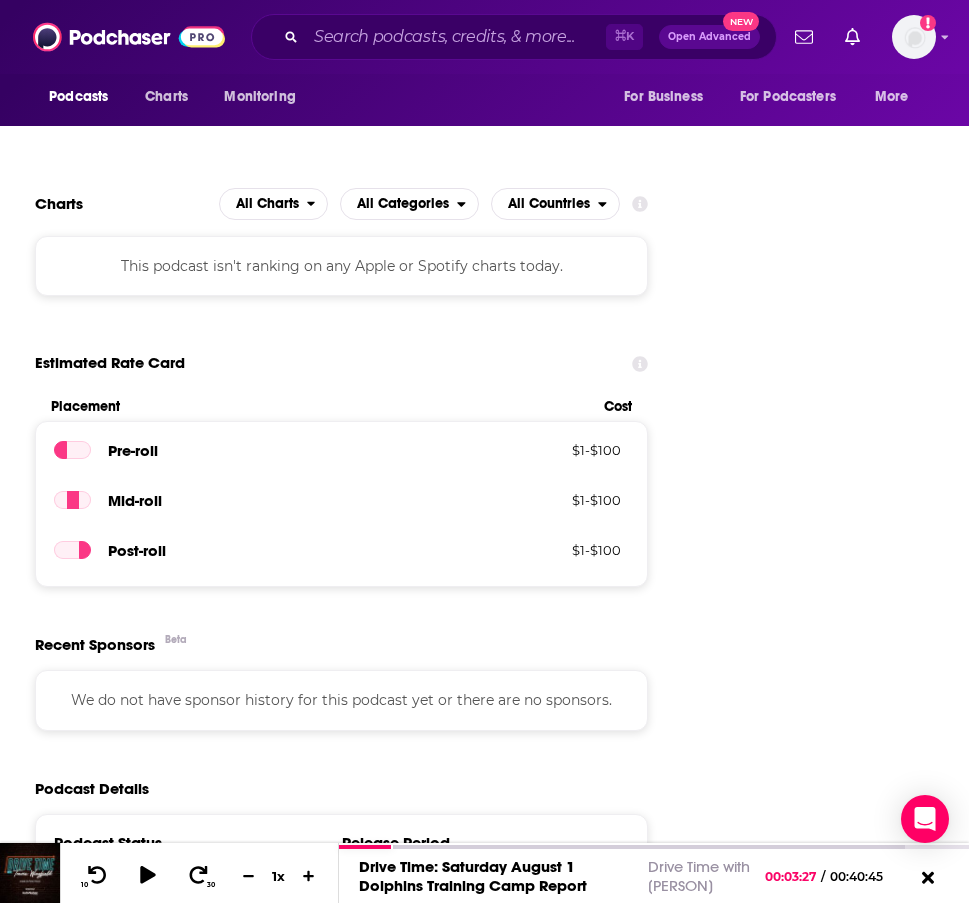 scroll, scrollTop: 2178, scrollLeft: 0, axis: vertical 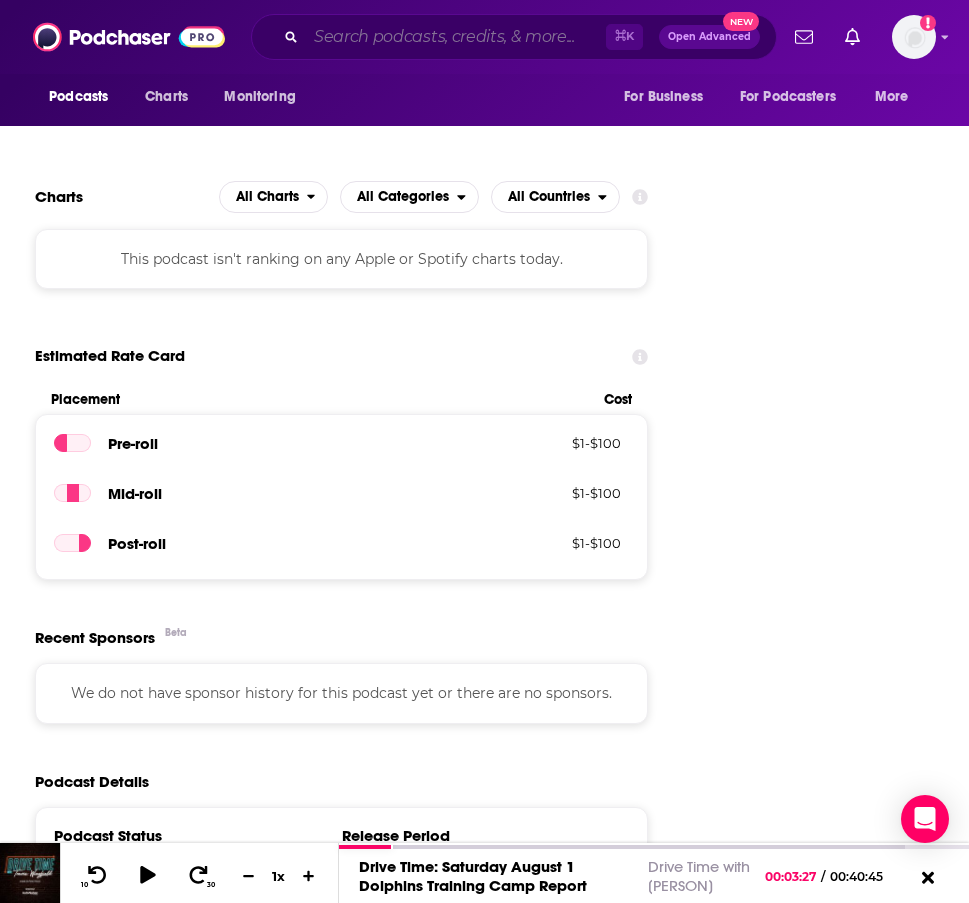 click at bounding box center [456, 37] 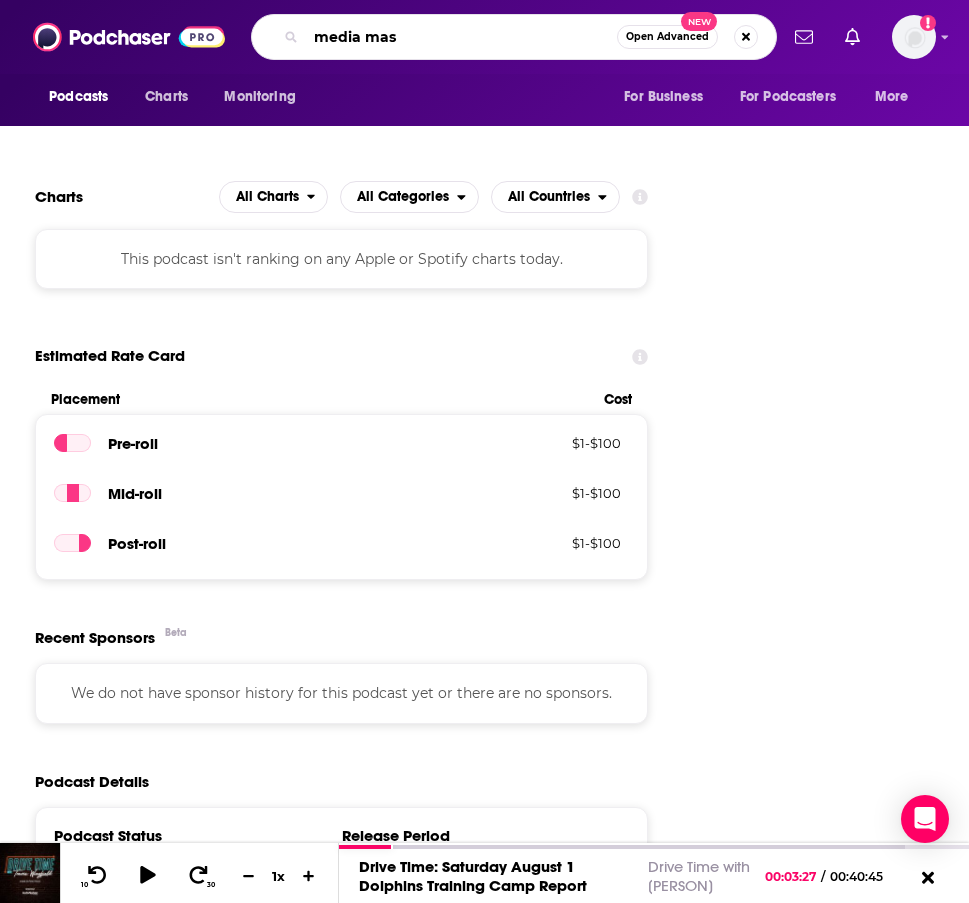 type on "media mash" 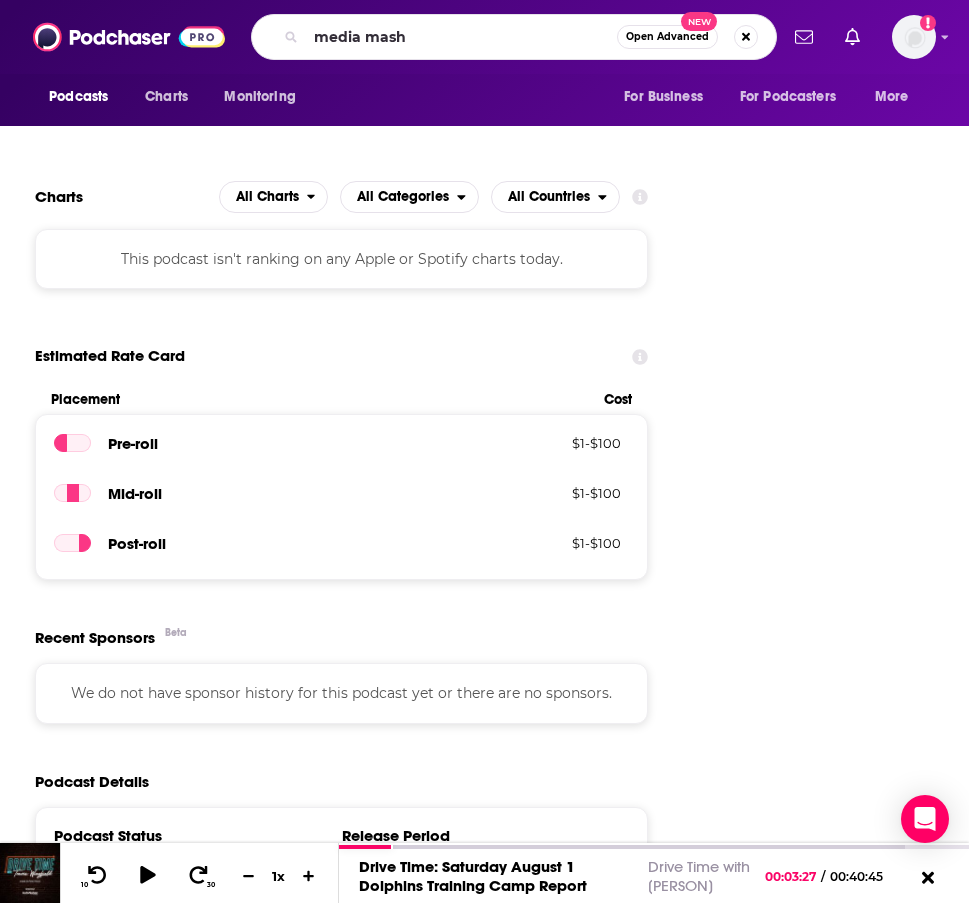 scroll, scrollTop: 0, scrollLeft: 0, axis: both 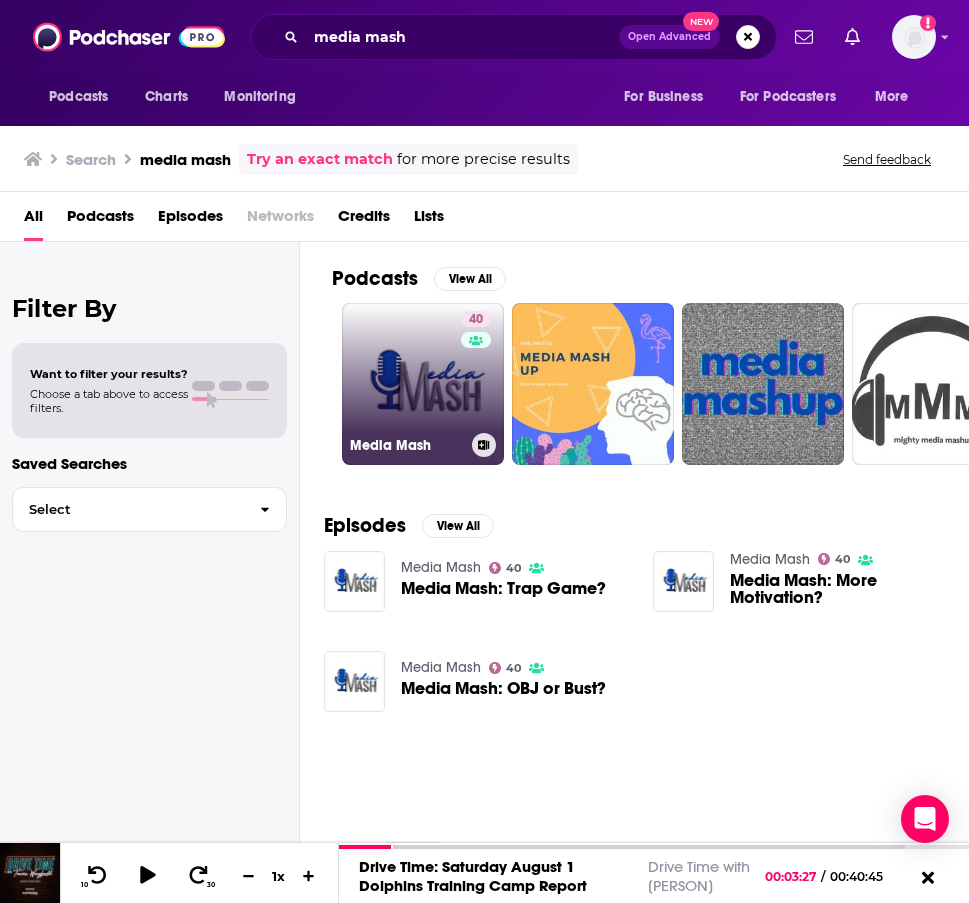 click on "40 Media Mash" at bounding box center [423, 384] 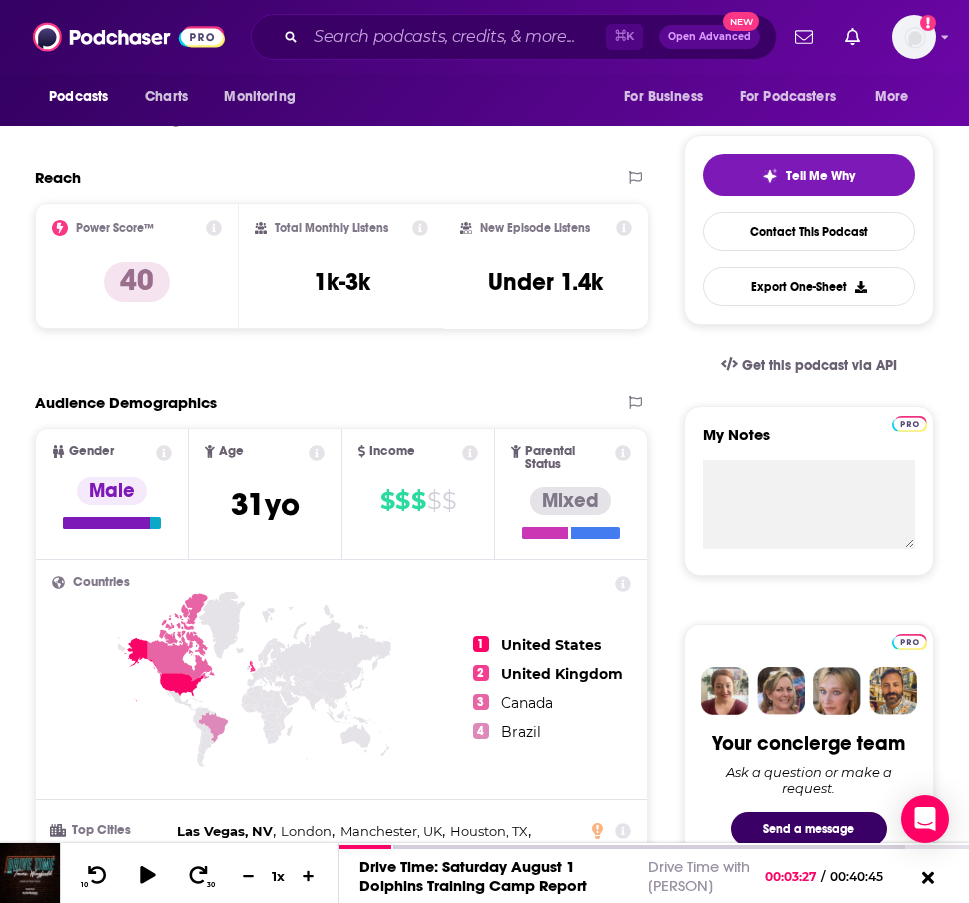 scroll, scrollTop: 341, scrollLeft: 0, axis: vertical 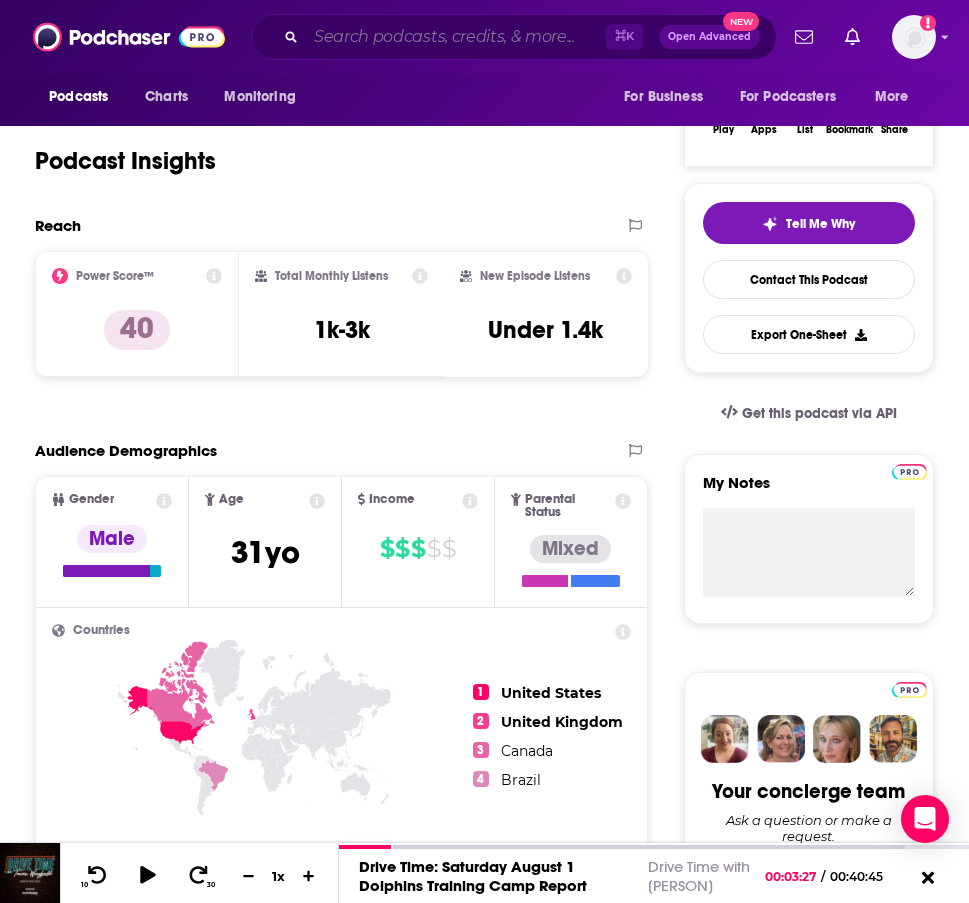 click at bounding box center [456, 37] 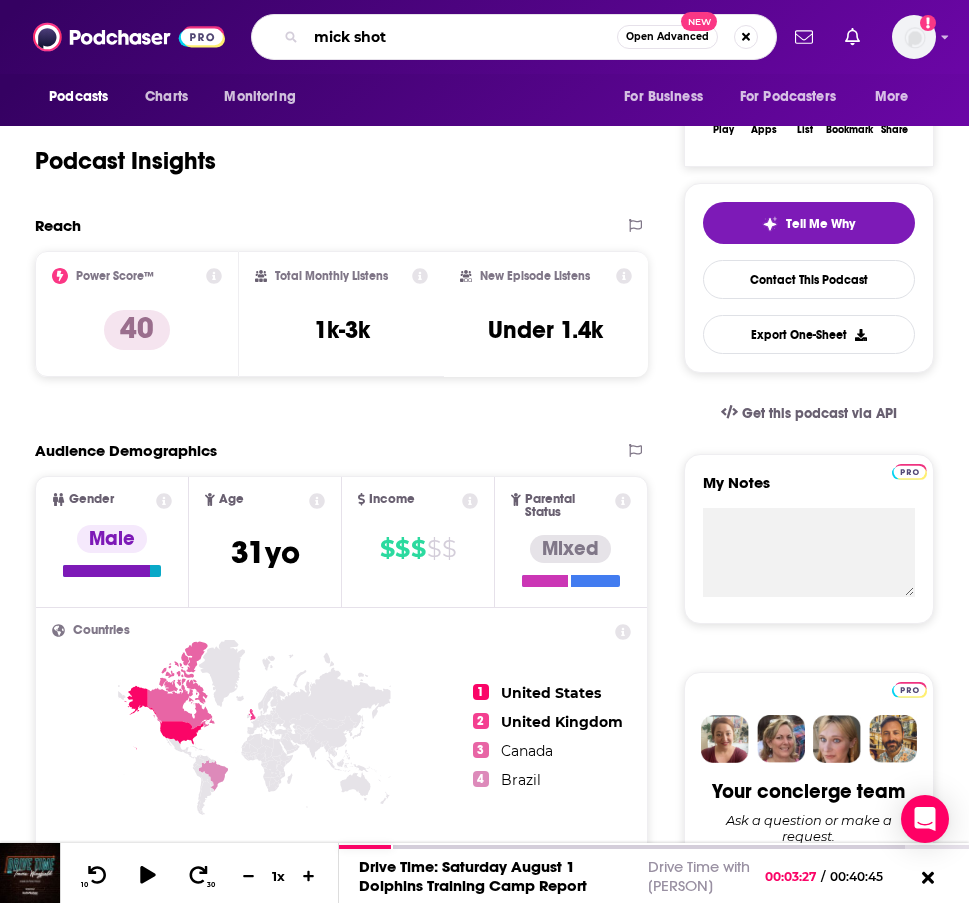 type on "mick shots" 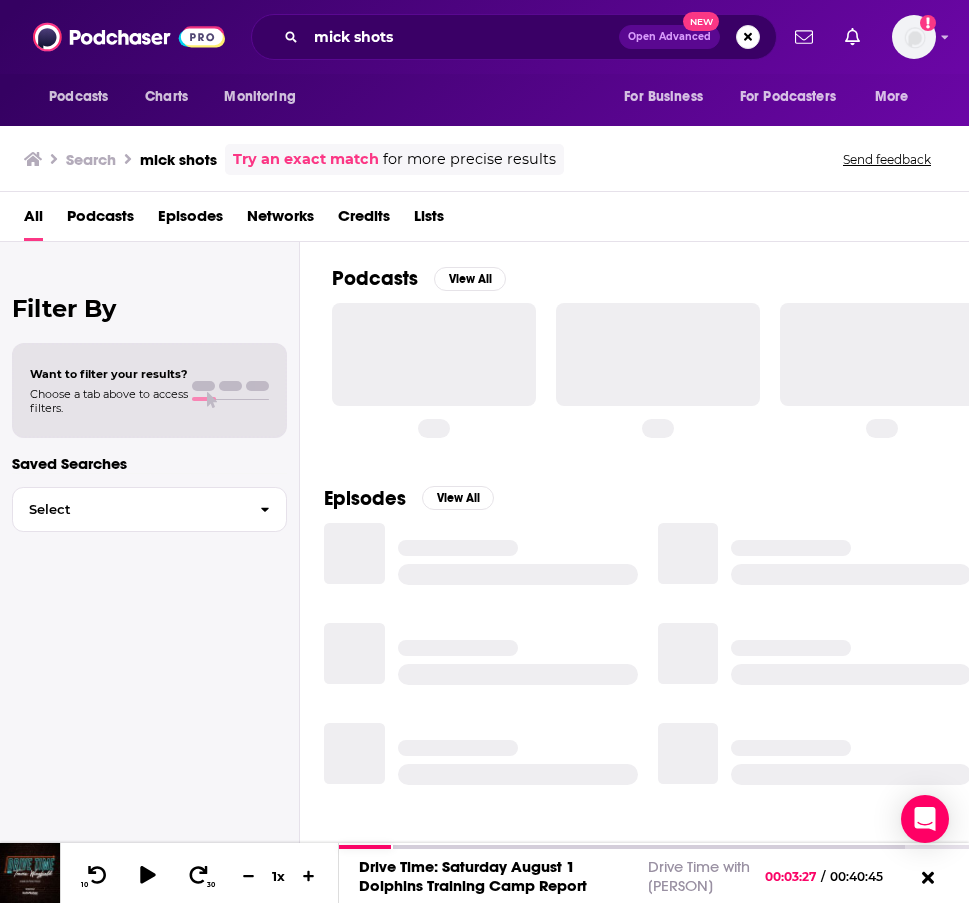 scroll, scrollTop: 0, scrollLeft: 0, axis: both 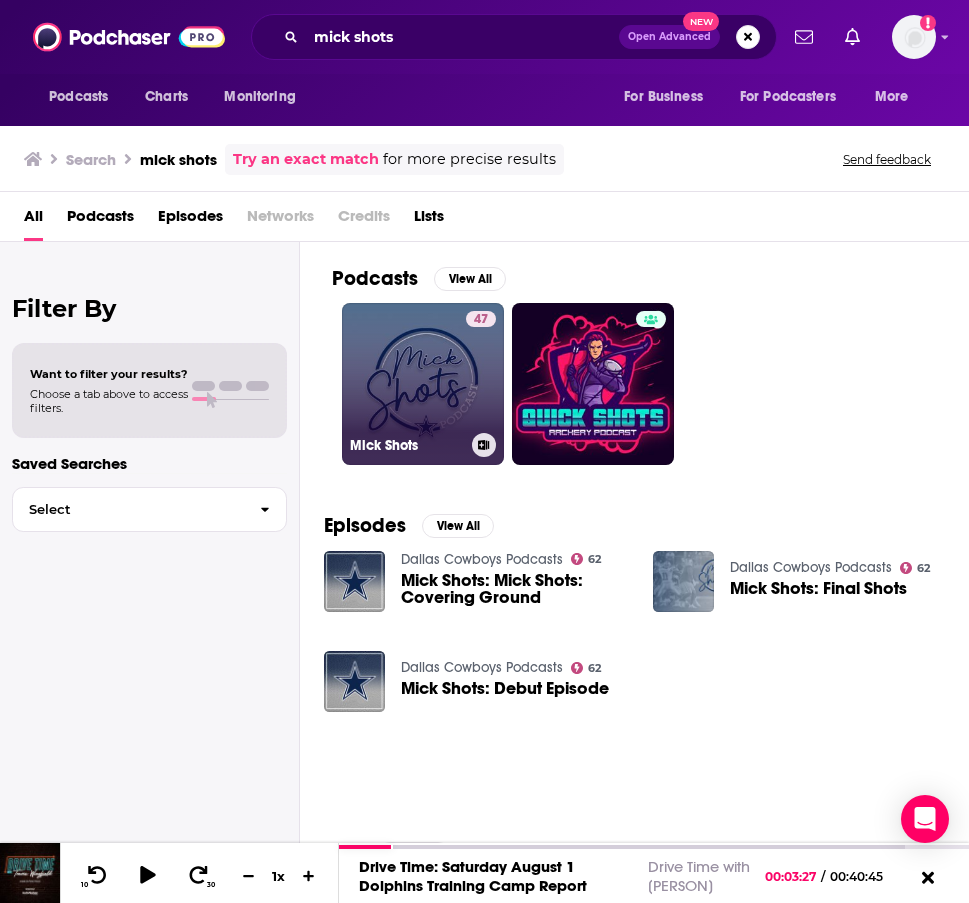 click on "47 Mick Shots" at bounding box center [423, 384] 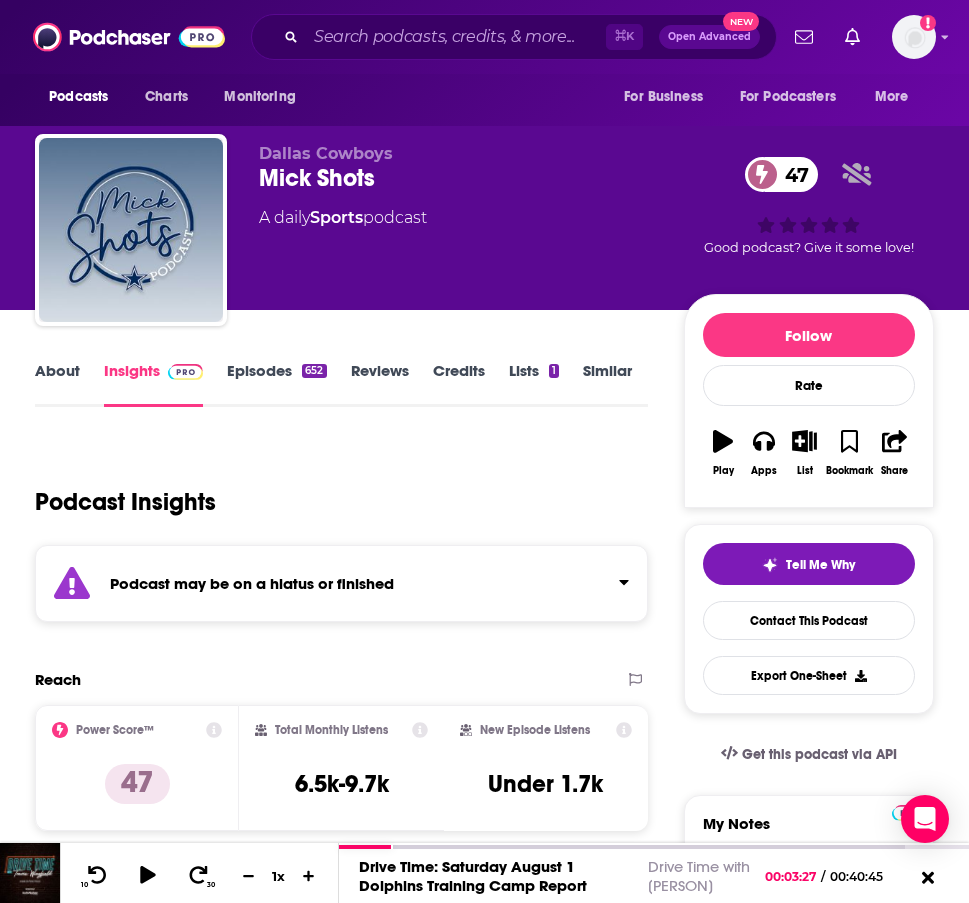 scroll, scrollTop: 0, scrollLeft: 0, axis: both 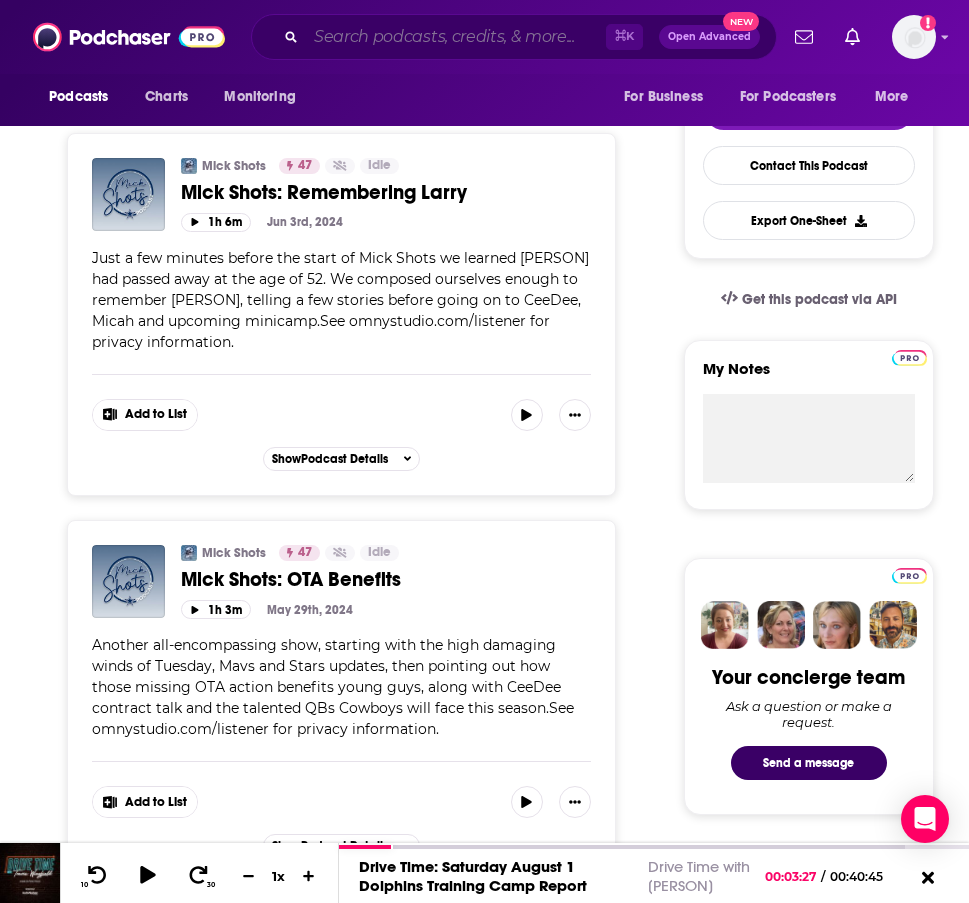 click at bounding box center (456, 37) 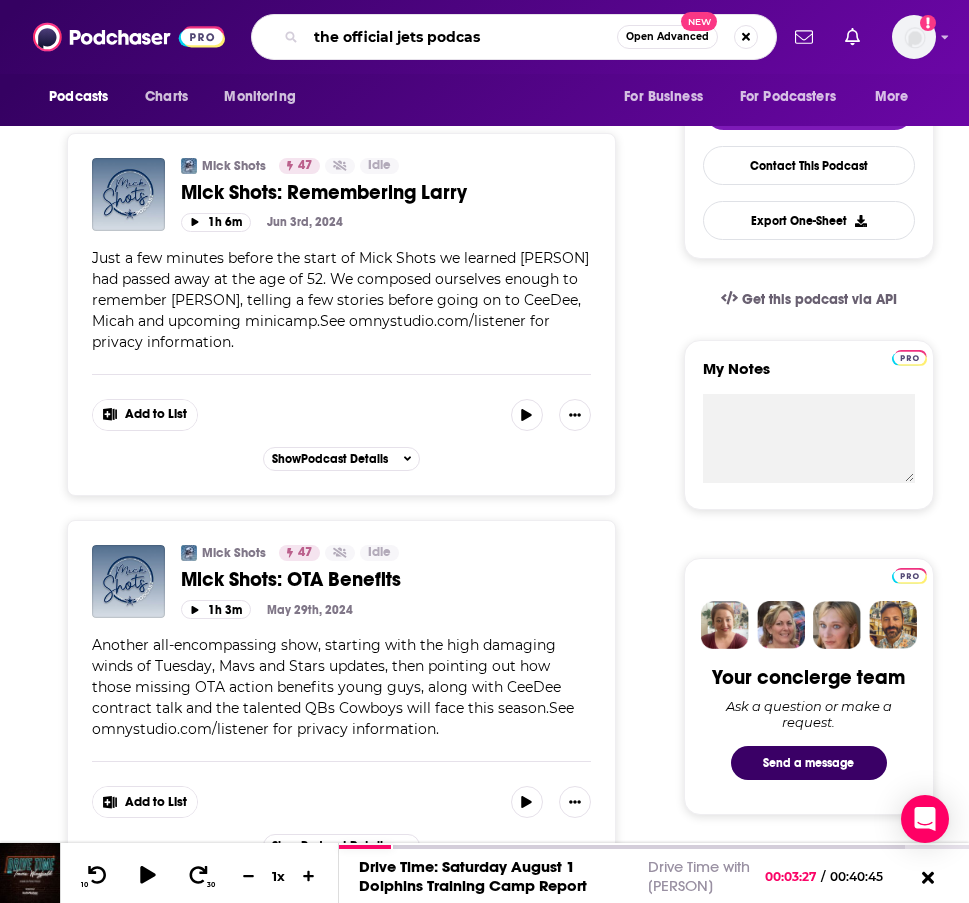 type on "the official jets podcast" 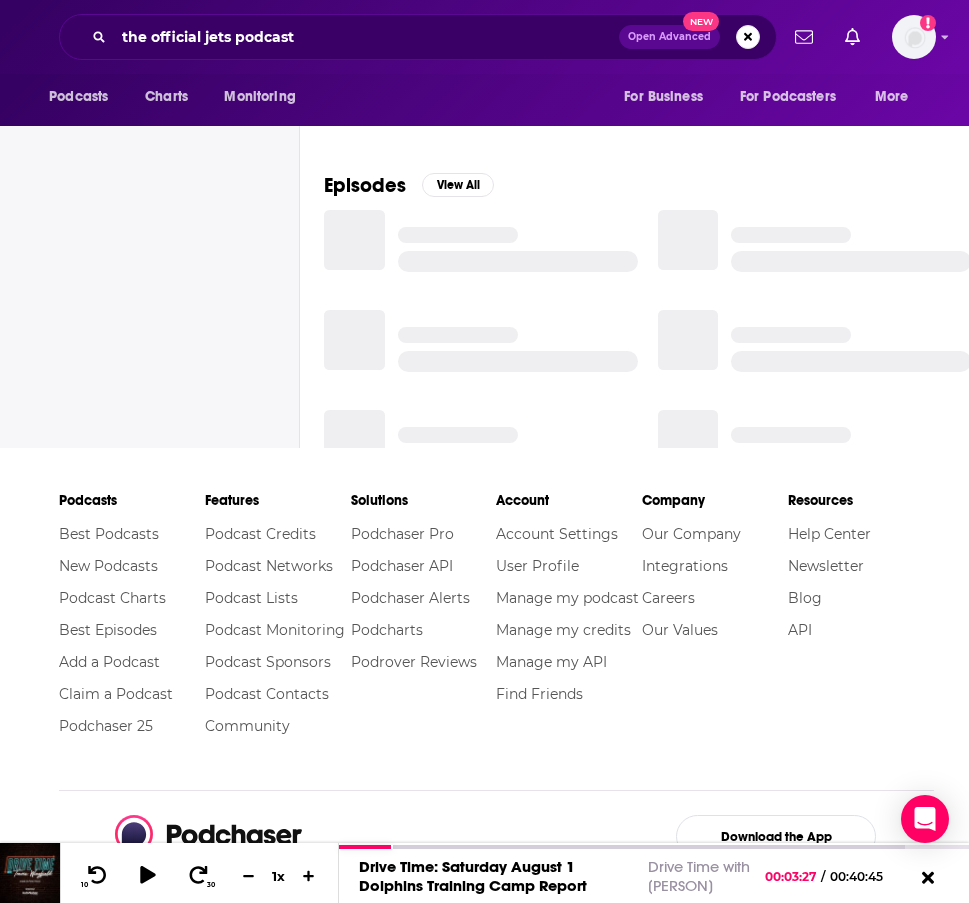 scroll, scrollTop: 0, scrollLeft: 0, axis: both 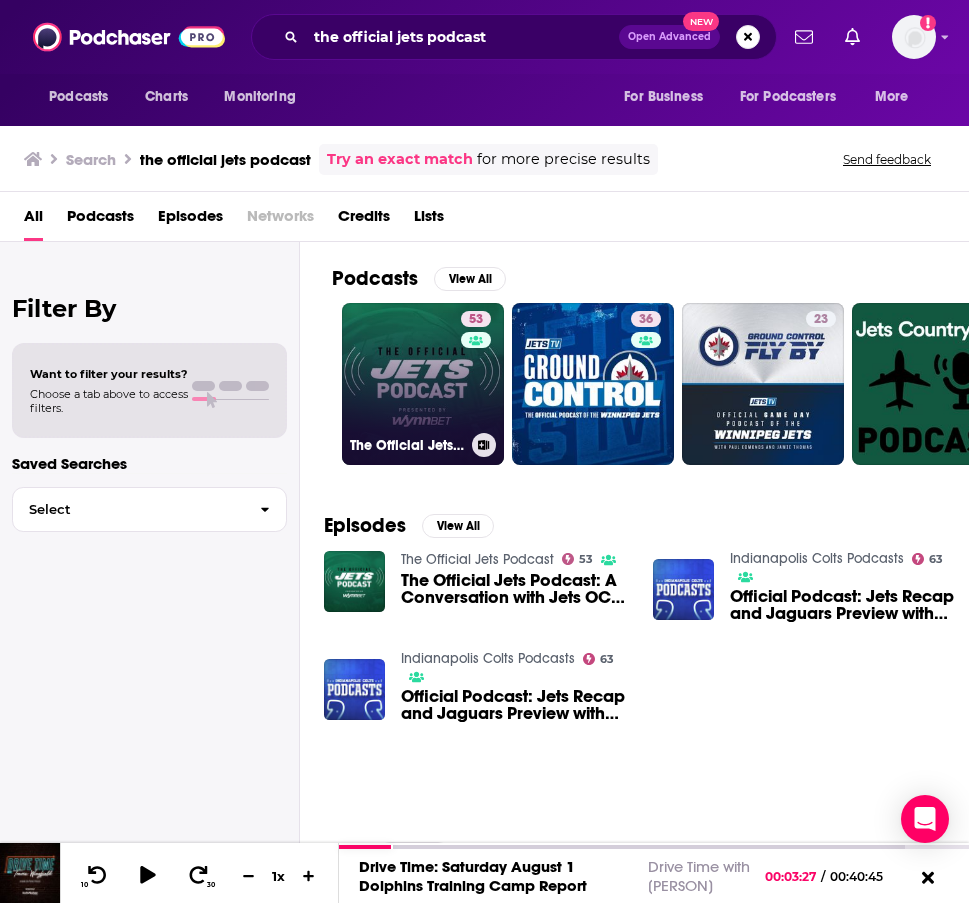 click on "53 The Official Jets Podcast" at bounding box center (423, 384) 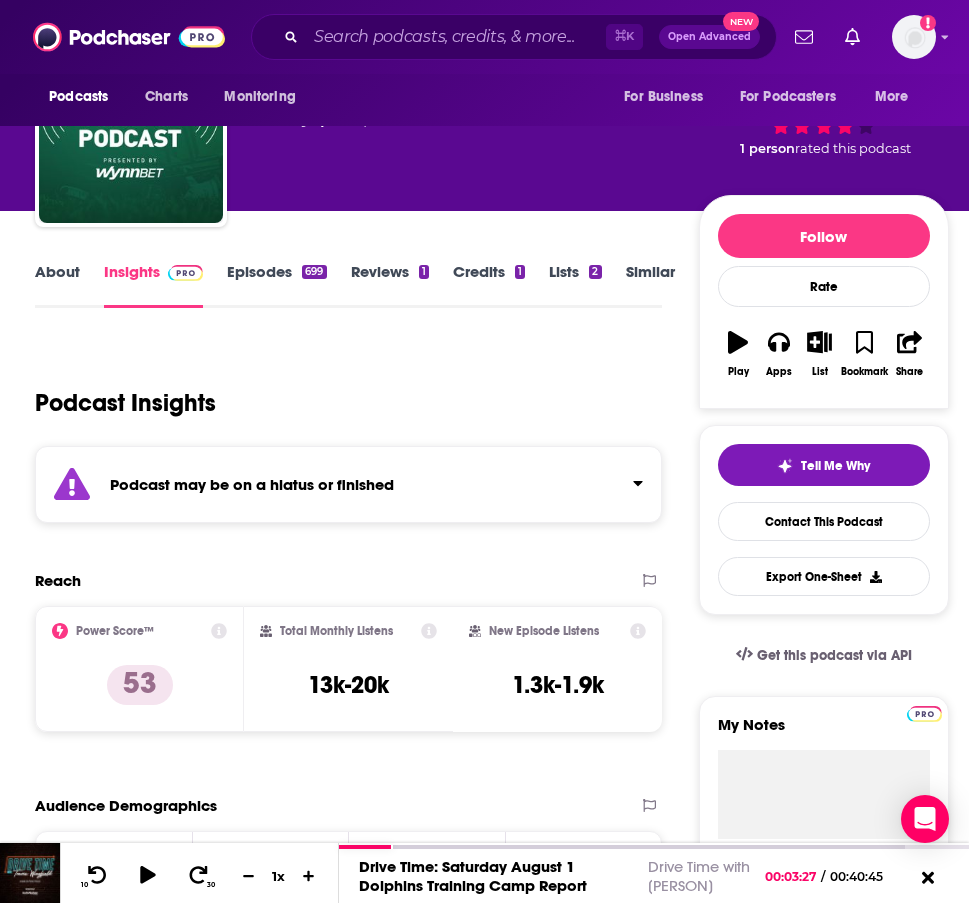 scroll, scrollTop: 98, scrollLeft: 0, axis: vertical 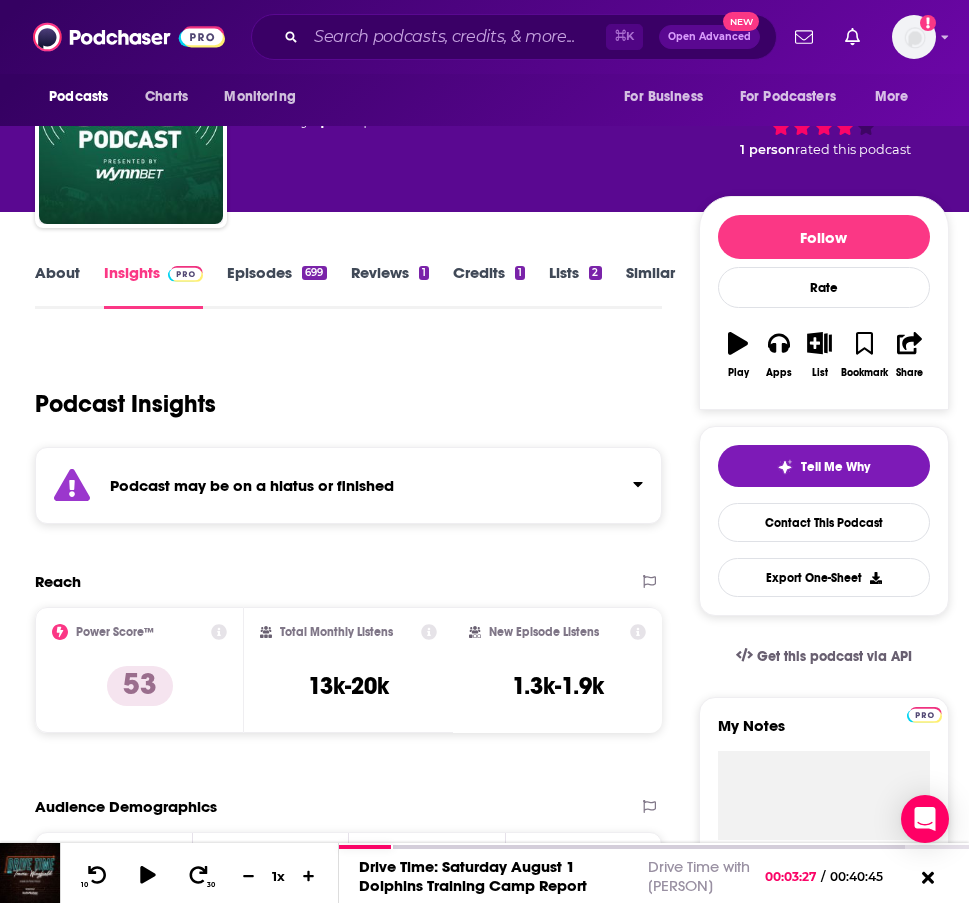 click on "Episodes 699" at bounding box center [276, 286] 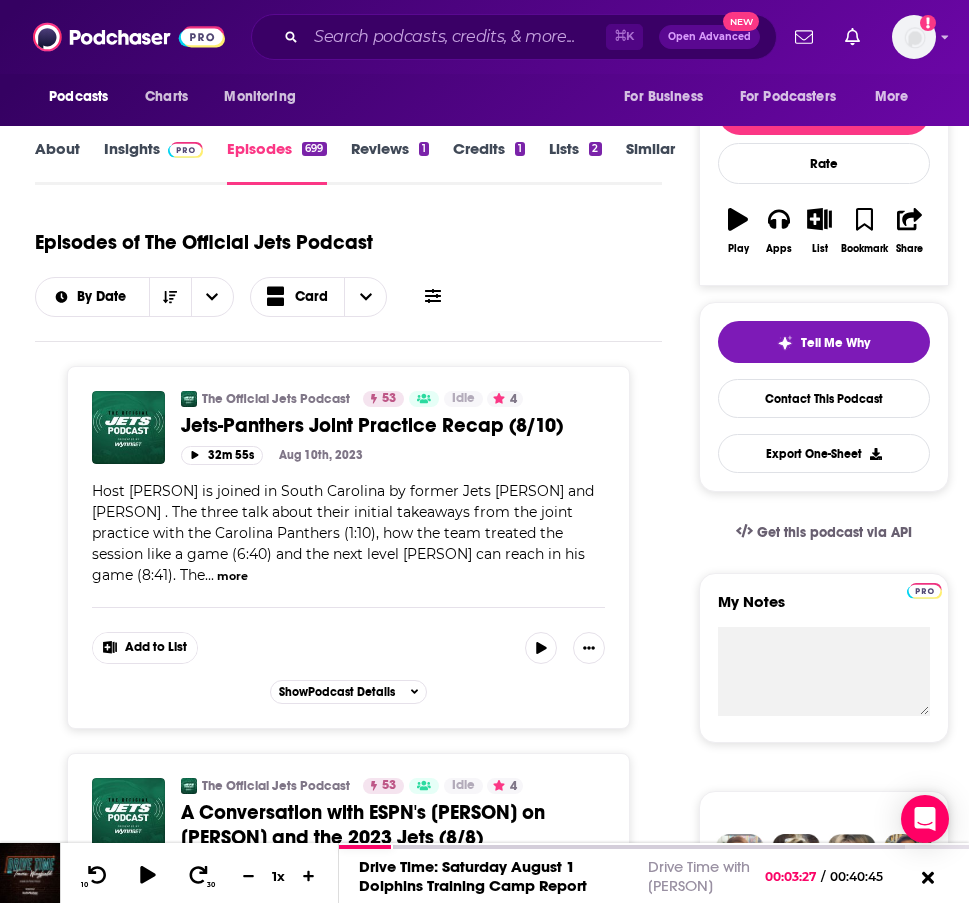 scroll, scrollTop: 223, scrollLeft: 0, axis: vertical 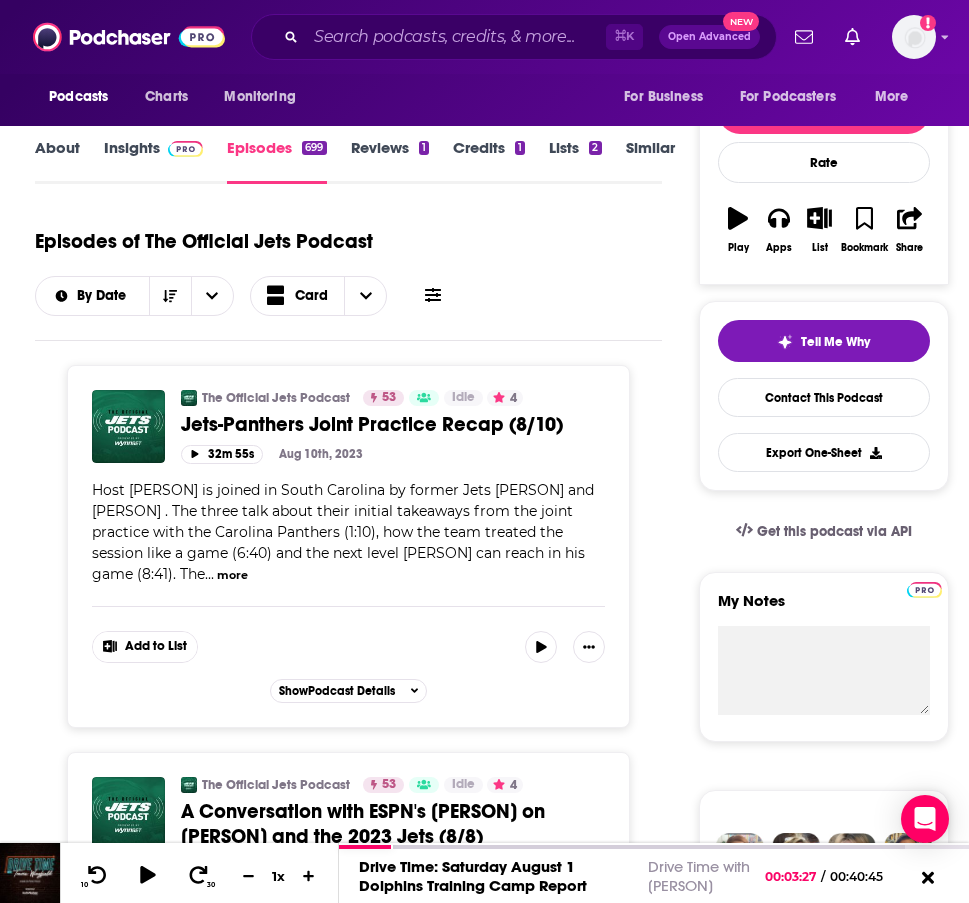 click at bounding box center [128, 426] 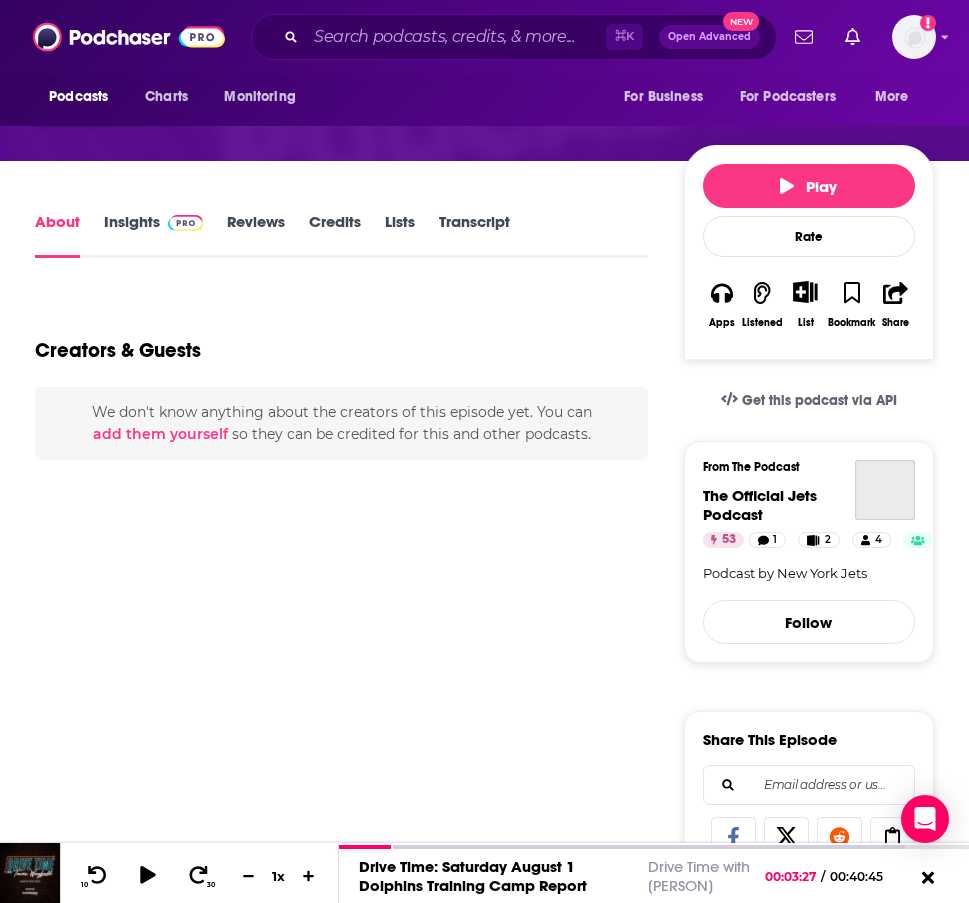 scroll, scrollTop: 0, scrollLeft: 0, axis: both 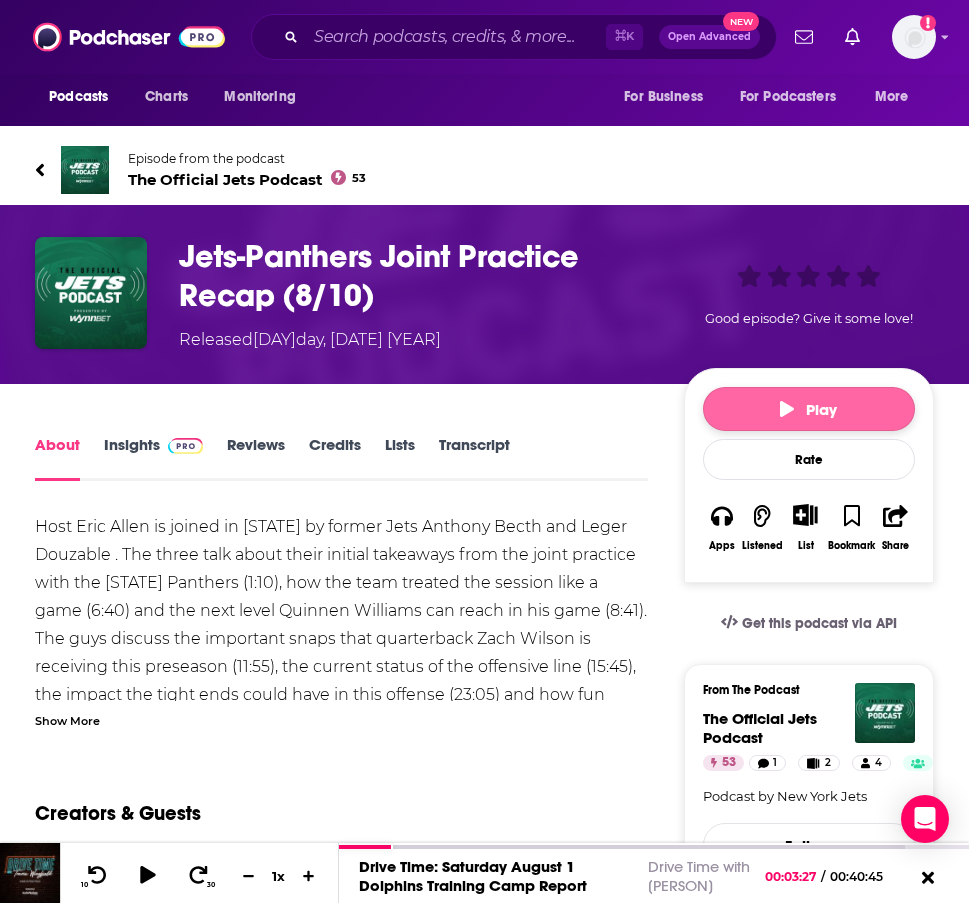 click on "Play" at bounding box center (809, 409) 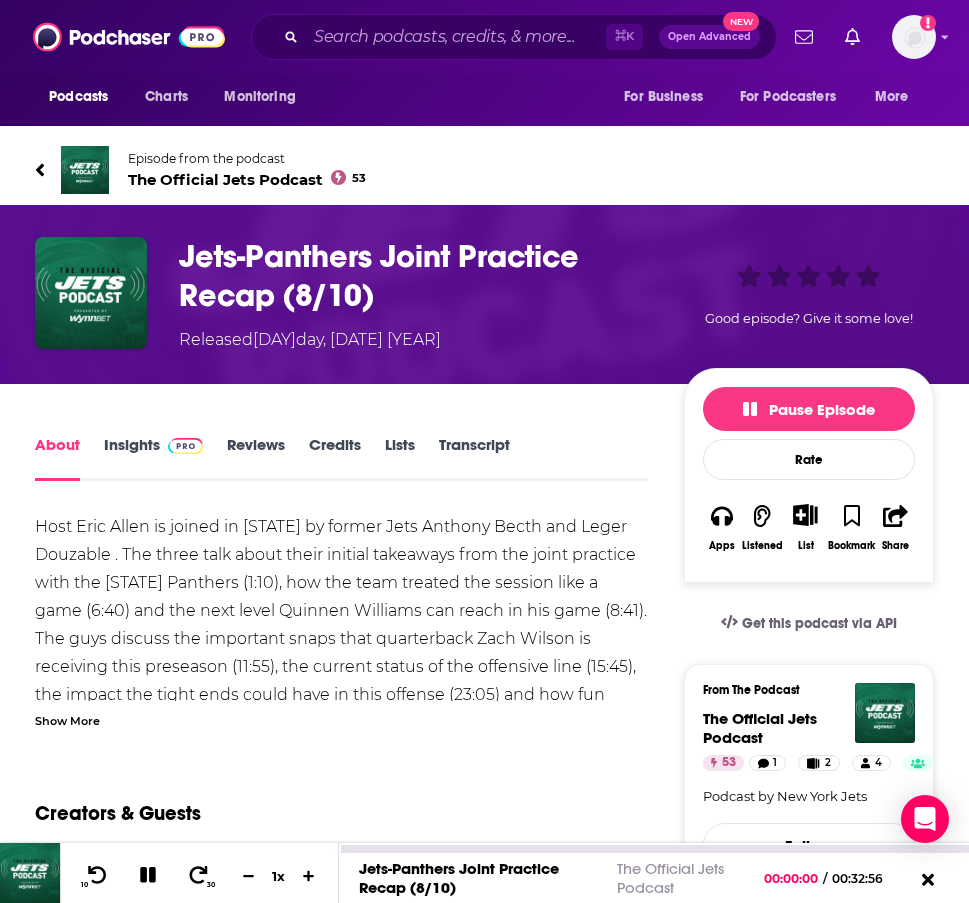 click 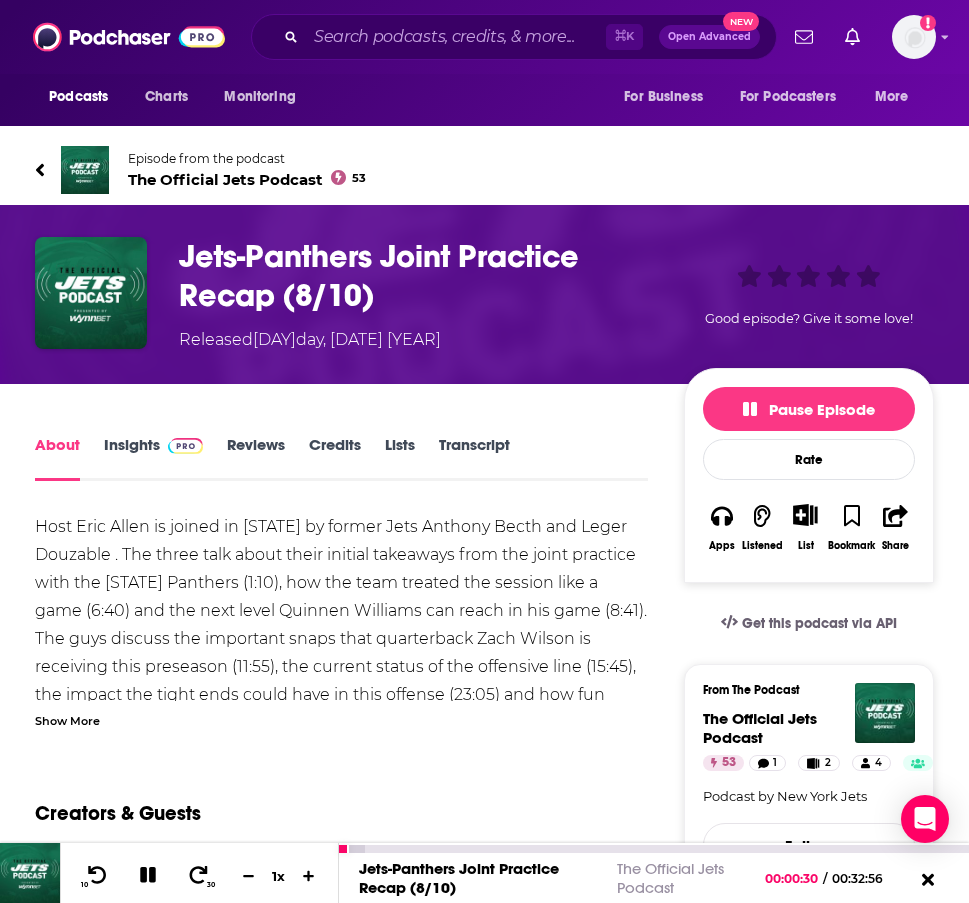 click 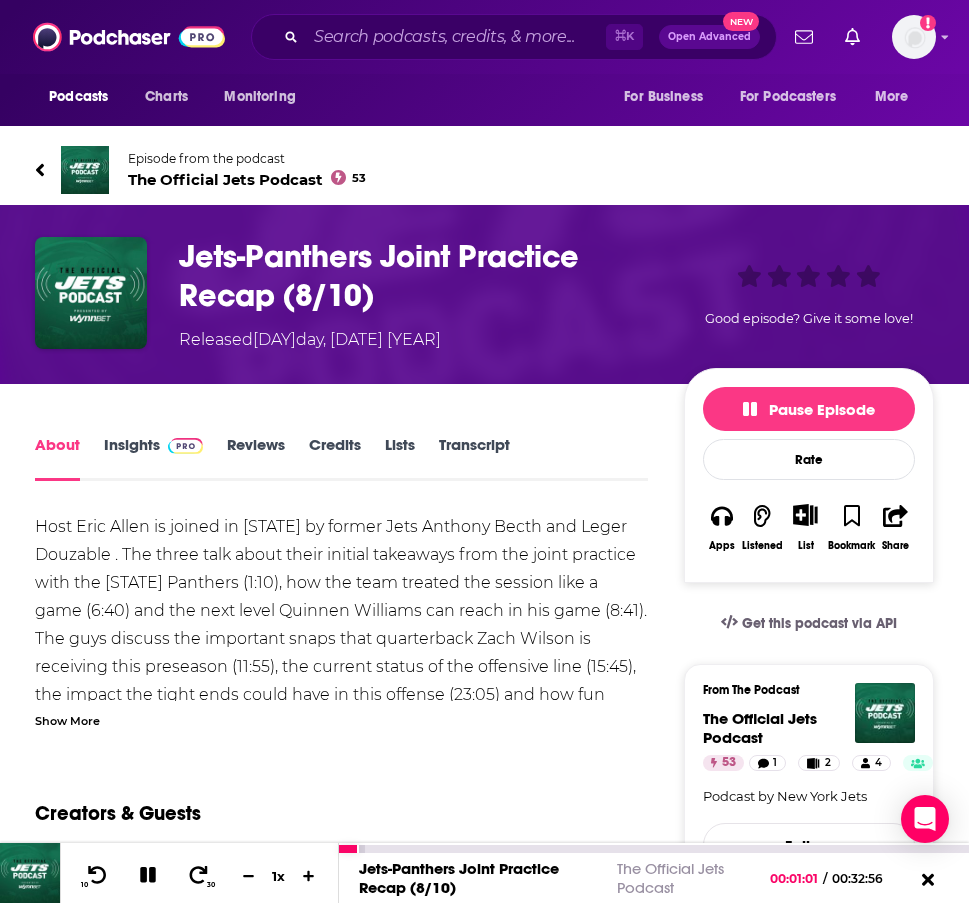 click 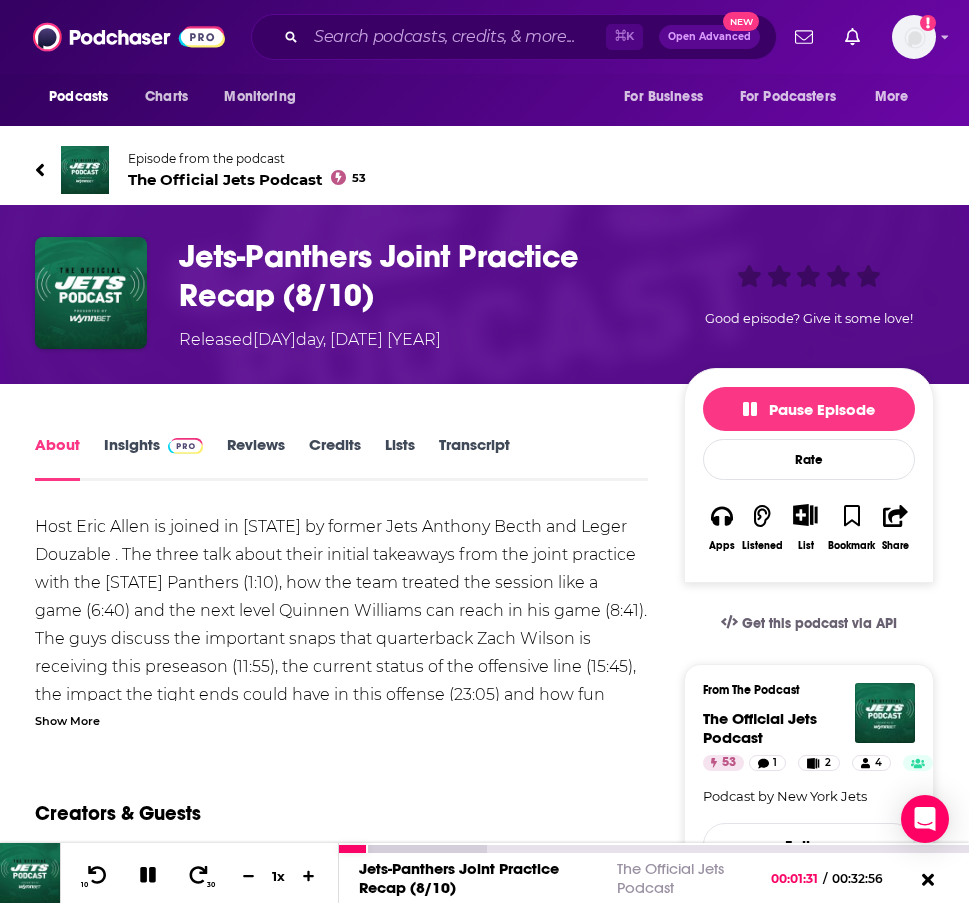 click 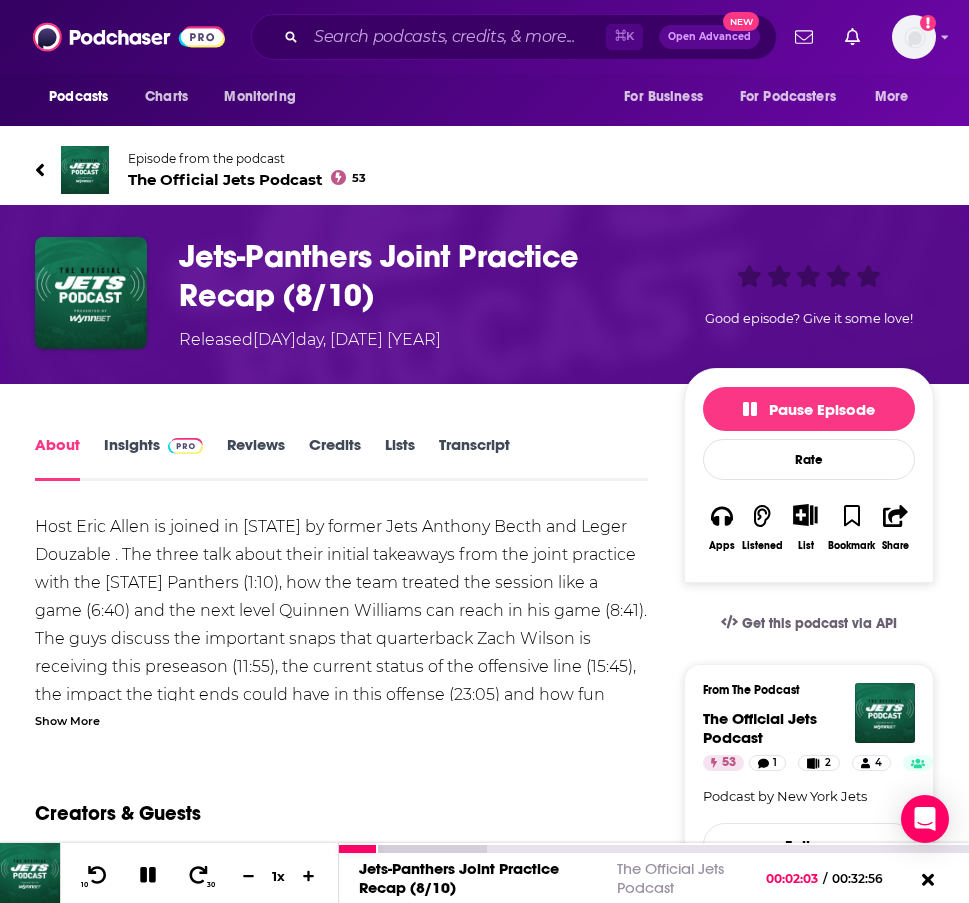 click 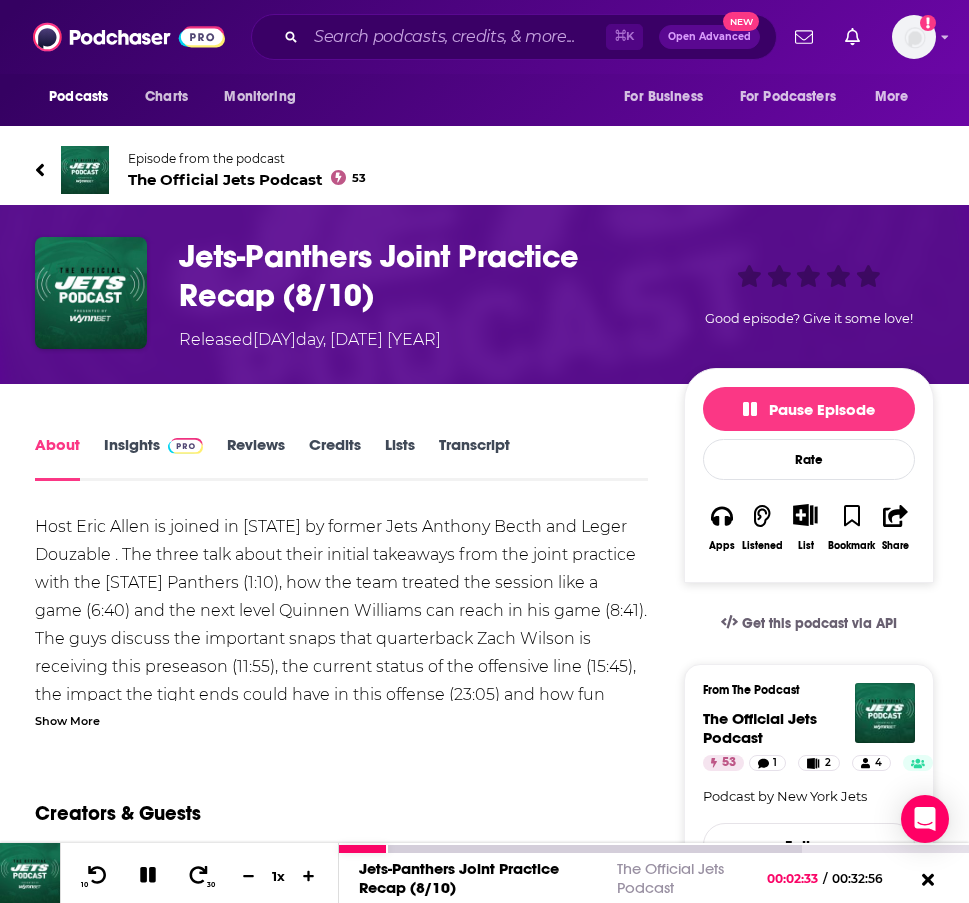 click 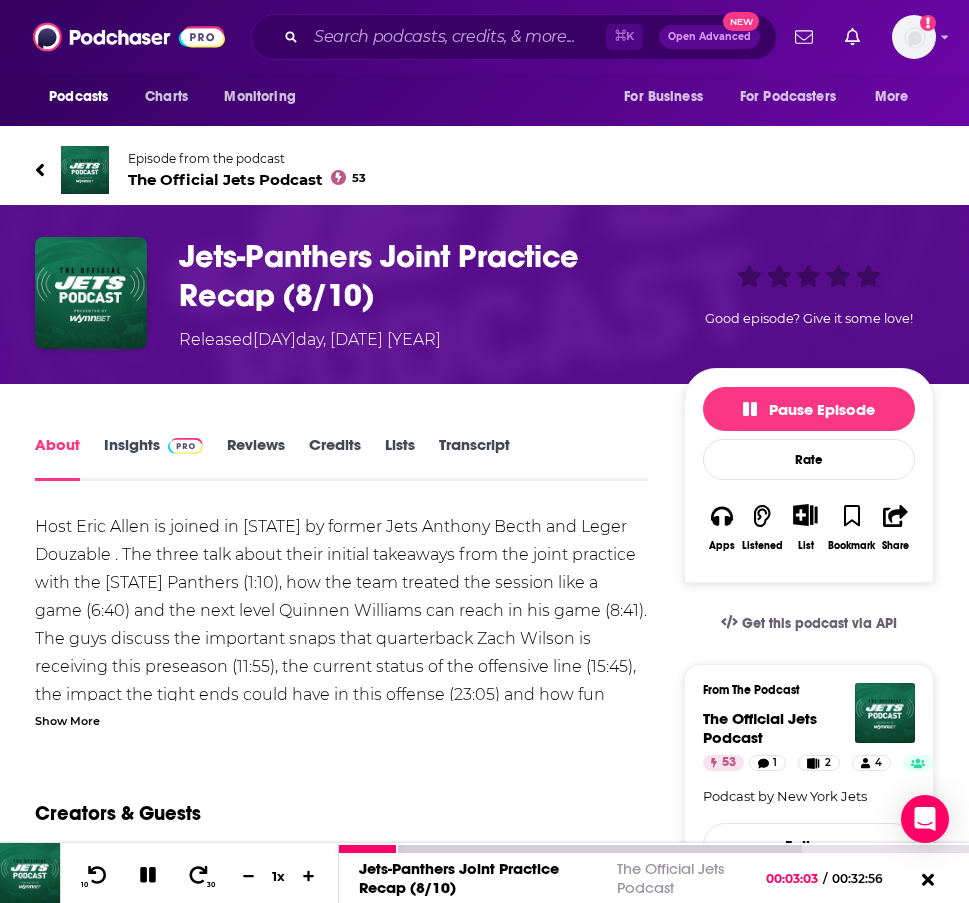 click 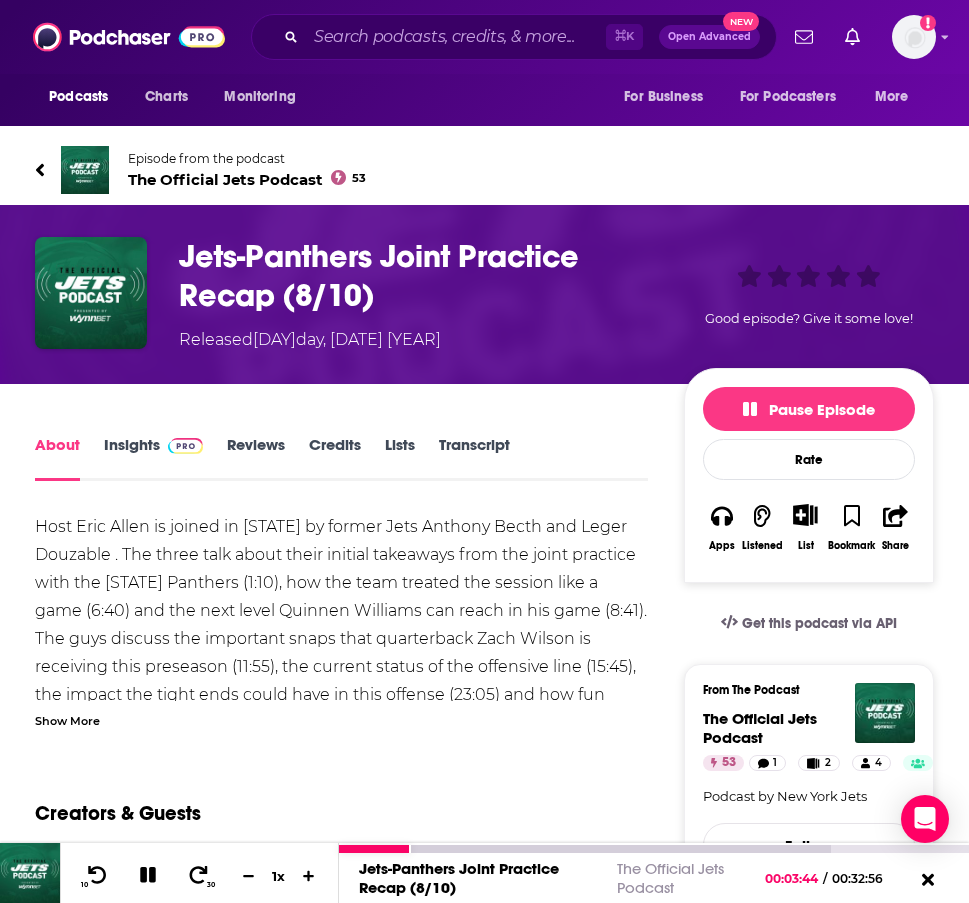 click 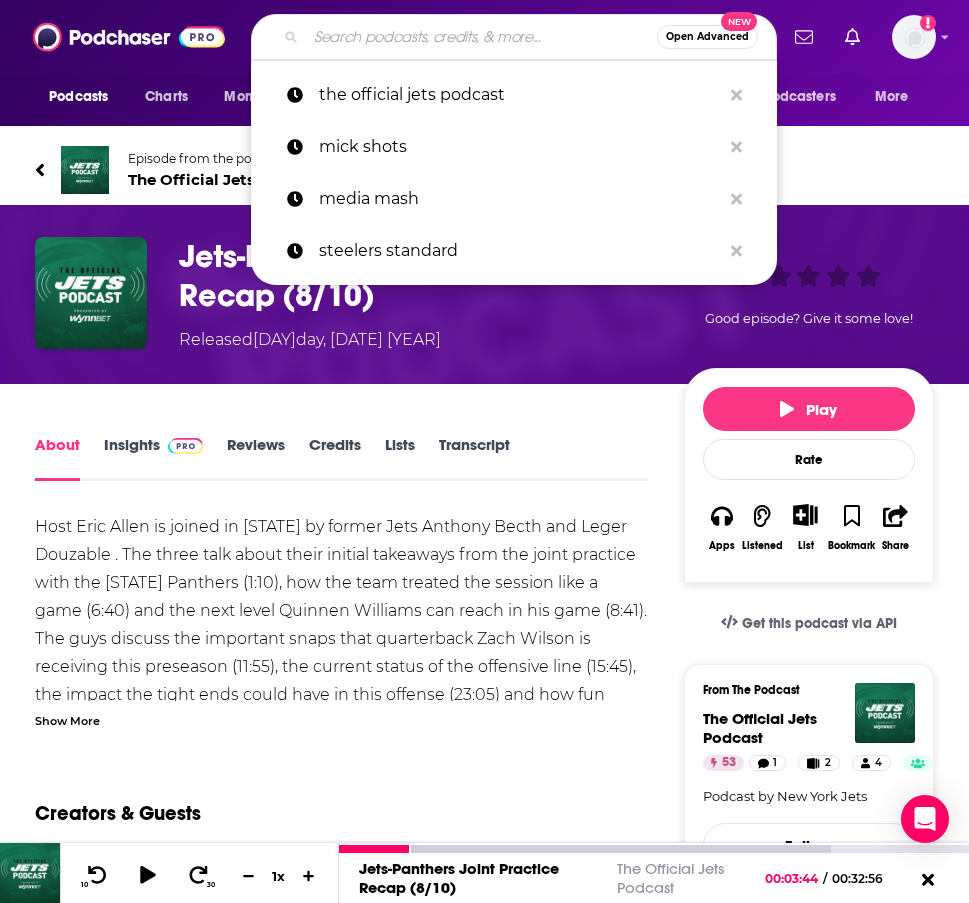 click at bounding box center (481, 37) 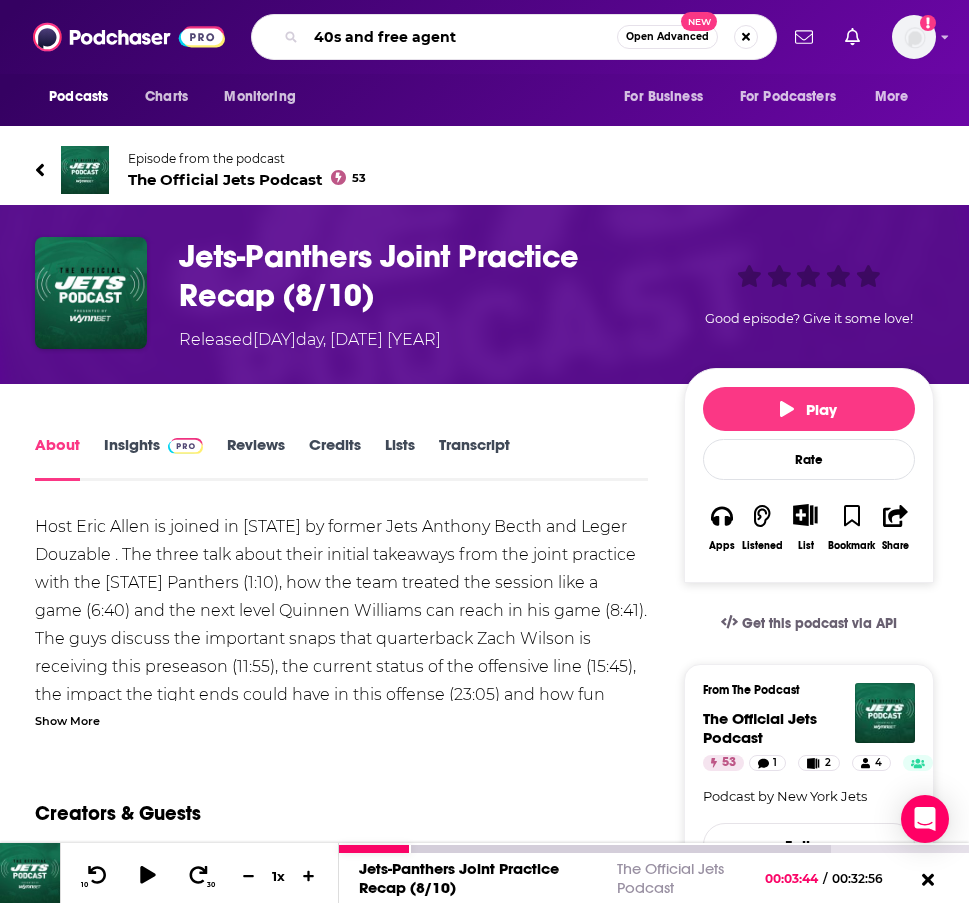 type on "40s and free agents" 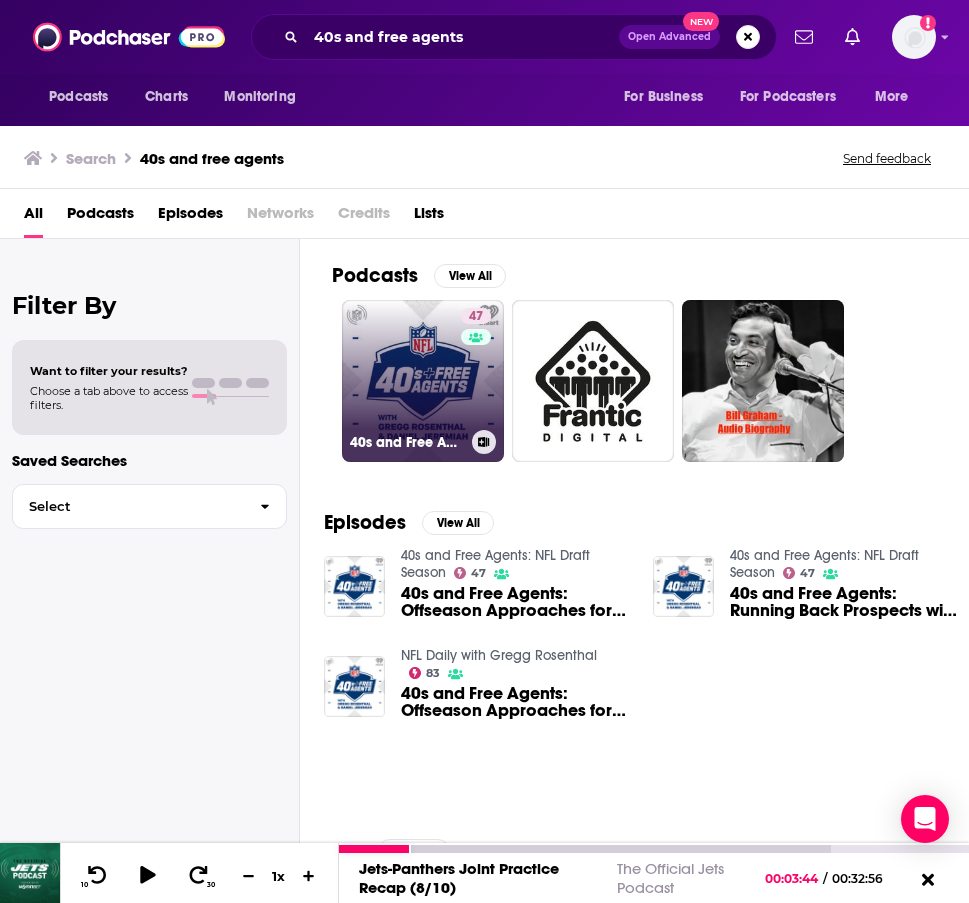 click on "47 40s and Free Agents: NFL Draft Season" at bounding box center [423, 381] 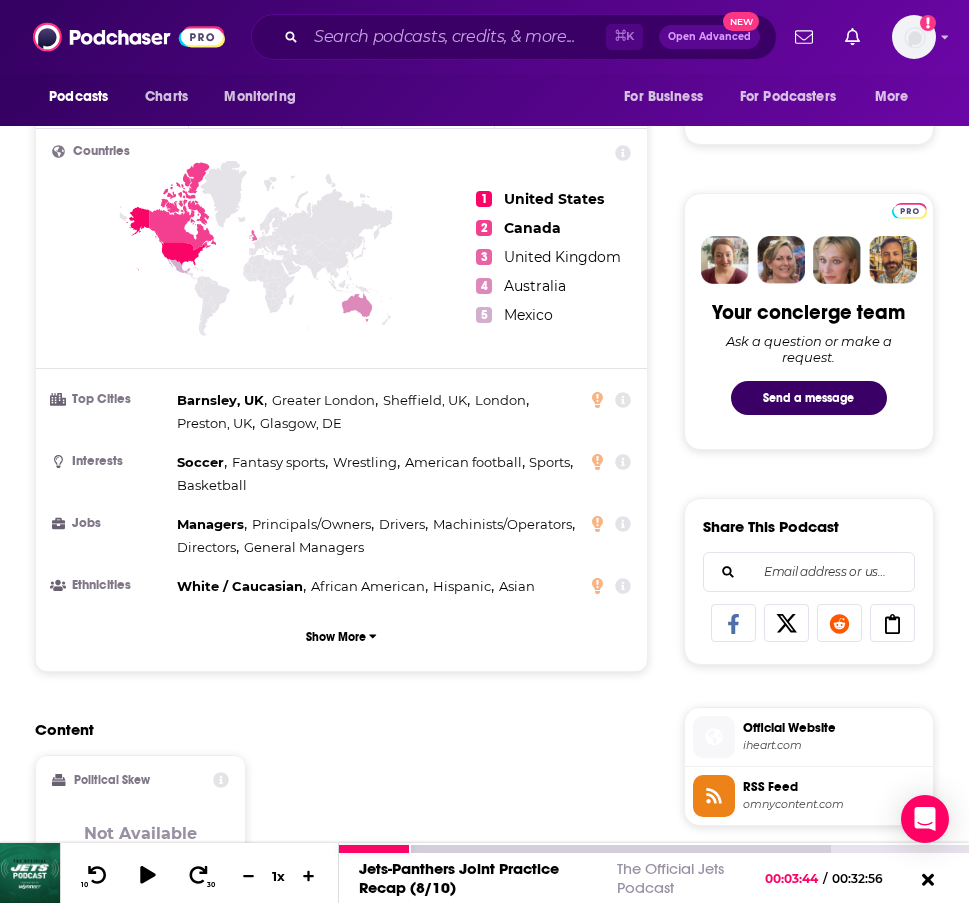 scroll, scrollTop: 576, scrollLeft: 0, axis: vertical 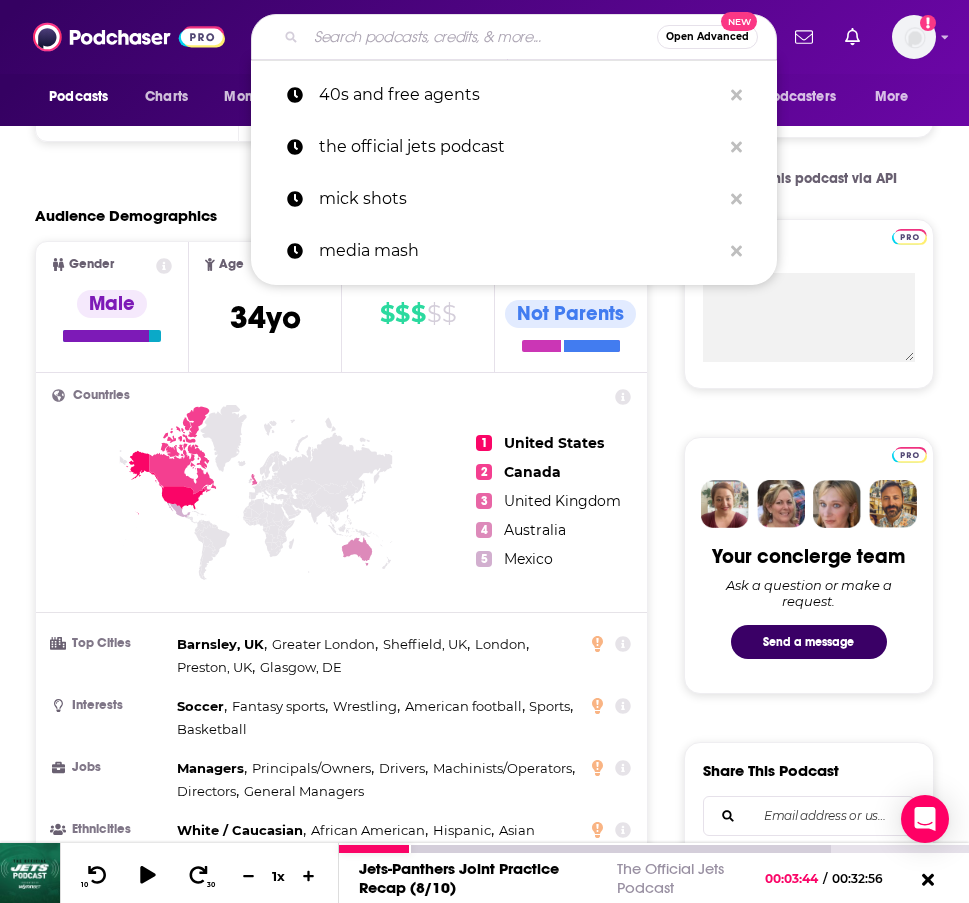 click at bounding box center (481, 37) 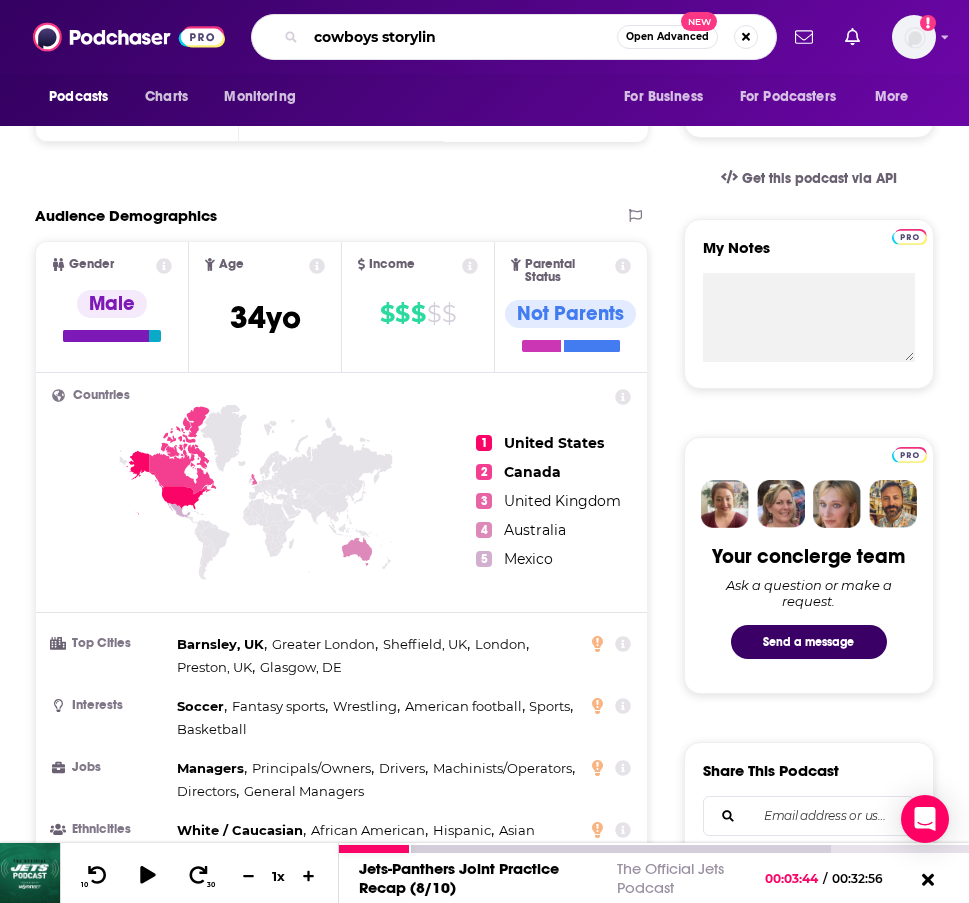type on "cowboys storyline" 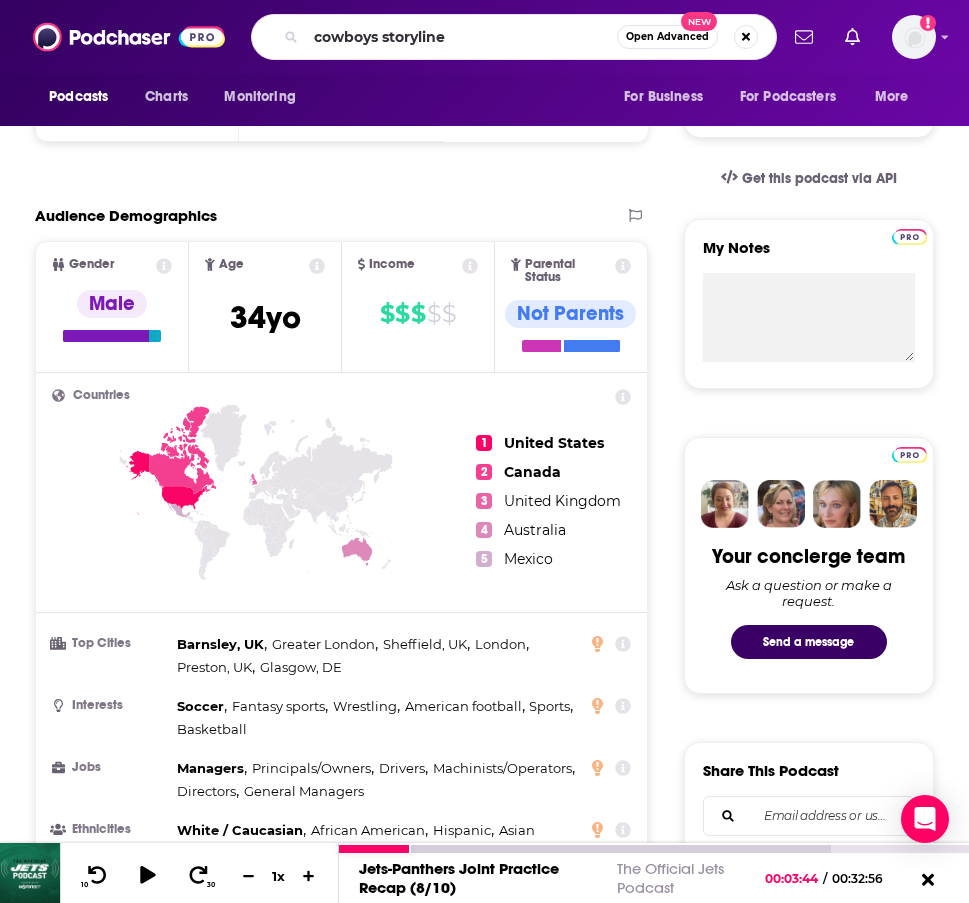 scroll, scrollTop: 0, scrollLeft: 0, axis: both 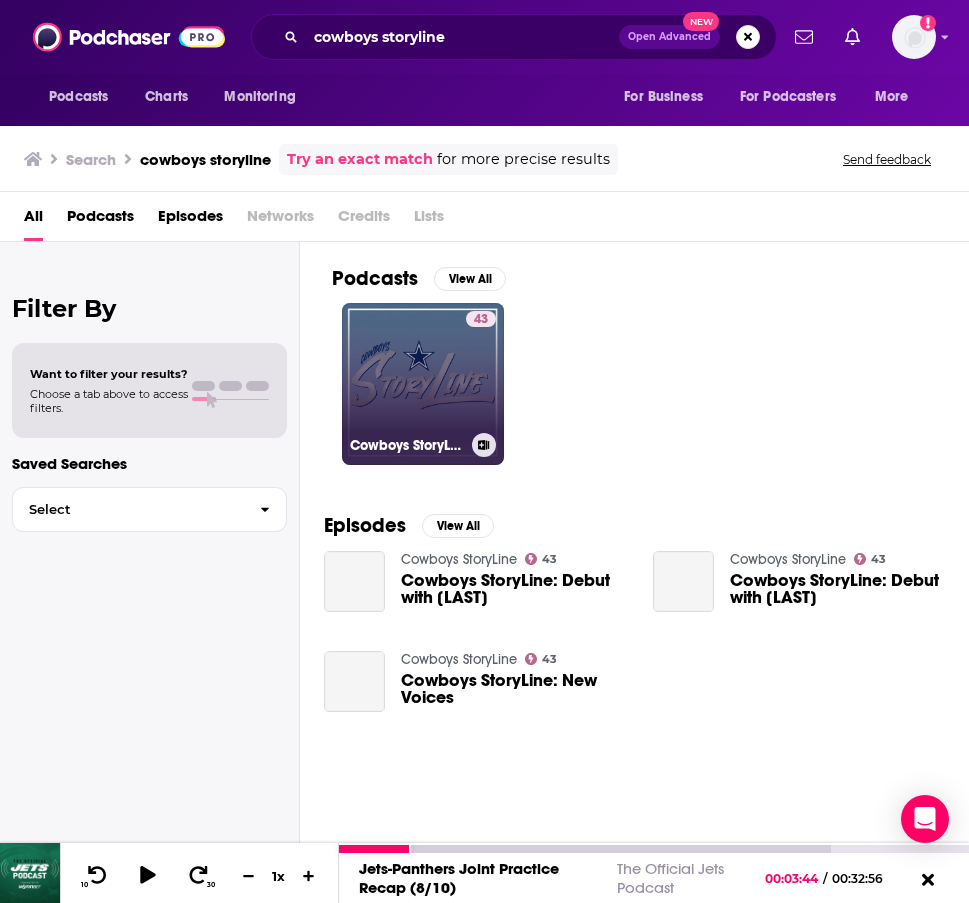 click on "43 Cowboys StoryLine" at bounding box center [423, 384] 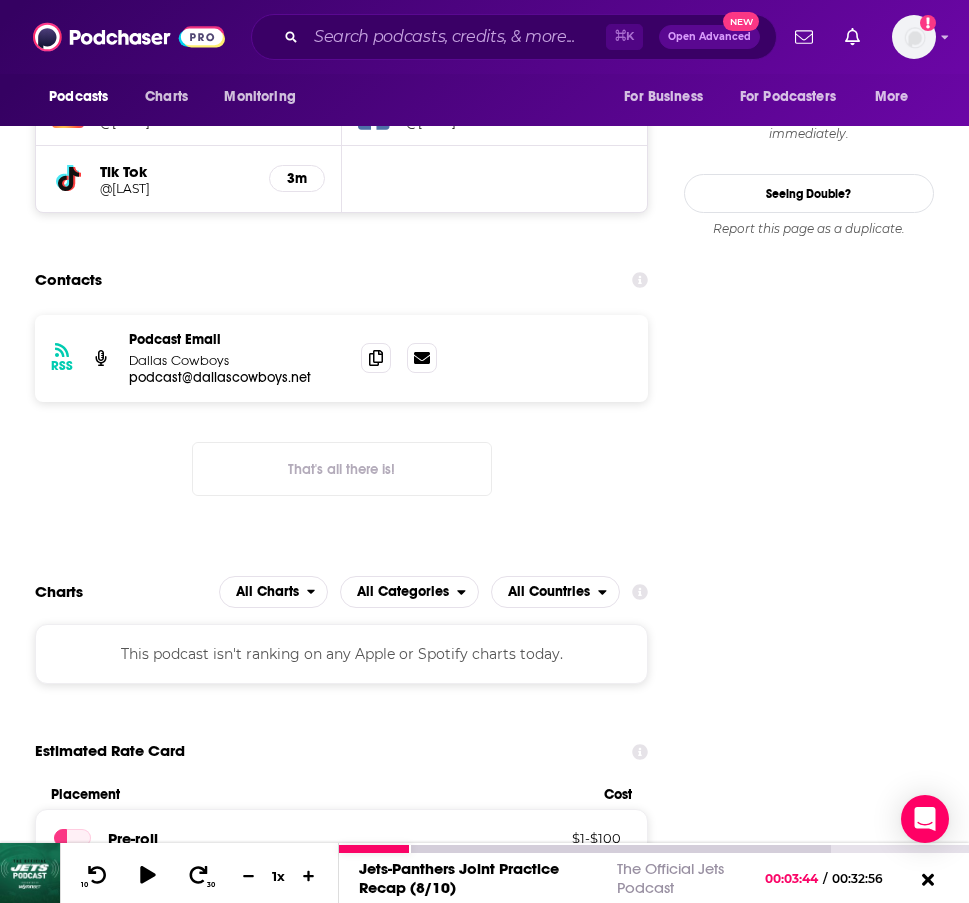 scroll, scrollTop: 2078, scrollLeft: 0, axis: vertical 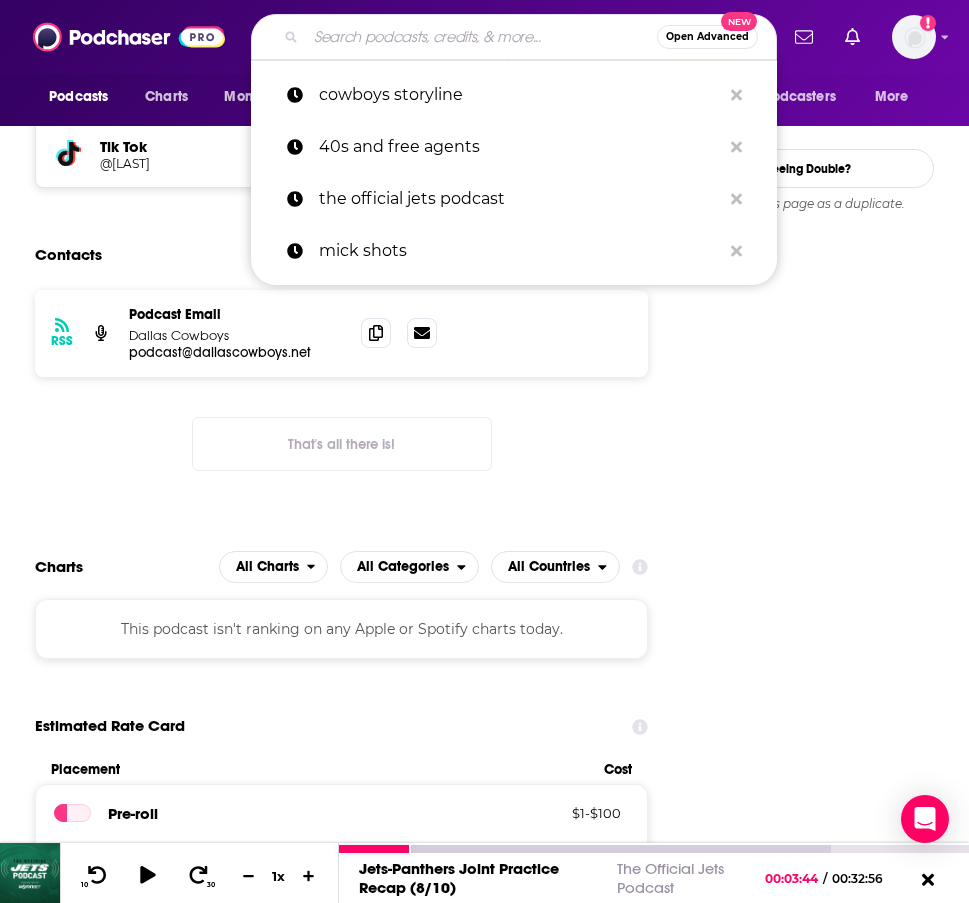 click at bounding box center (481, 37) 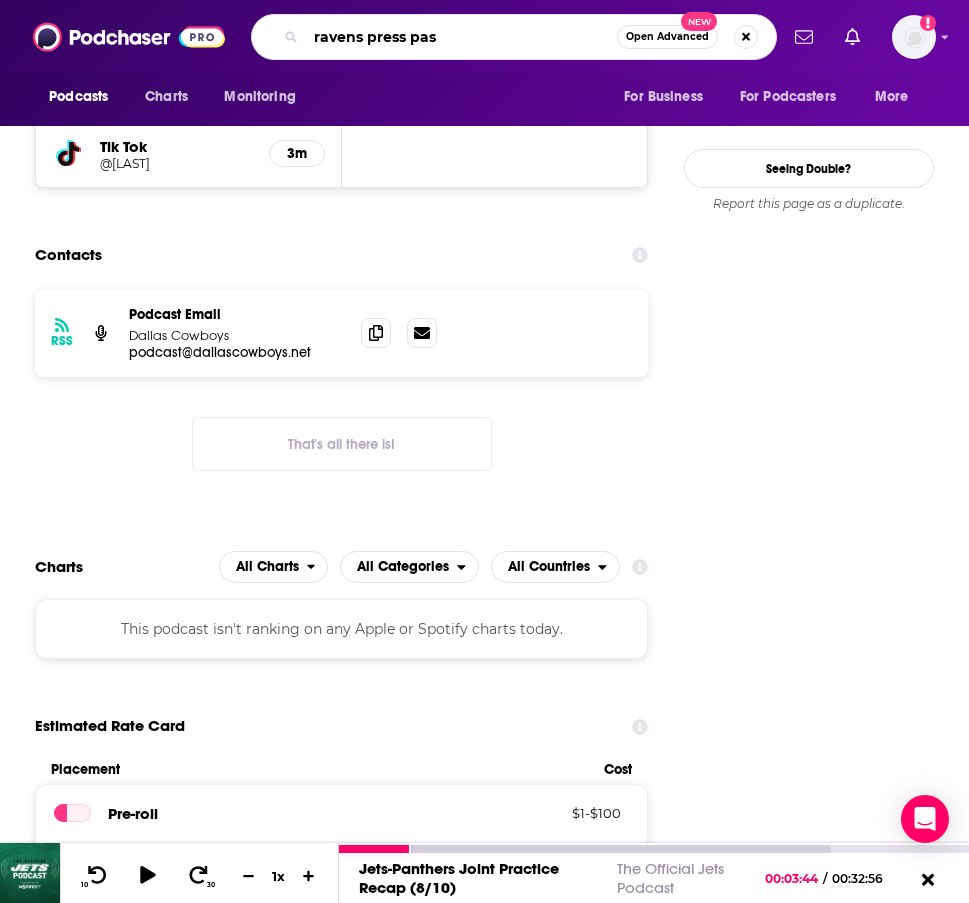 type on "ravens press pass" 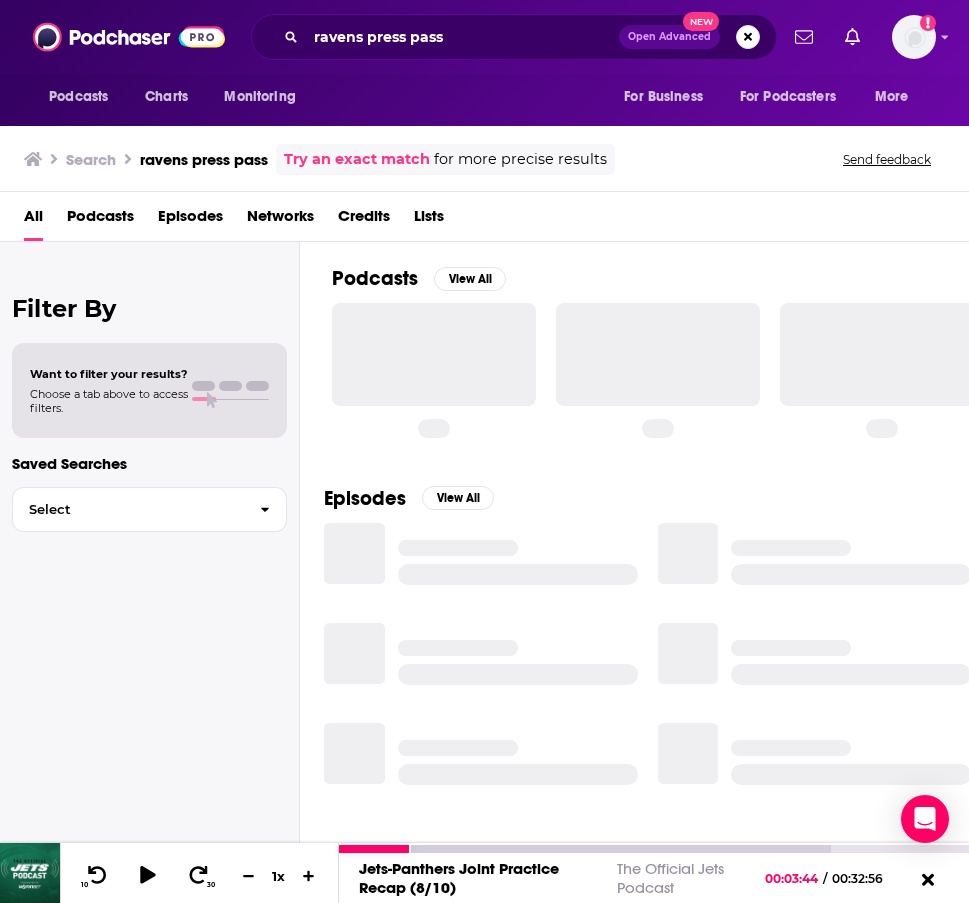 scroll, scrollTop: 0, scrollLeft: 0, axis: both 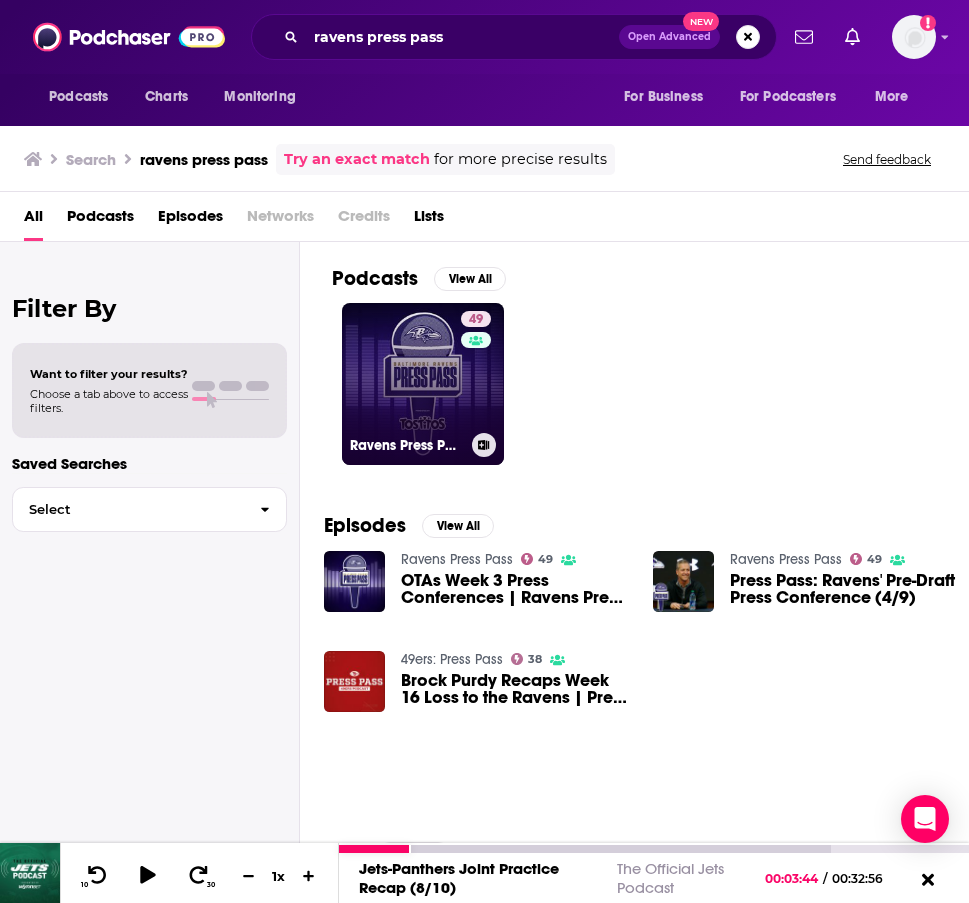click on "49 Ravens Press Pass" at bounding box center (423, 384) 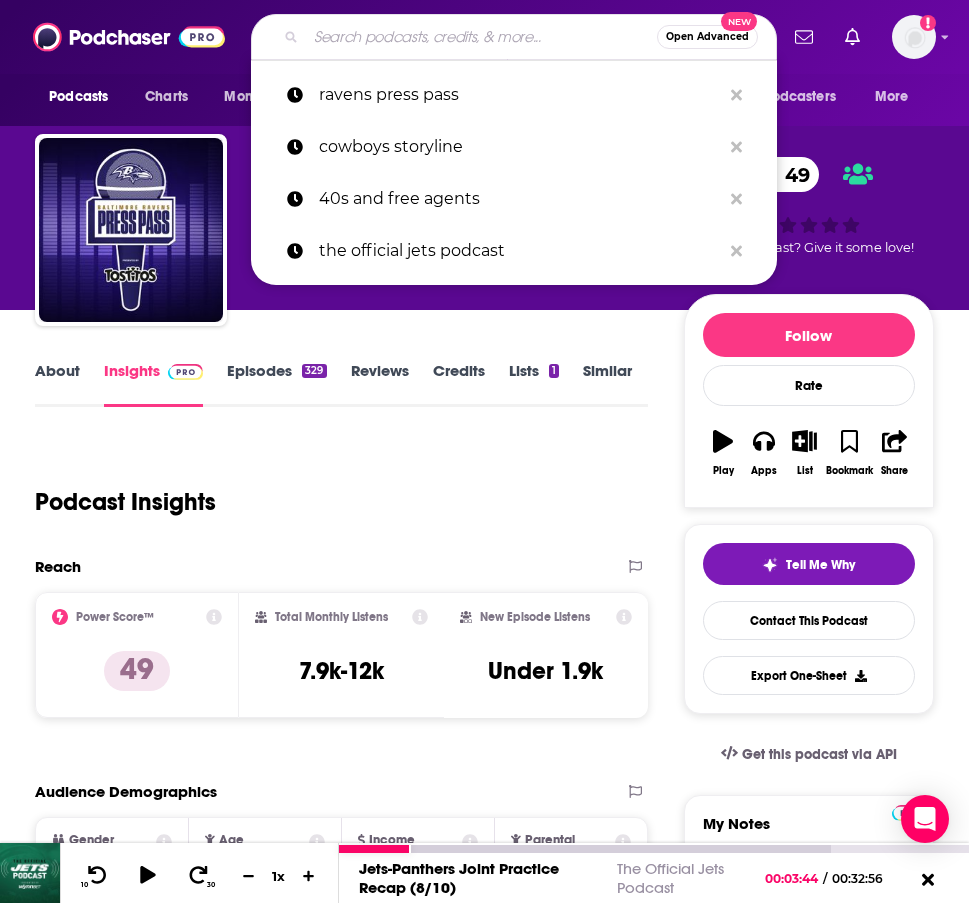 click at bounding box center (481, 37) 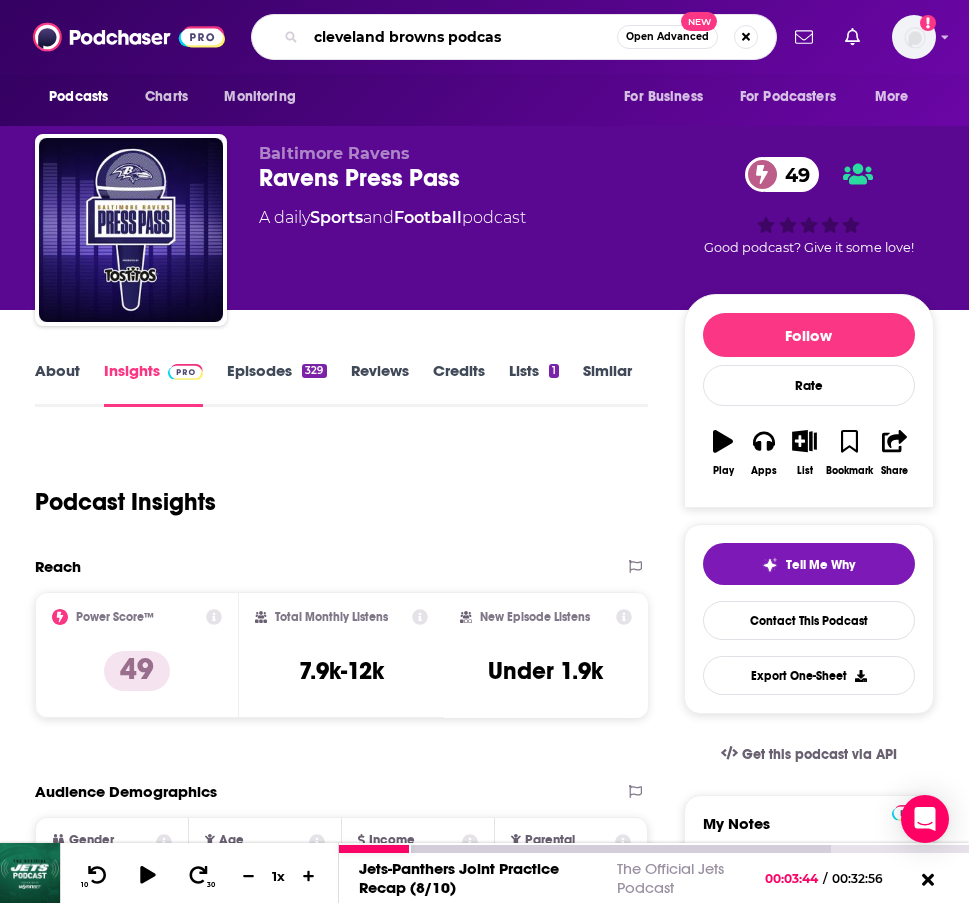 type on "cleveland browns podcast" 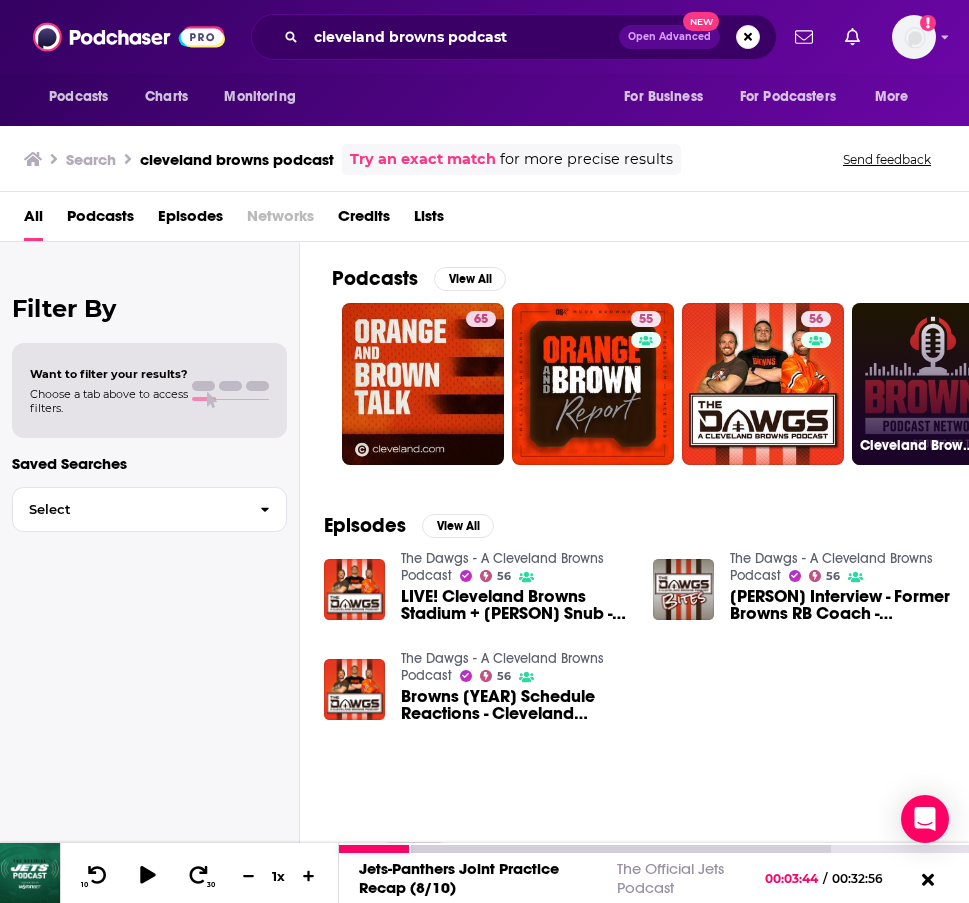 click on "62 Cleveland Browns Podcast Network" at bounding box center (933, 384) 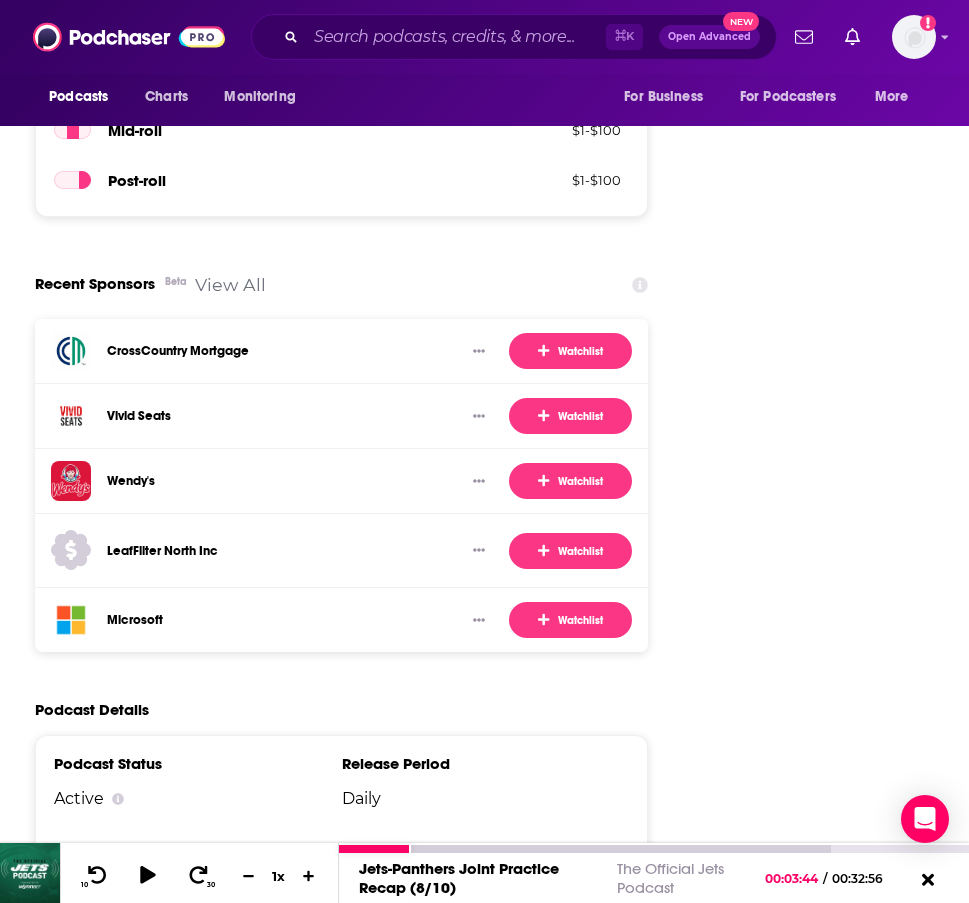 scroll, scrollTop: 4153, scrollLeft: 0, axis: vertical 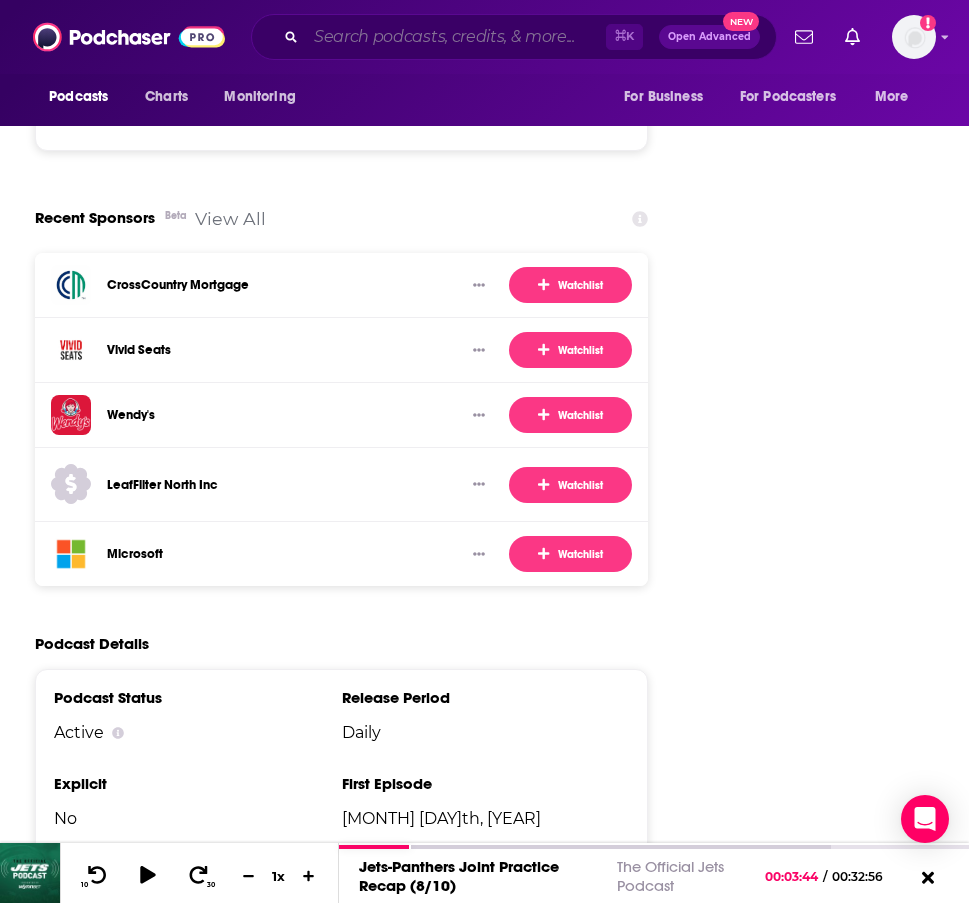 click at bounding box center [456, 37] 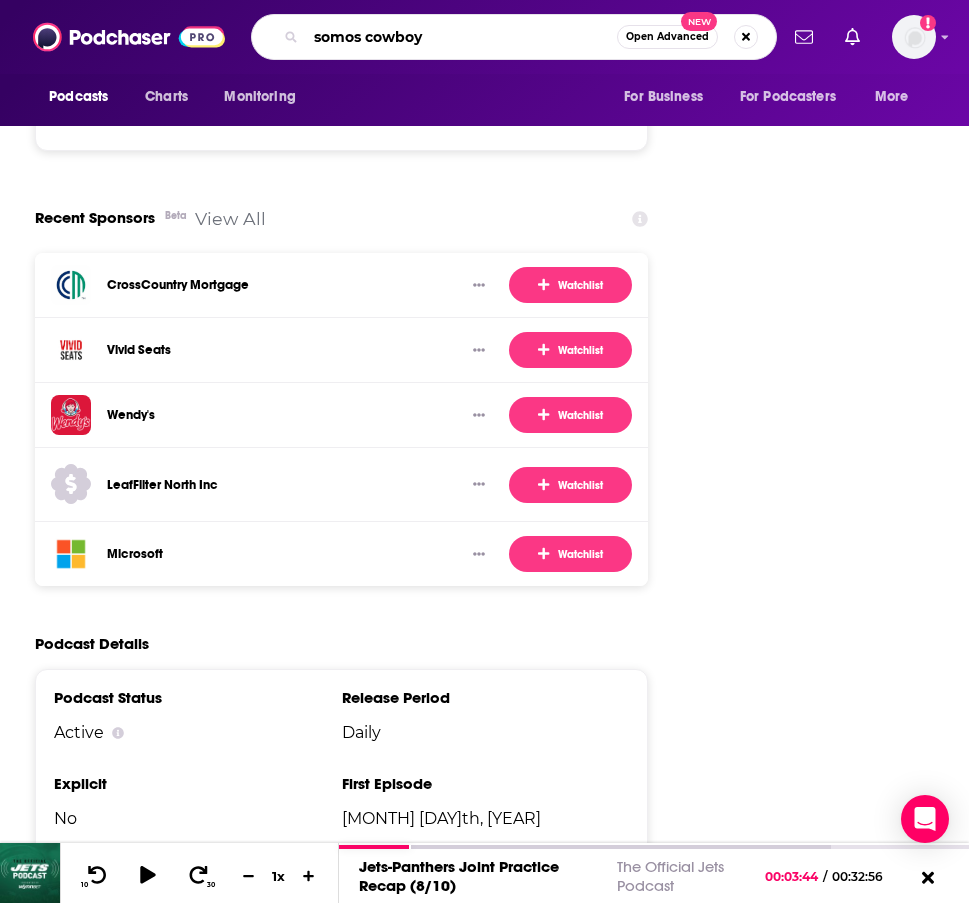 type on "somos cowboys" 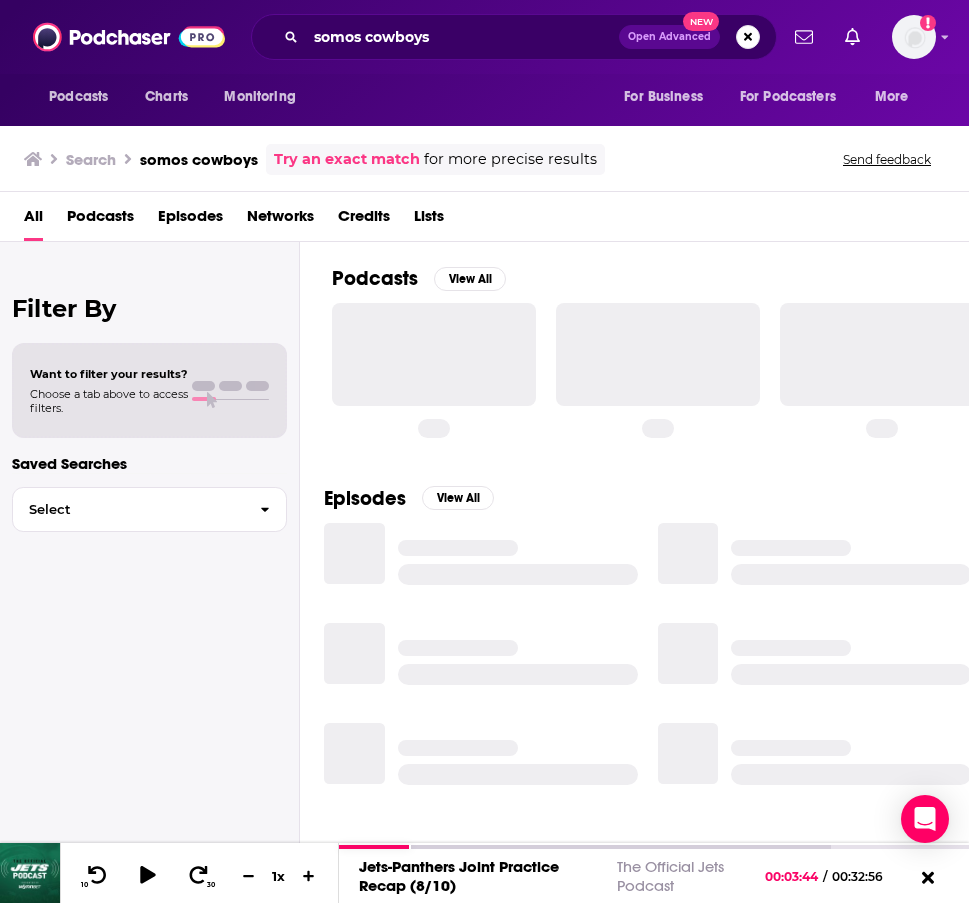 scroll, scrollTop: 0, scrollLeft: 0, axis: both 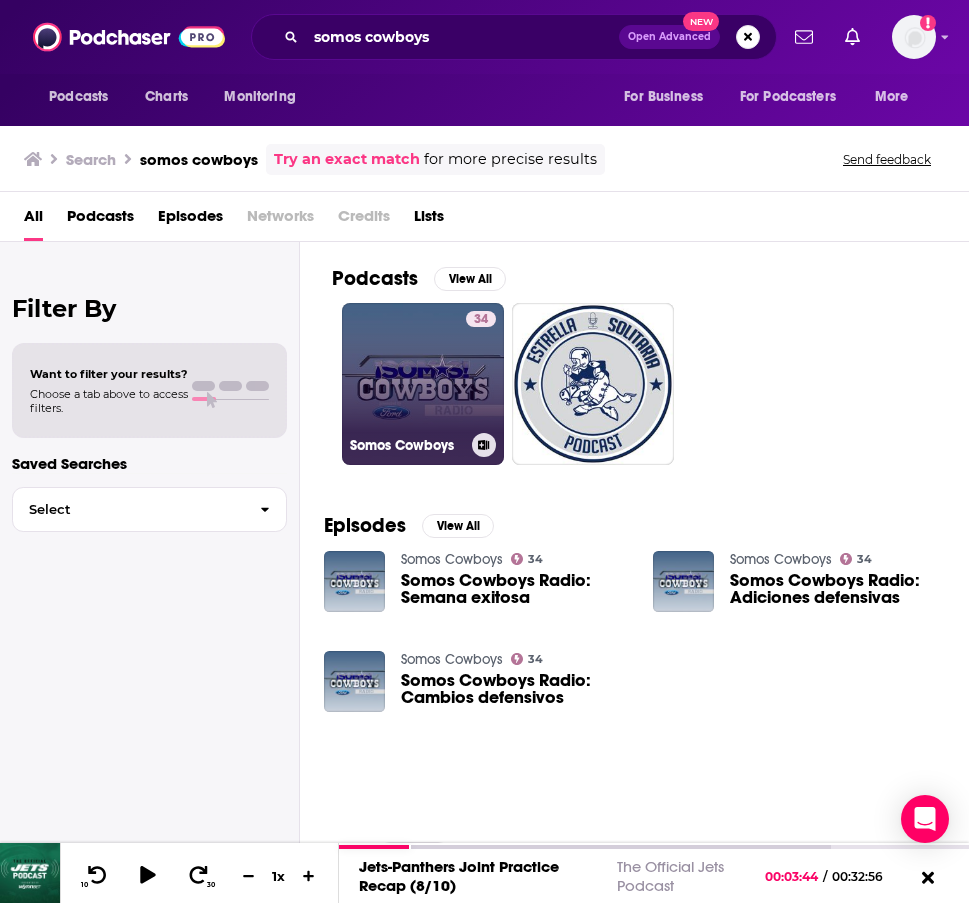 click on "34 Somos Cowboys" at bounding box center [423, 384] 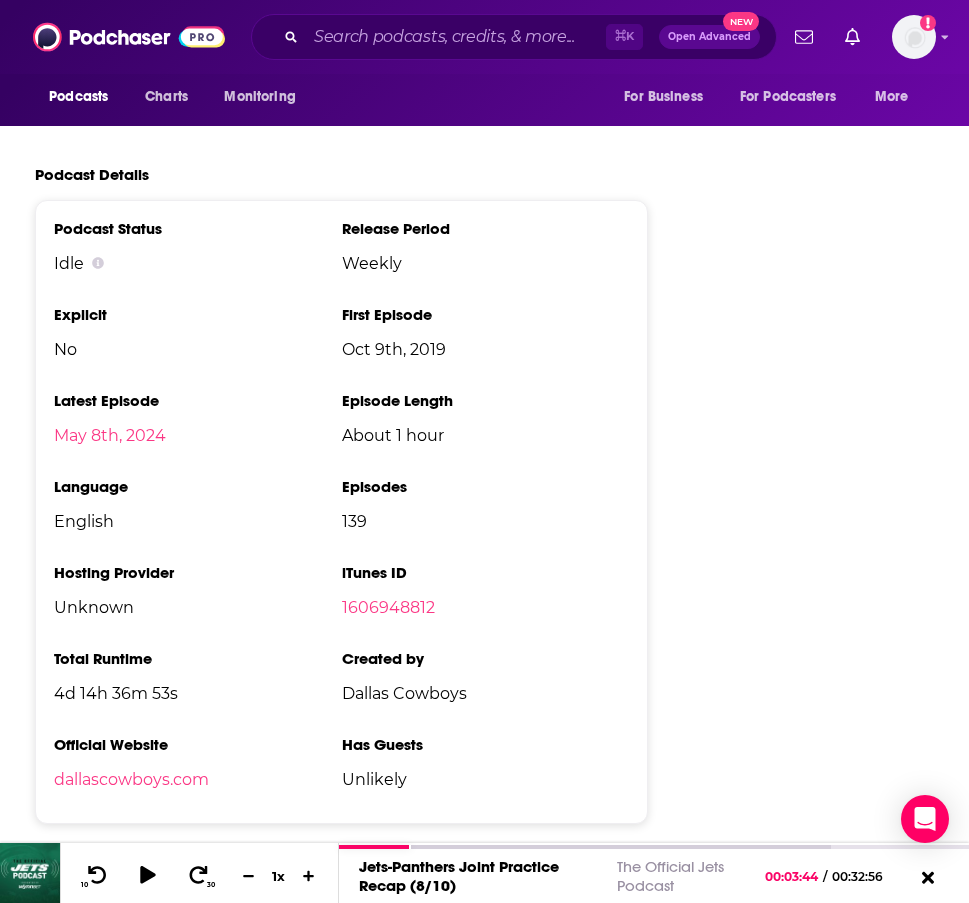 scroll, scrollTop: 2471, scrollLeft: 0, axis: vertical 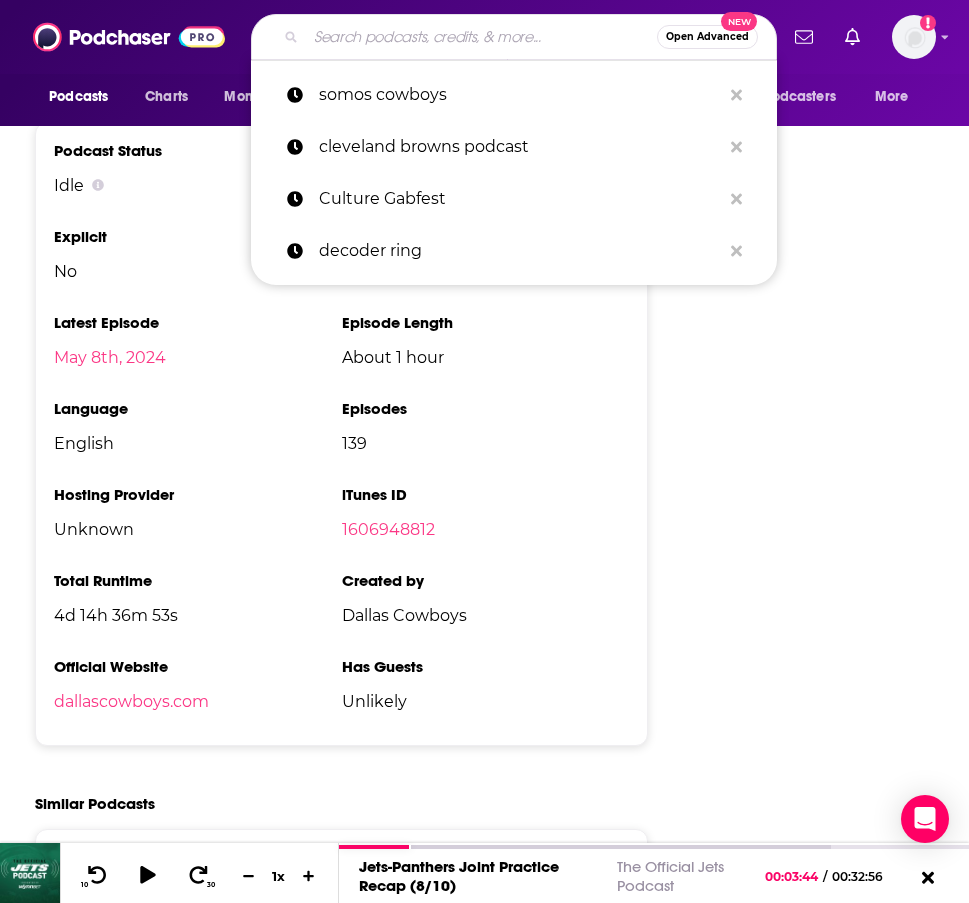 click at bounding box center [481, 37] 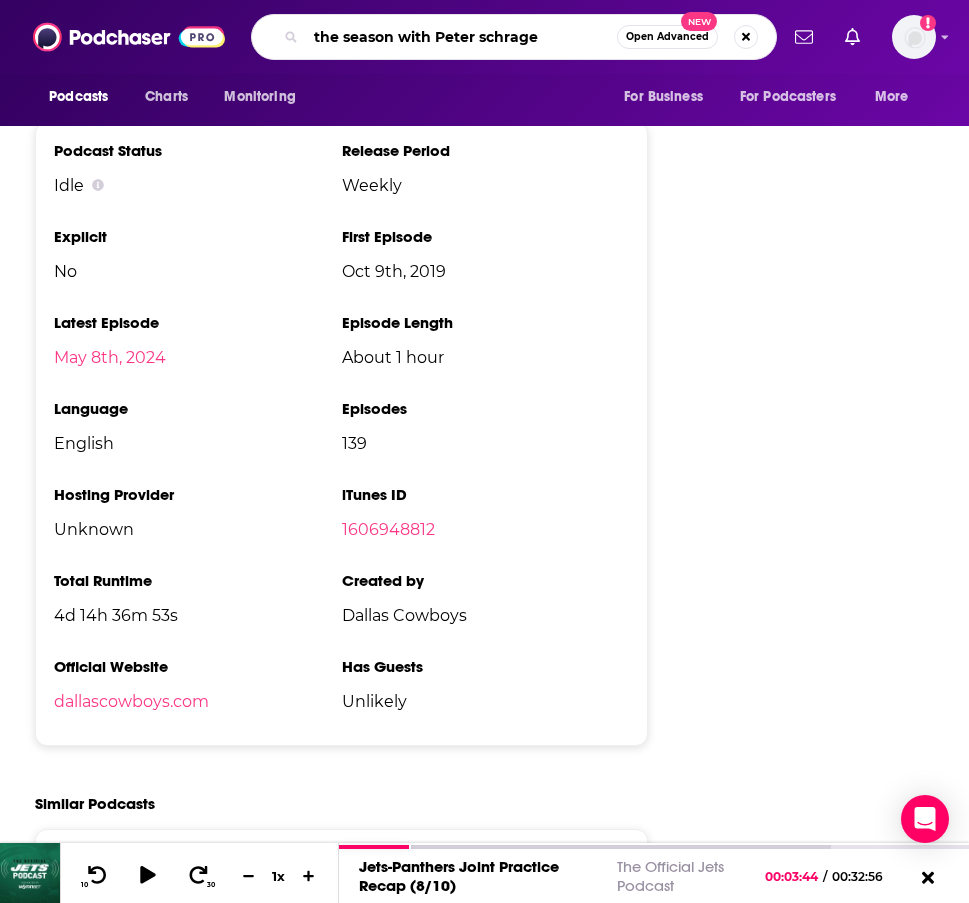 type on "the season with Peter schrager" 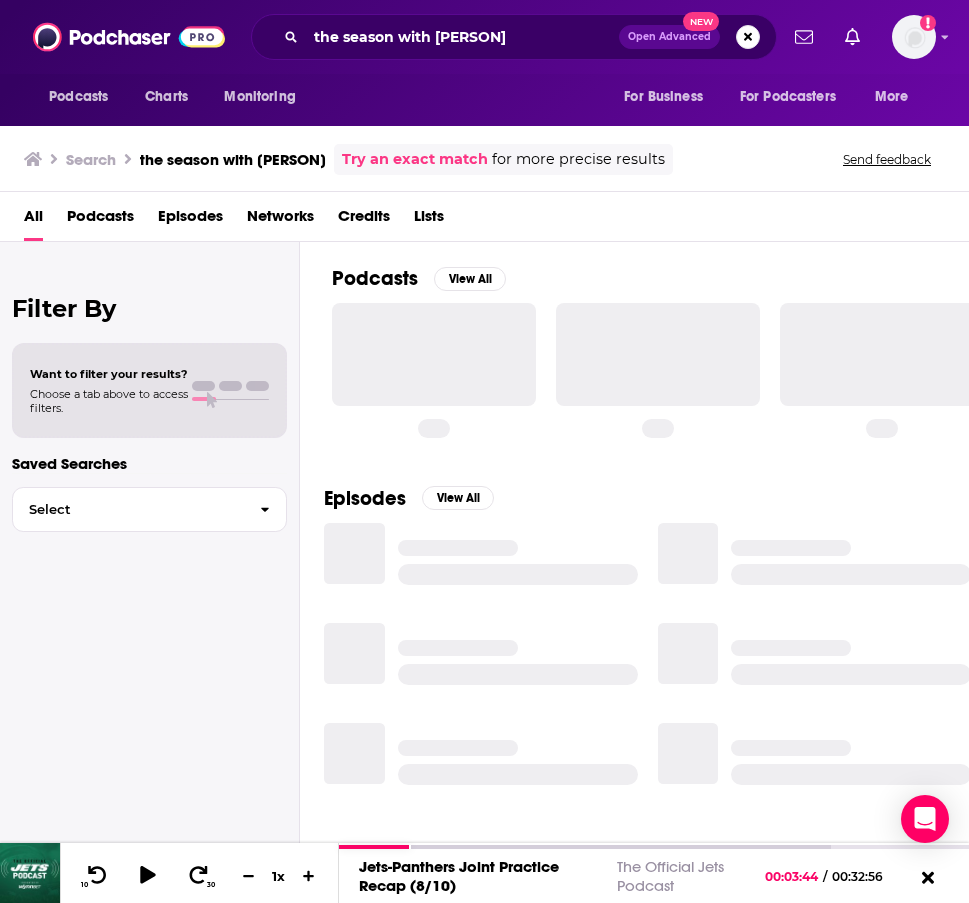 scroll, scrollTop: 0, scrollLeft: 0, axis: both 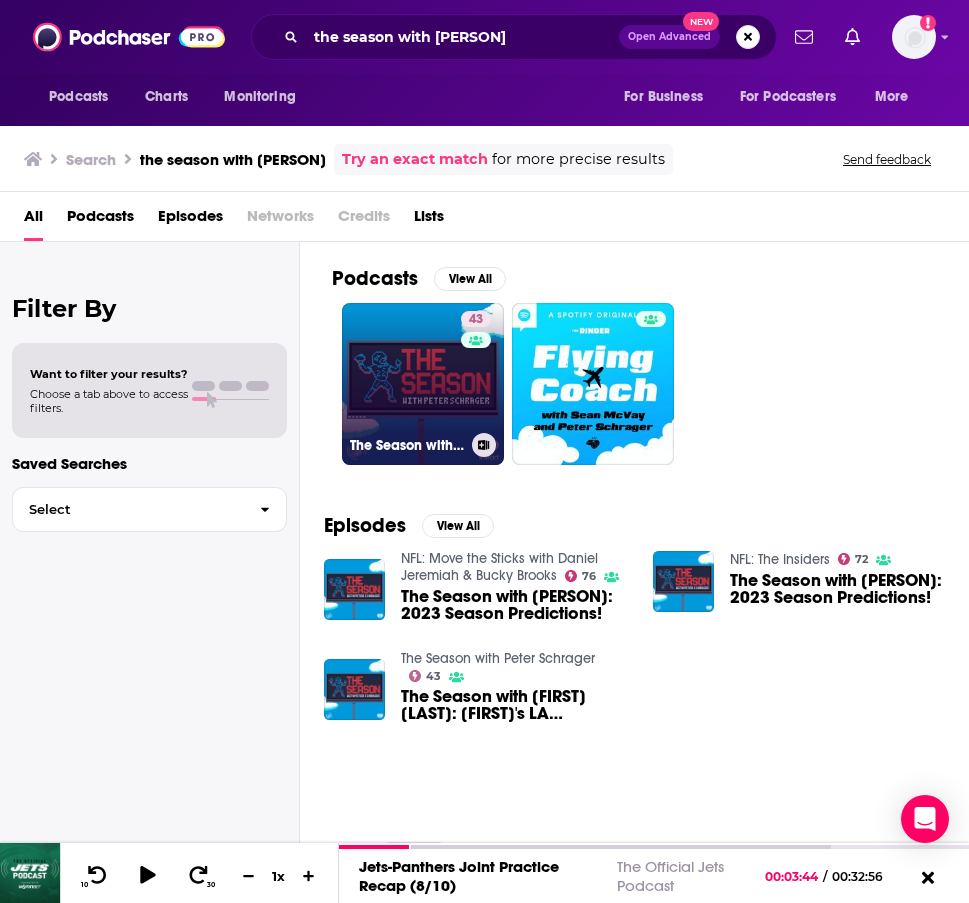 click on "43 The Season with Peter Schrager" at bounding box center [423, 384] 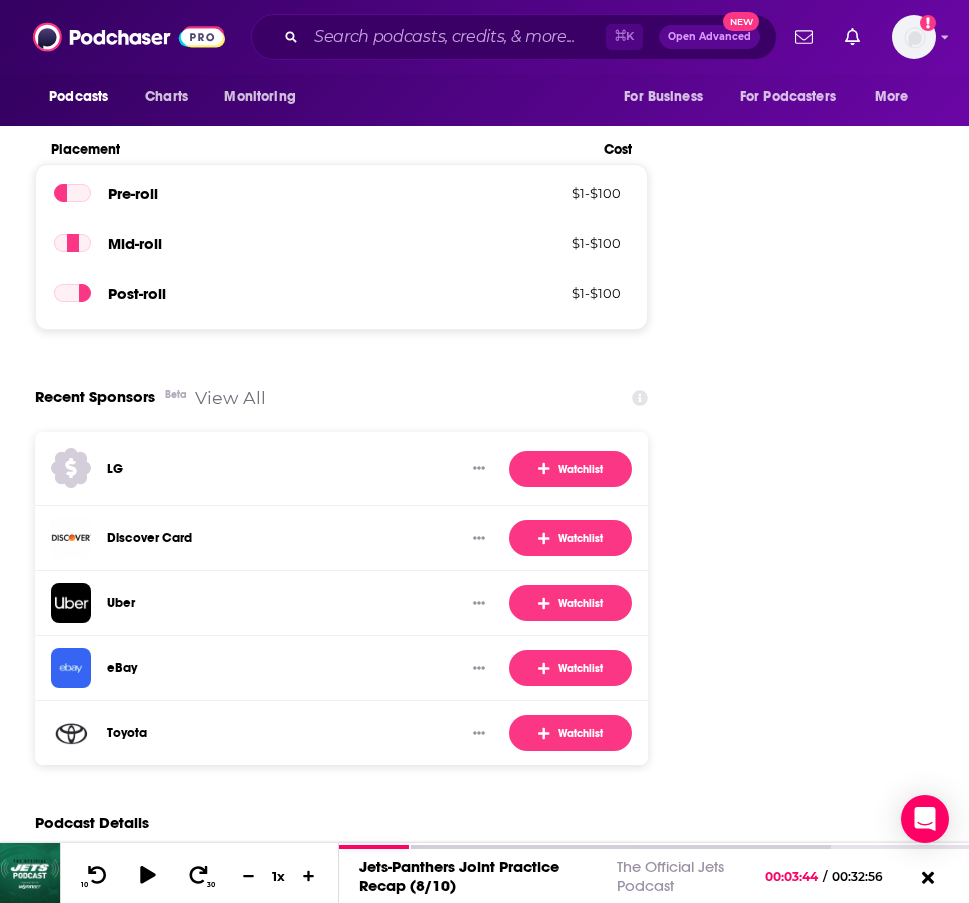 scroll, scrollTop: 4019, scrollLeft: 0, axis: vertical 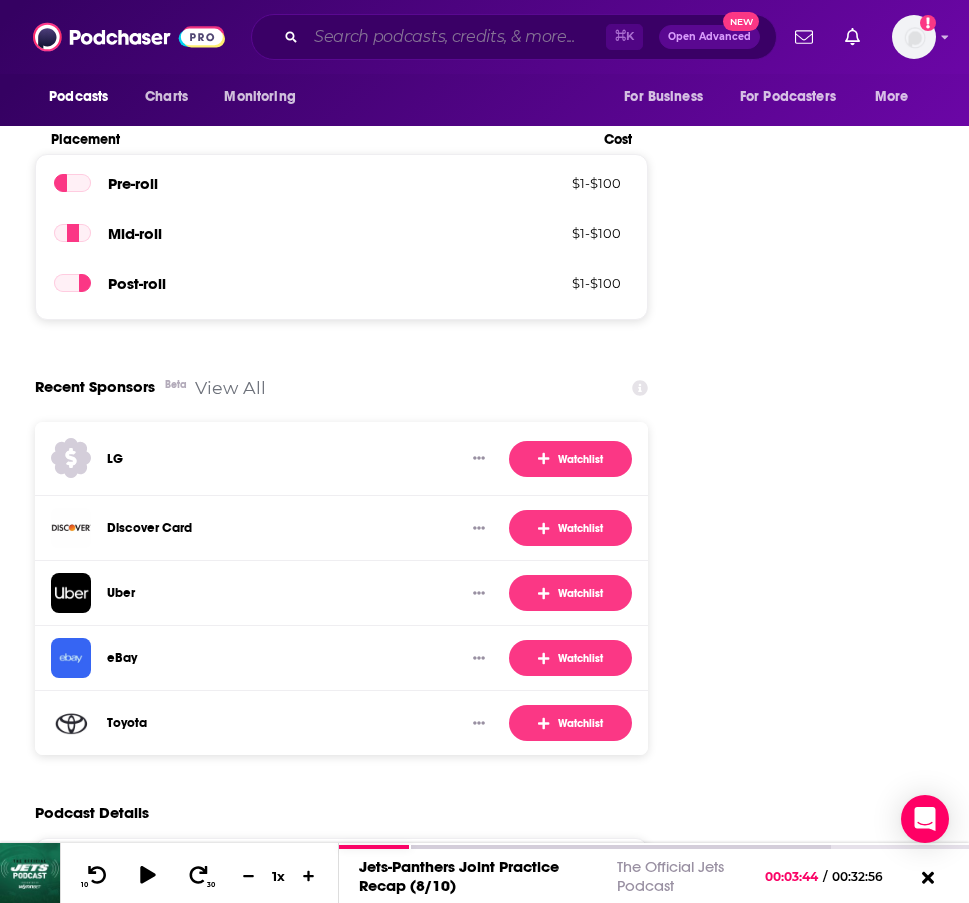 click at bounding box center (456, 37) 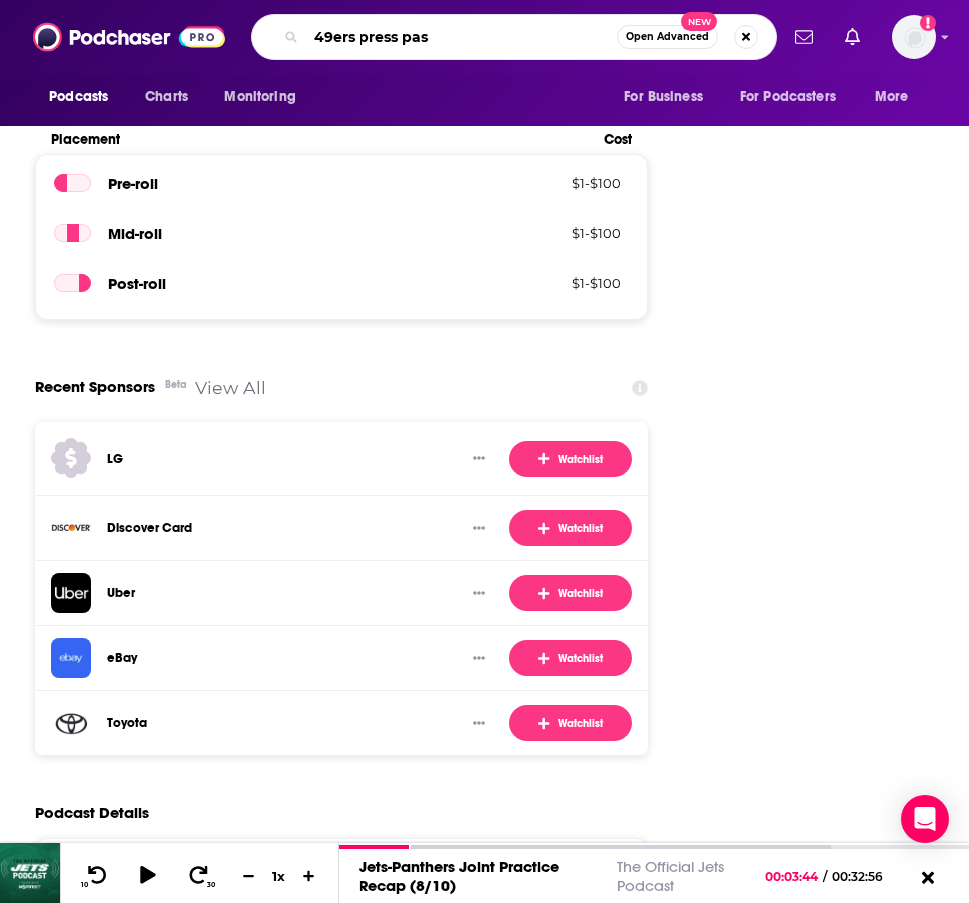 type on "49ers press pass" 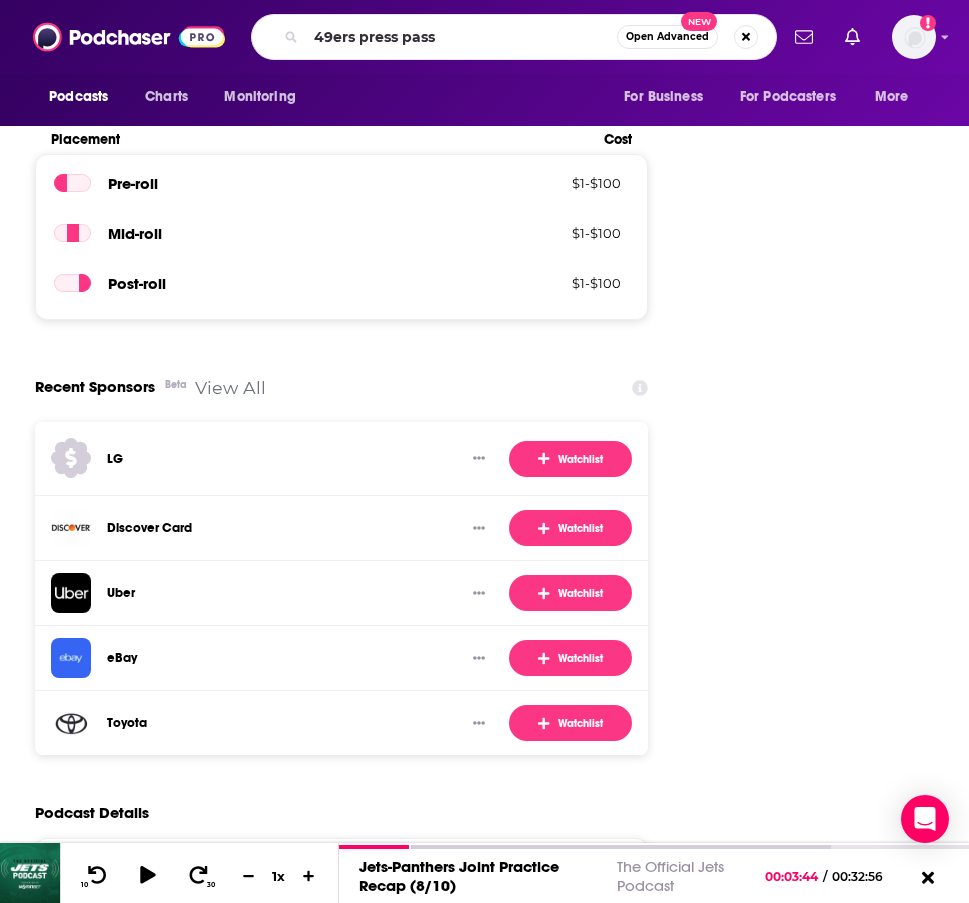 scroll, scrollTop: 0, scrollLeft: 0, axis: both 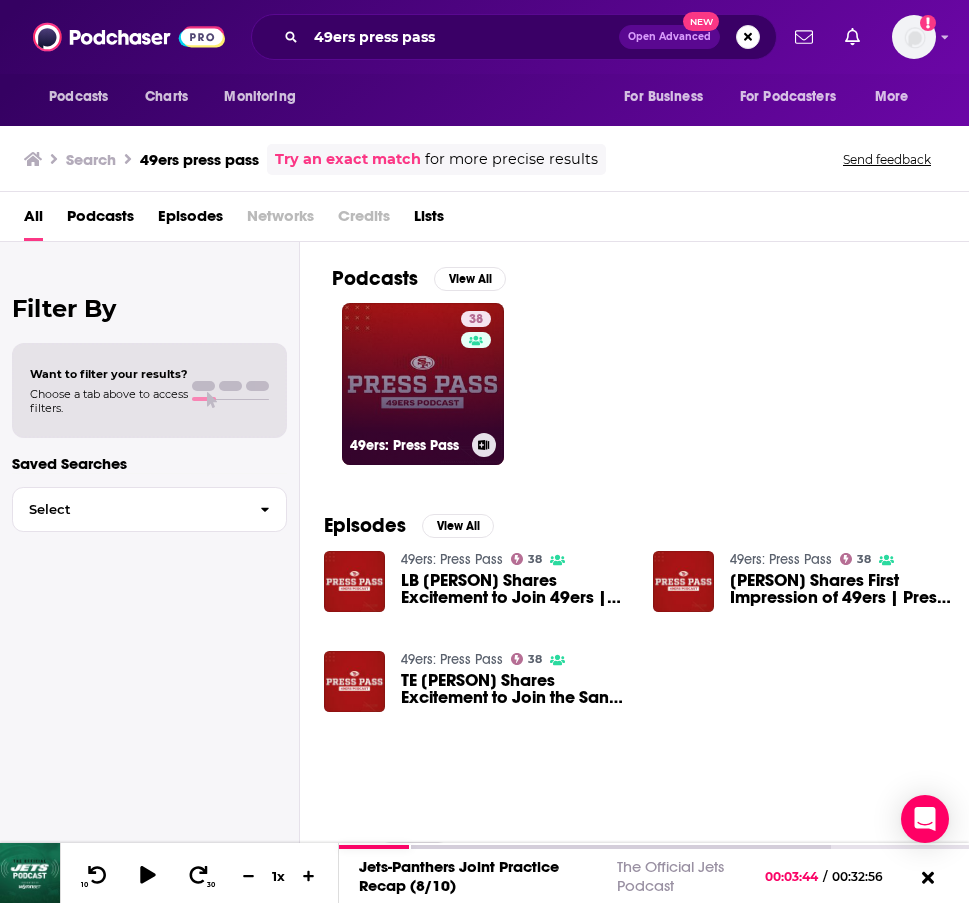 click on "38 49ers: Press Pass" at bounding box center [423, 384] 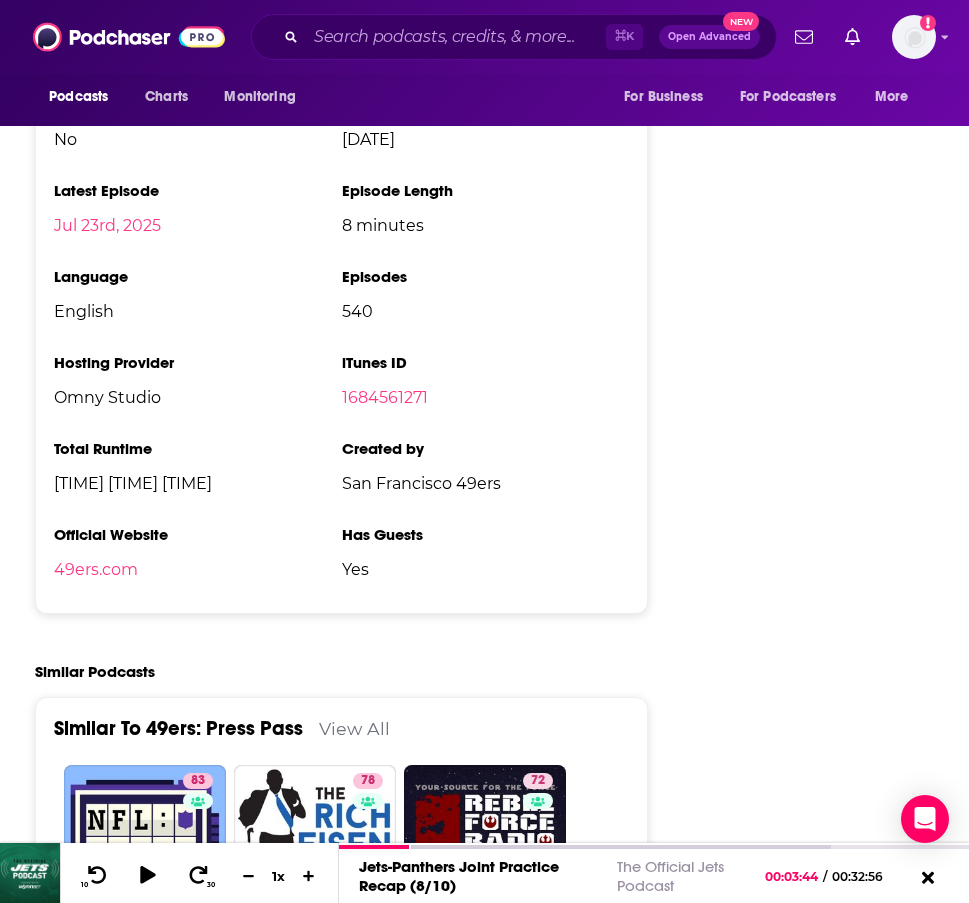 scroll, scrollTop: 2873, scrollLeft: 0, axis: vertical 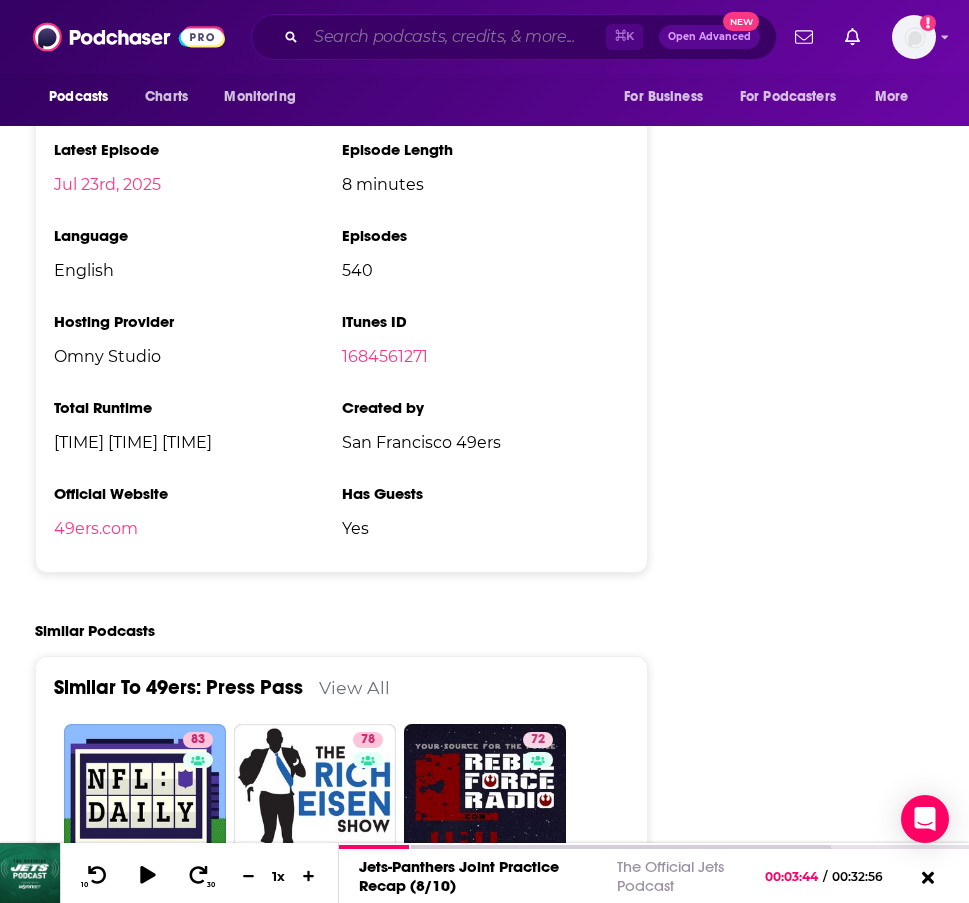 click at bounding box center (456, 37) 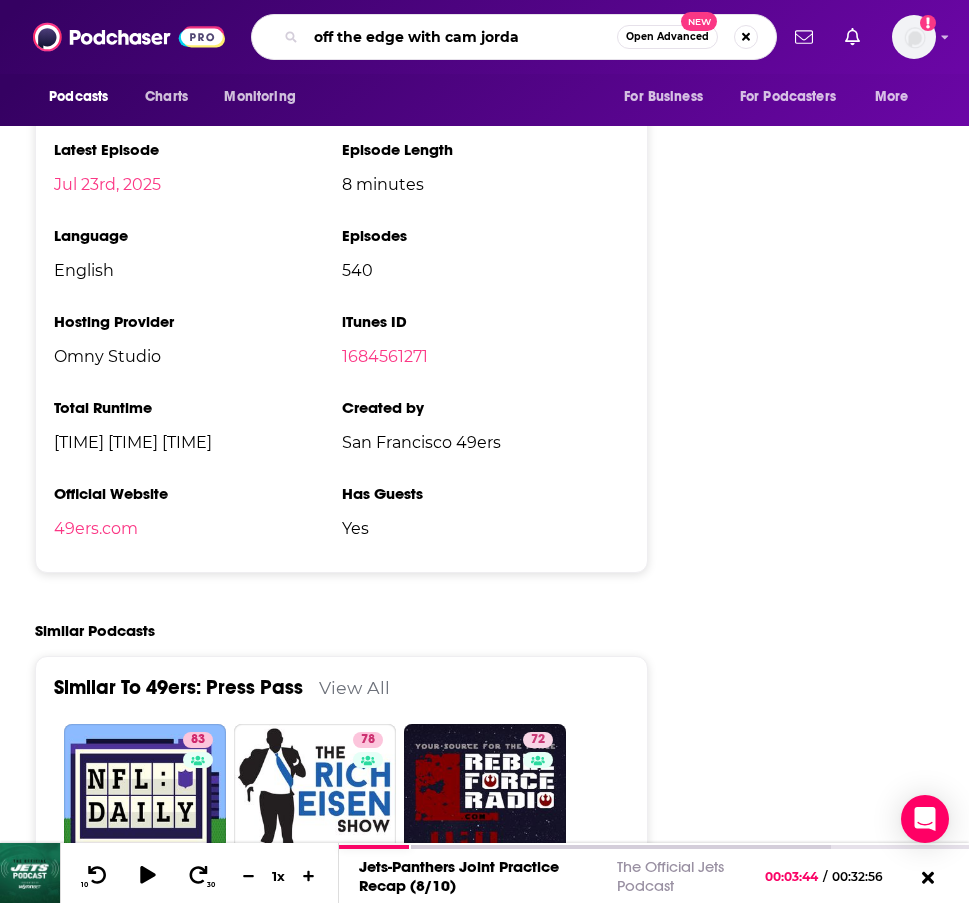 type on "off the edge with cam jordan" 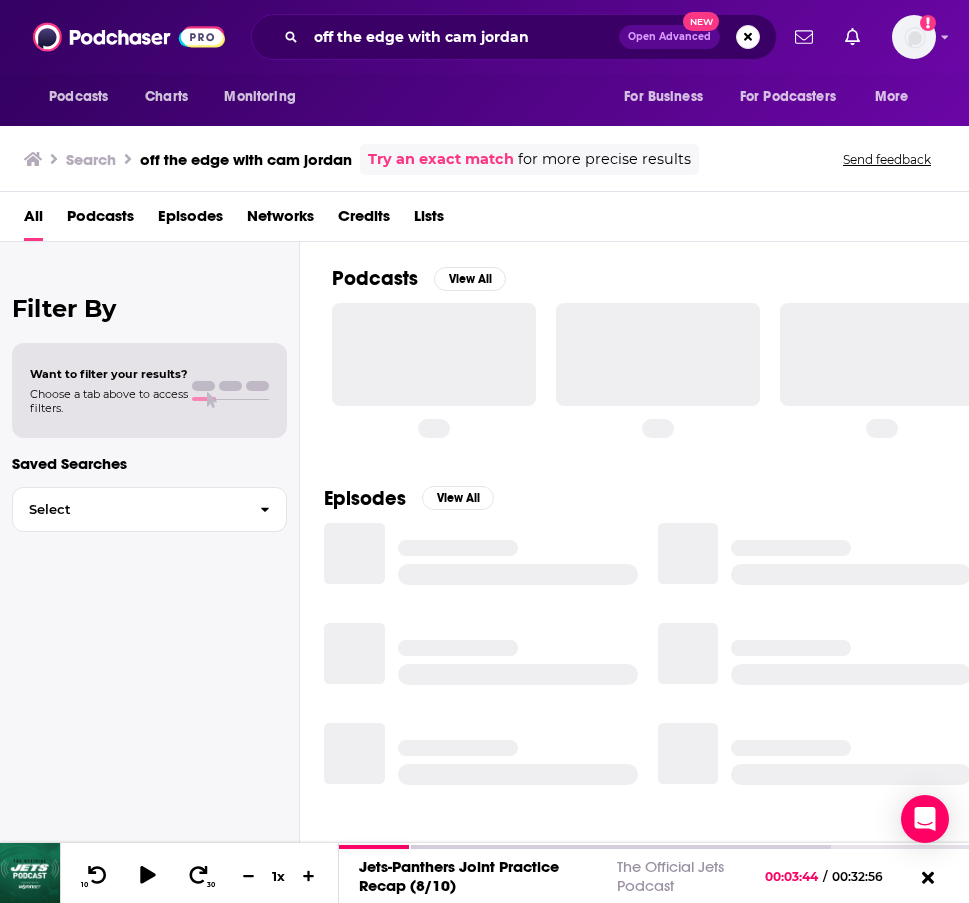 scroll, scrollTop: 0, scrollLeft: 0, axis: both 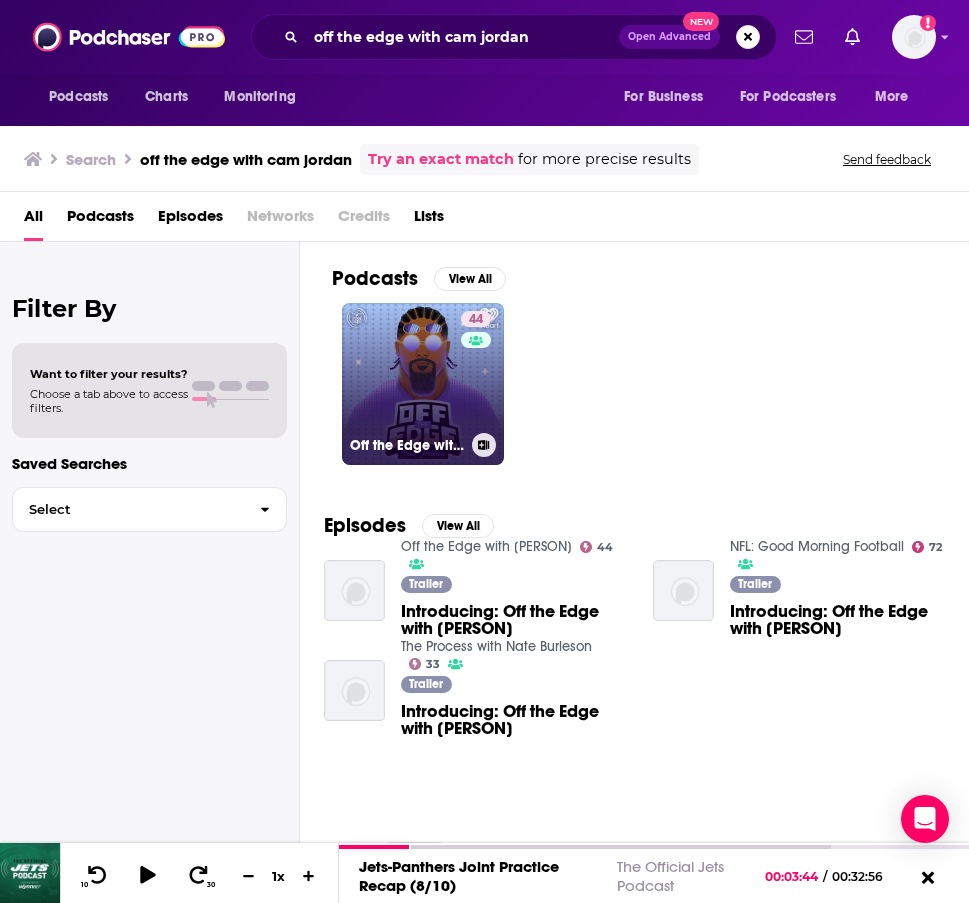 click on "44 Off the Edge with Cam Jordan" at bounding box center [423, 384] 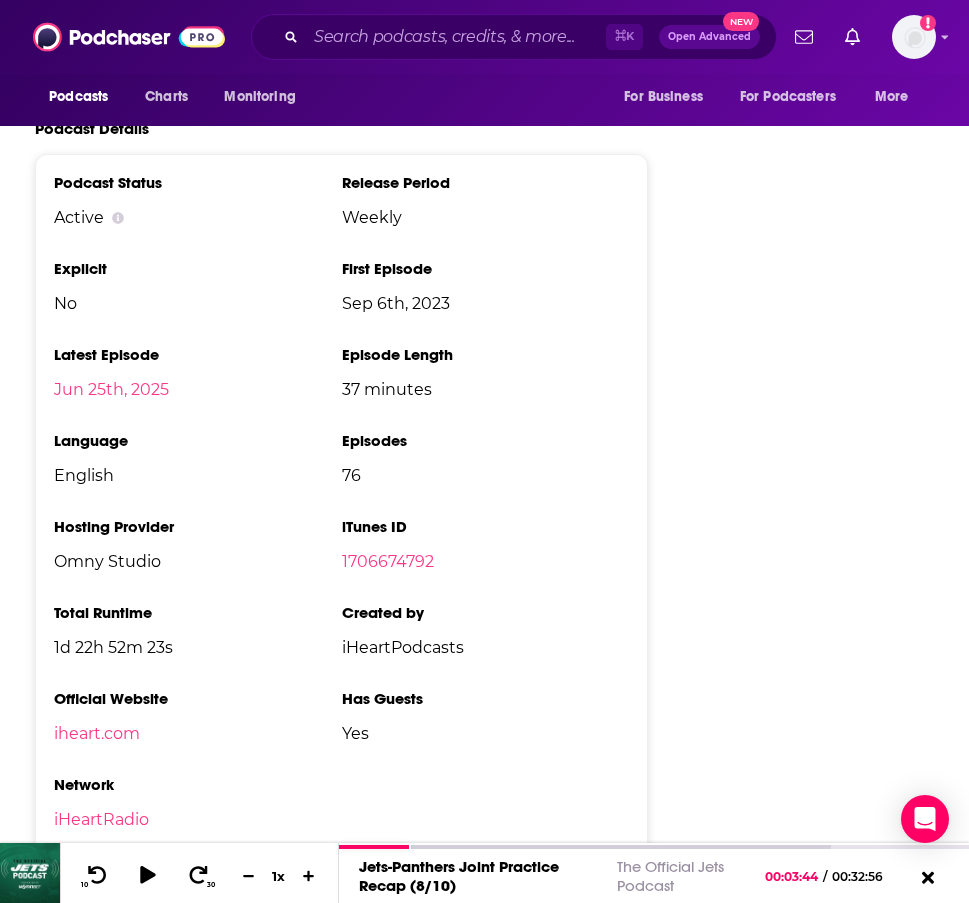 scroll, scrollTop: 2950, scrollLeft: 0, axis: vertical 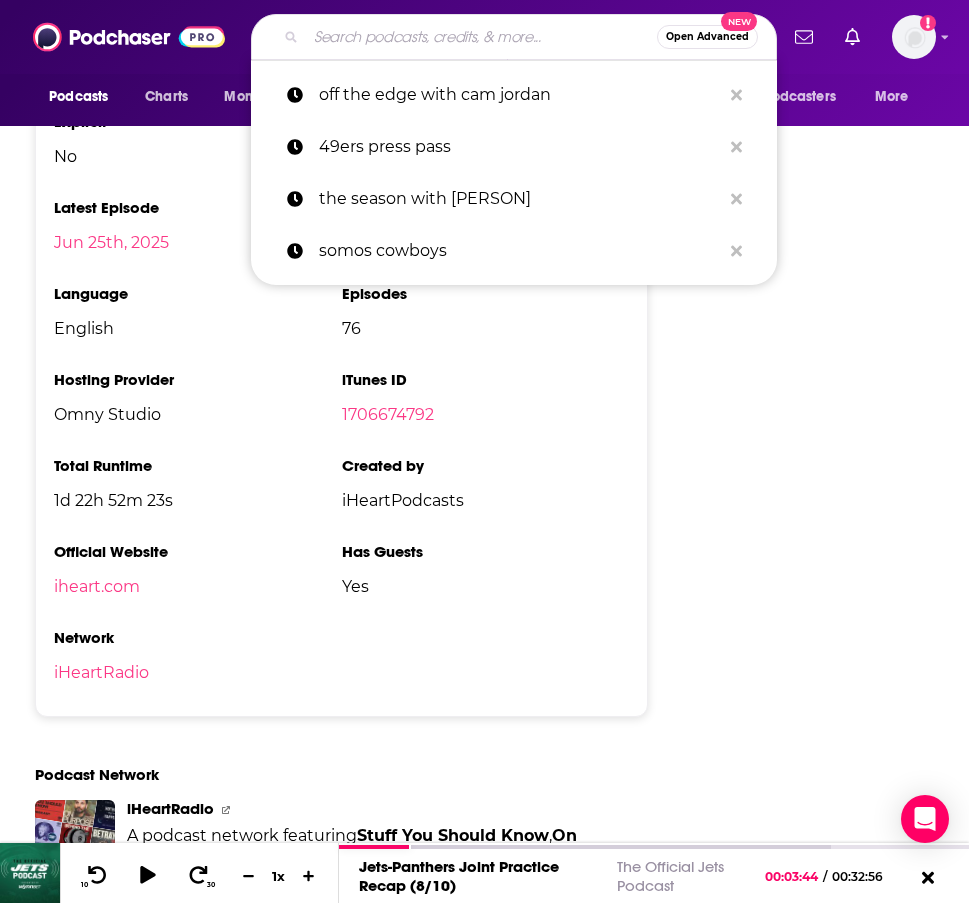 click at bounding box center [481, 37] 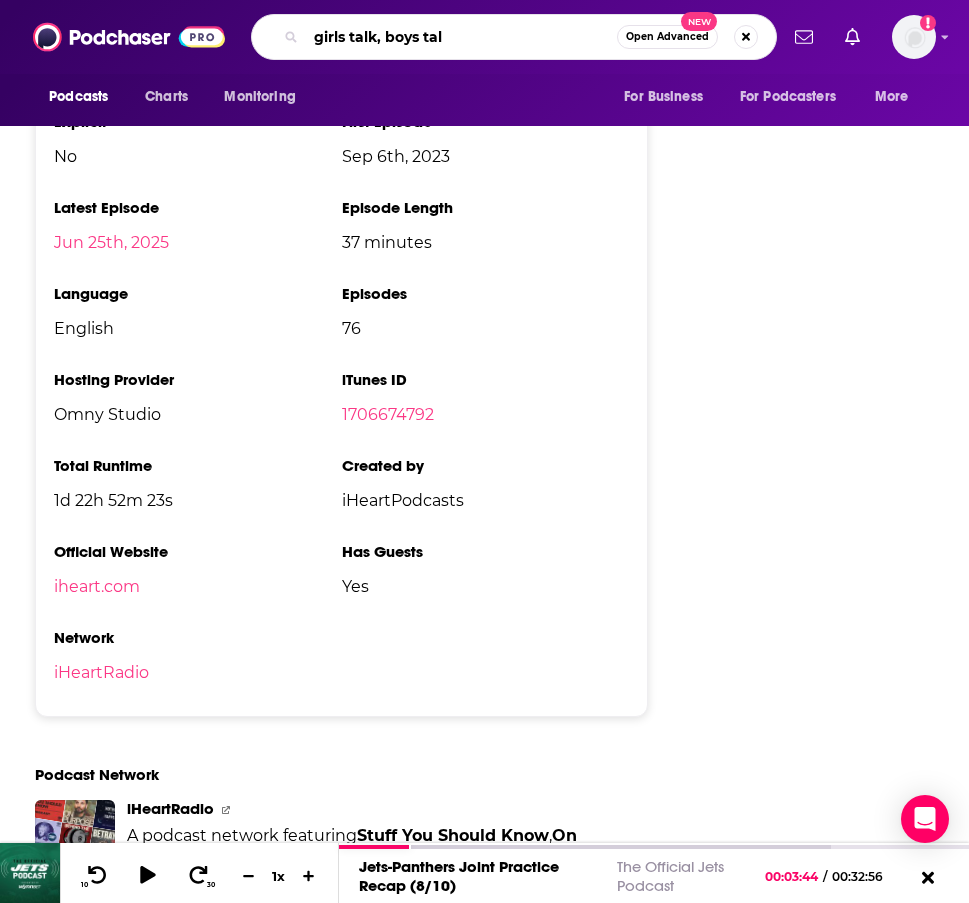 type on "girls talk, boys talk" 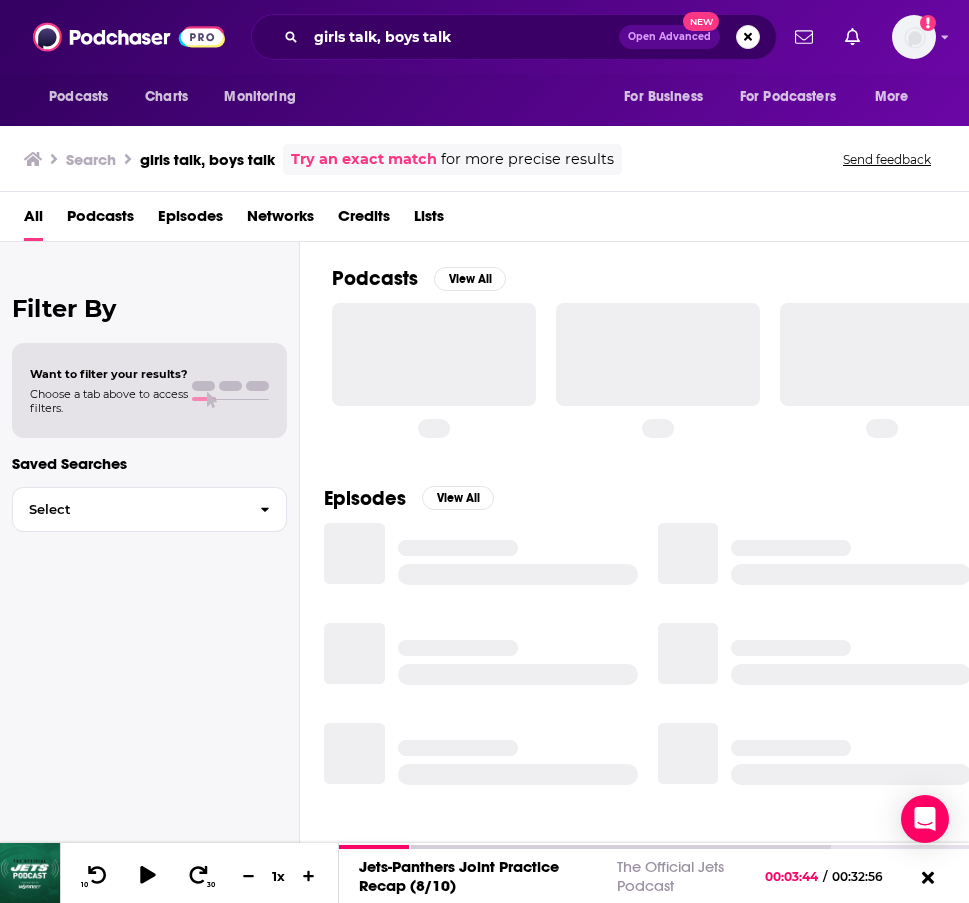 scroll, scrollTop: 0, scrollLeft: 0, axis: both 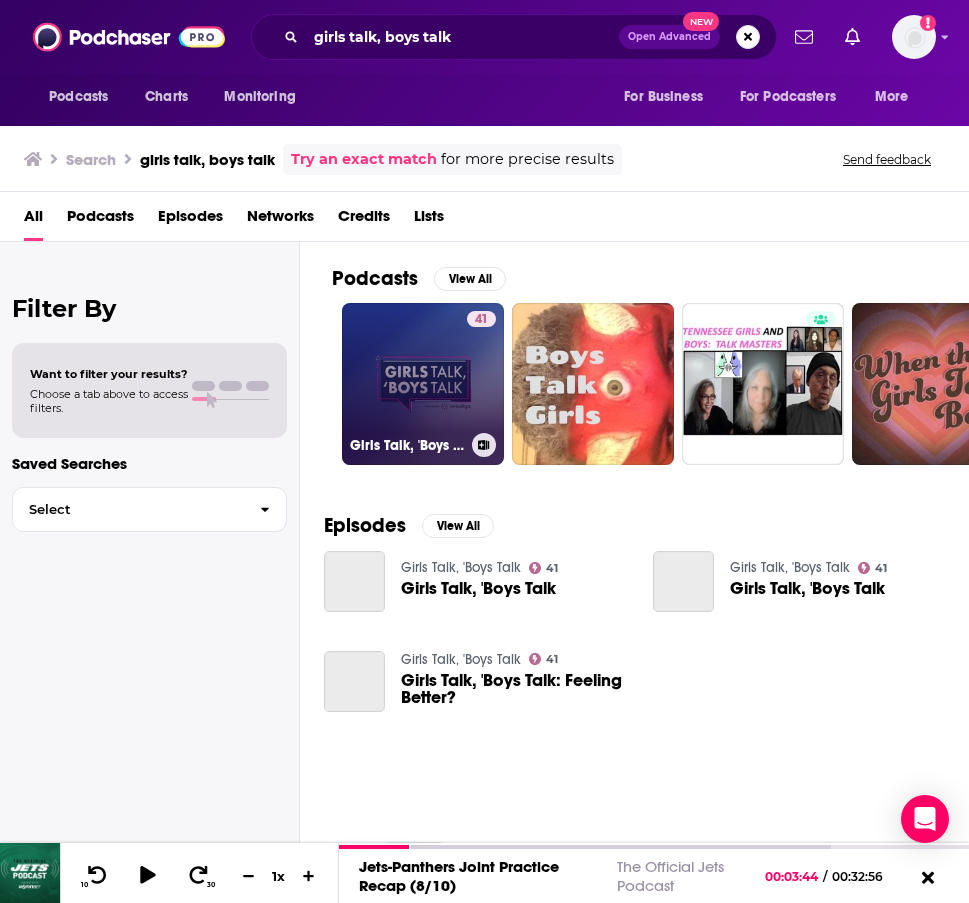 click on "41 Girls Talk, 'Boys Talk" at bounding box center (423, 384) 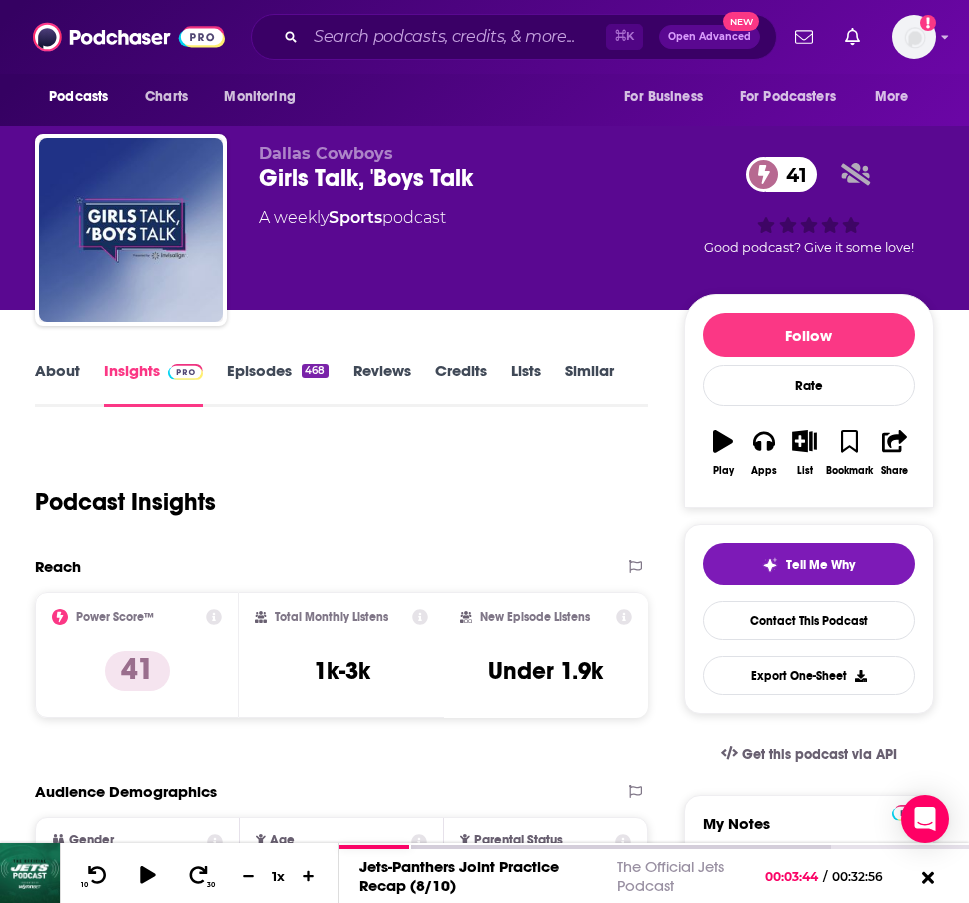 scroll, scrollTop: -1, scrollLeft: 0, axis: vertical 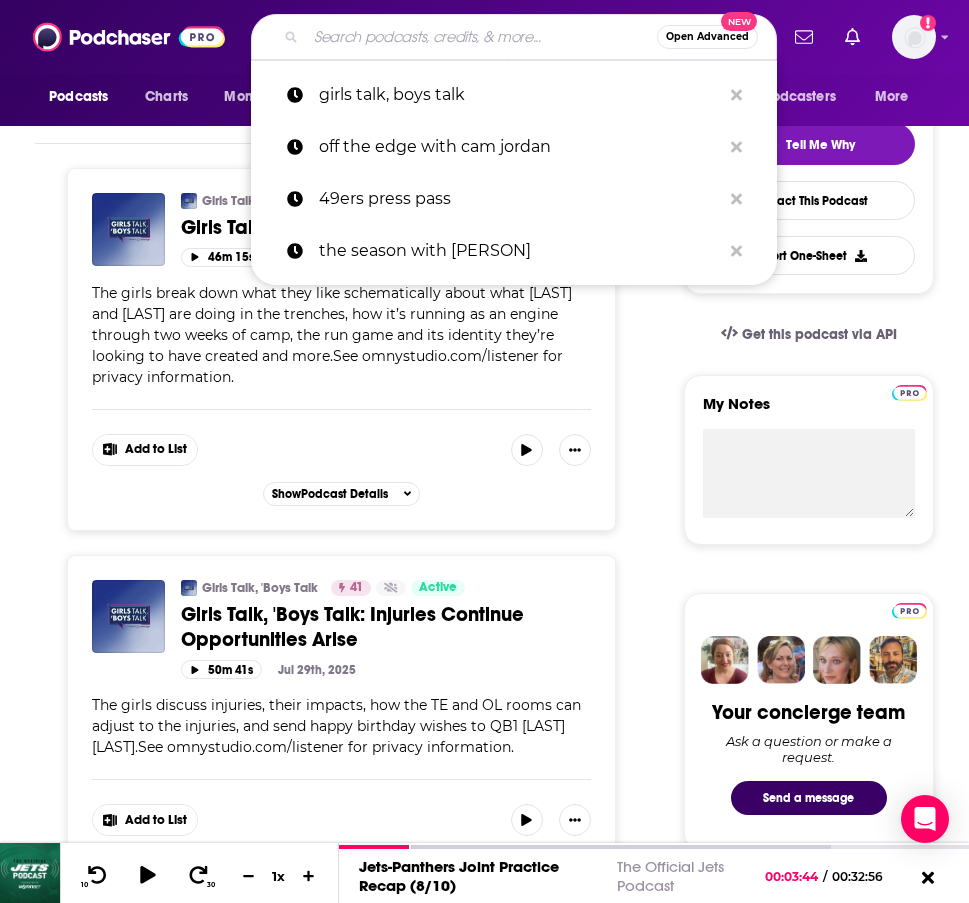 click at bounding box center (481, 37) 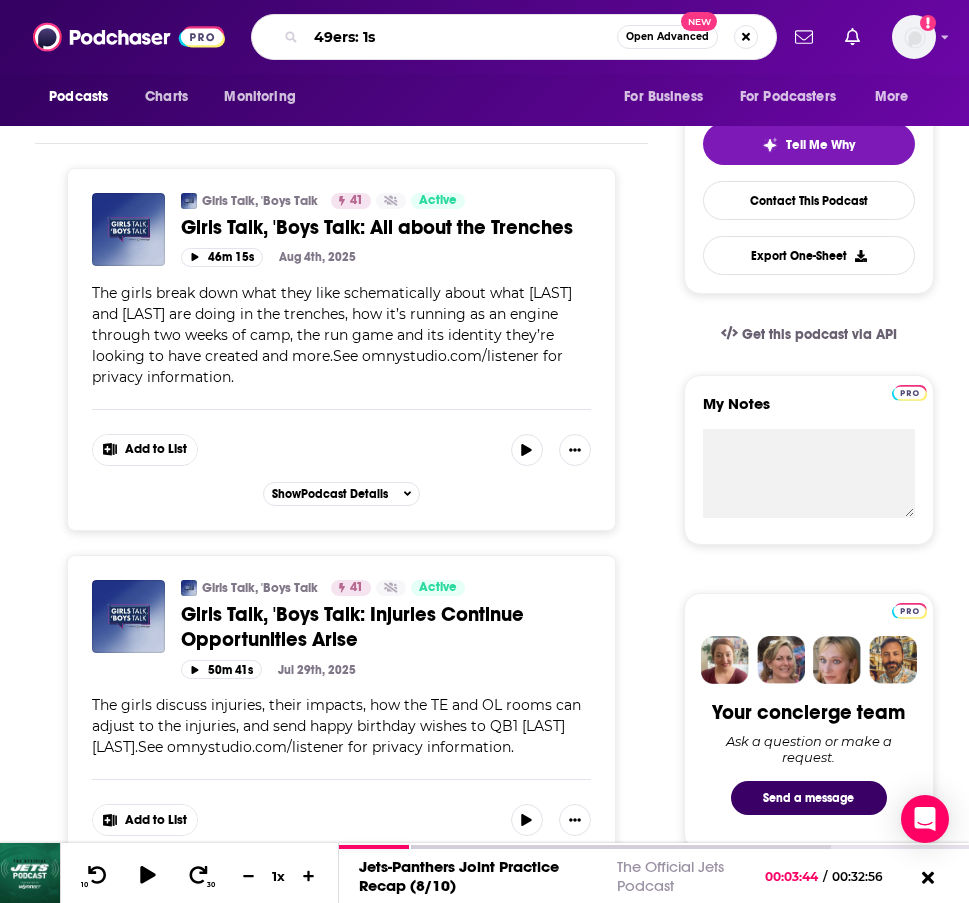 type on "49ers: 1st" 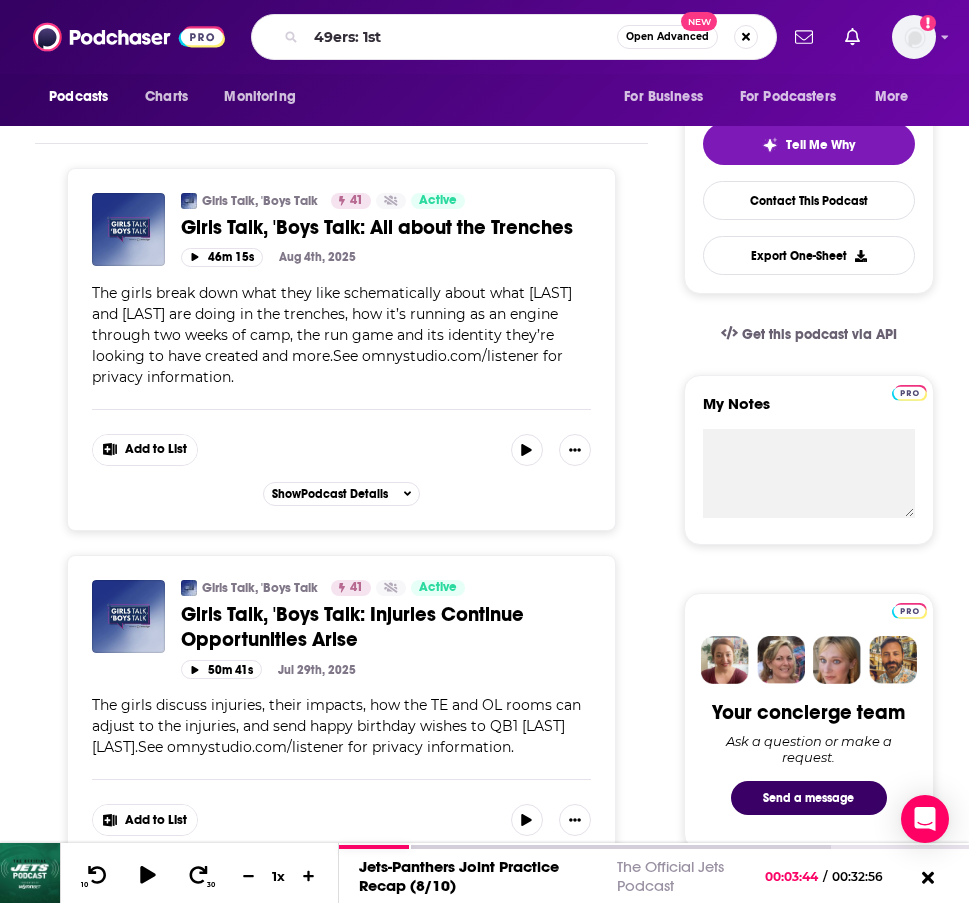 scroll, scrollTop: 0, scrollLeft: 0, axis: both 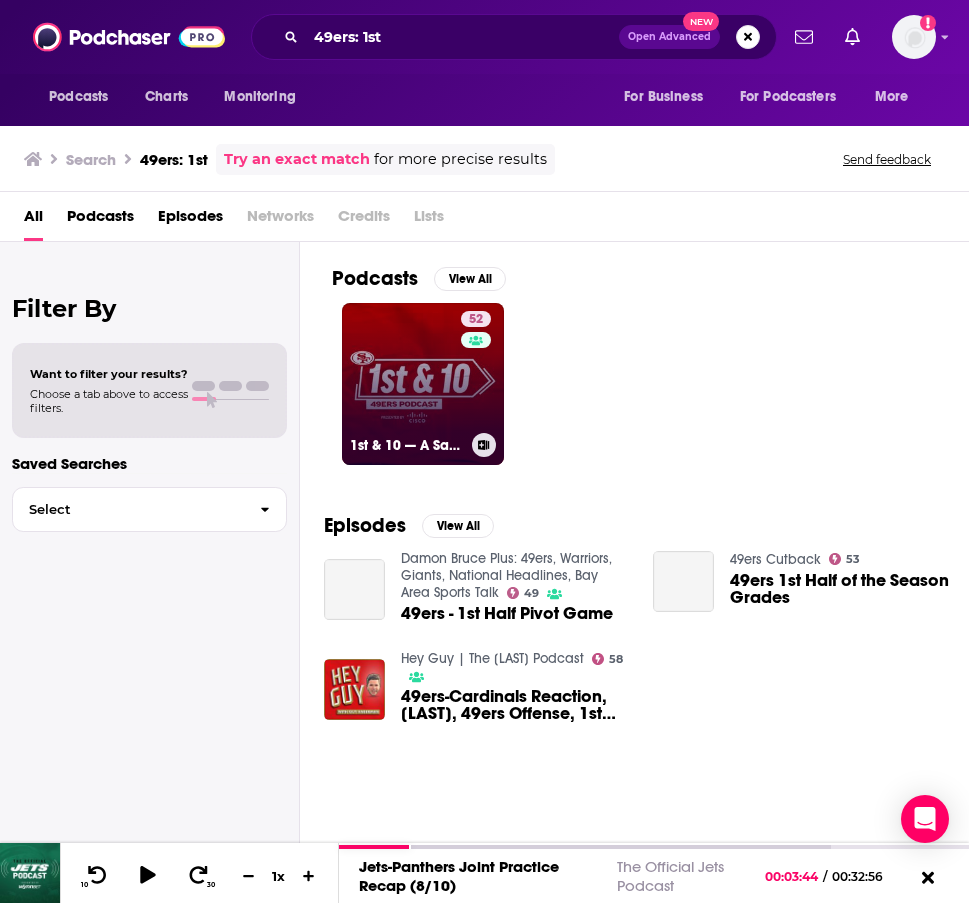 click on "52 1st & 10  — A San Francisco 49ers Podcast" at bounding box center (423, 384) 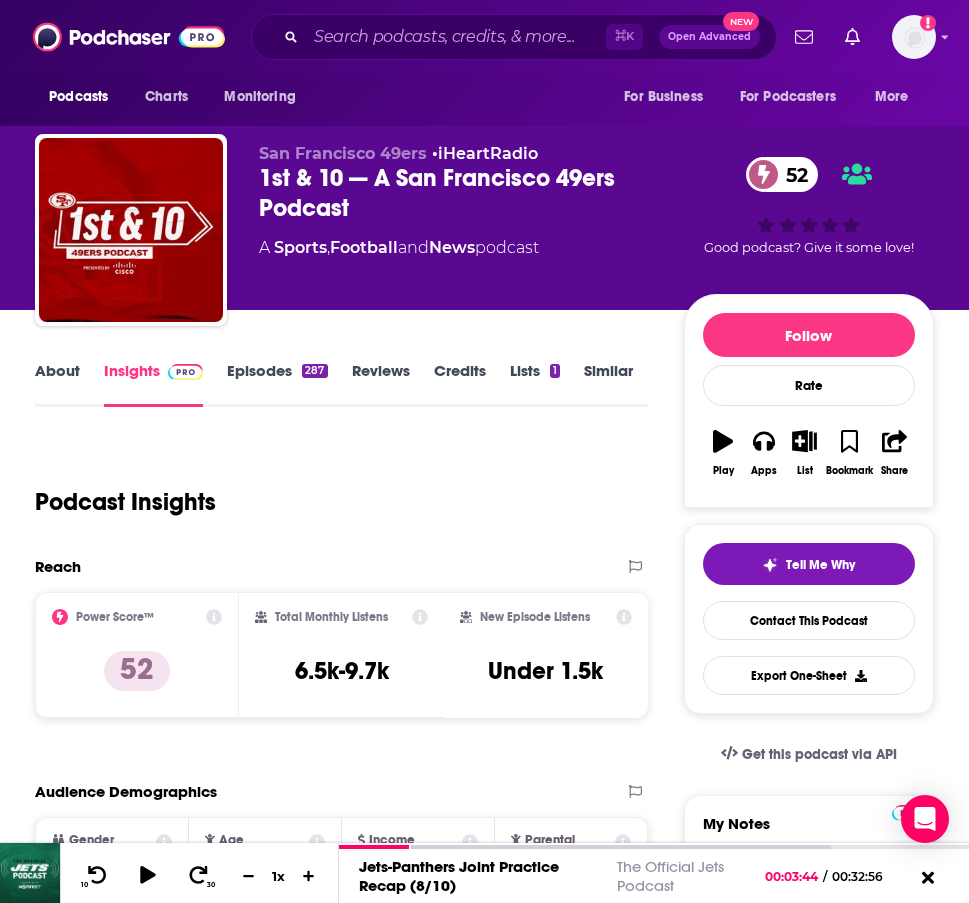 scroll, scrollTop: 0, scrollLeft: 0, axis: both 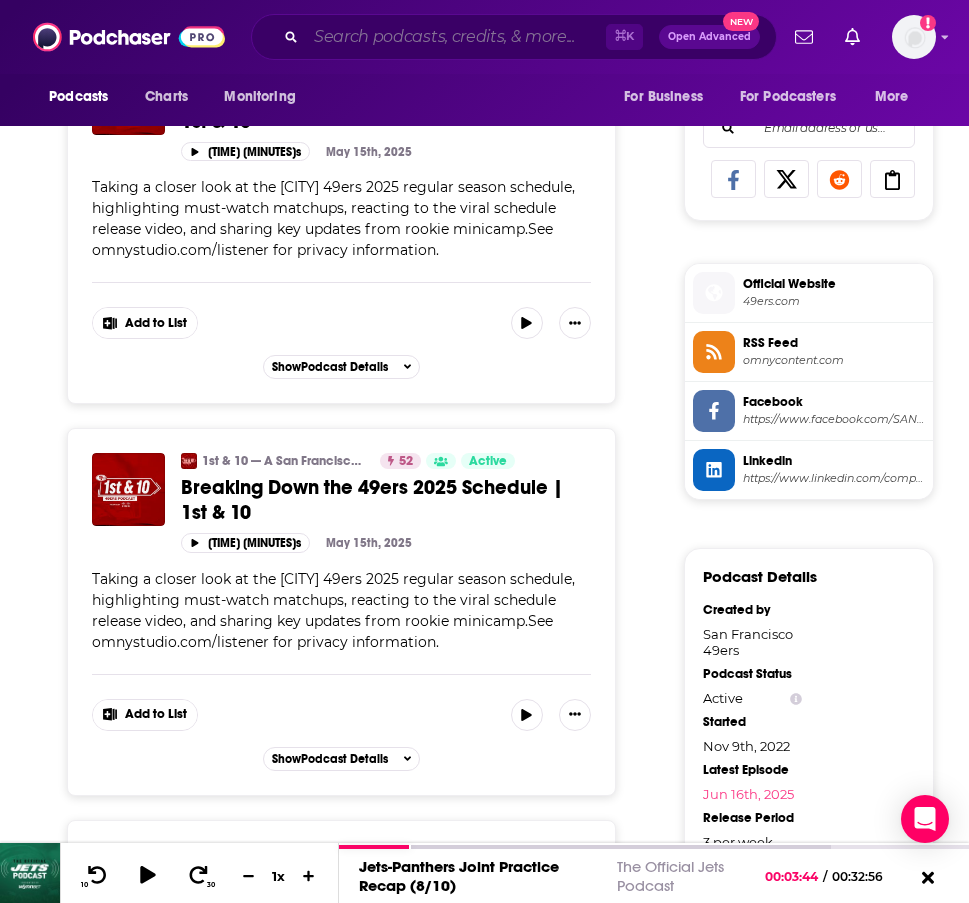 click at bounding box center (456, 37) 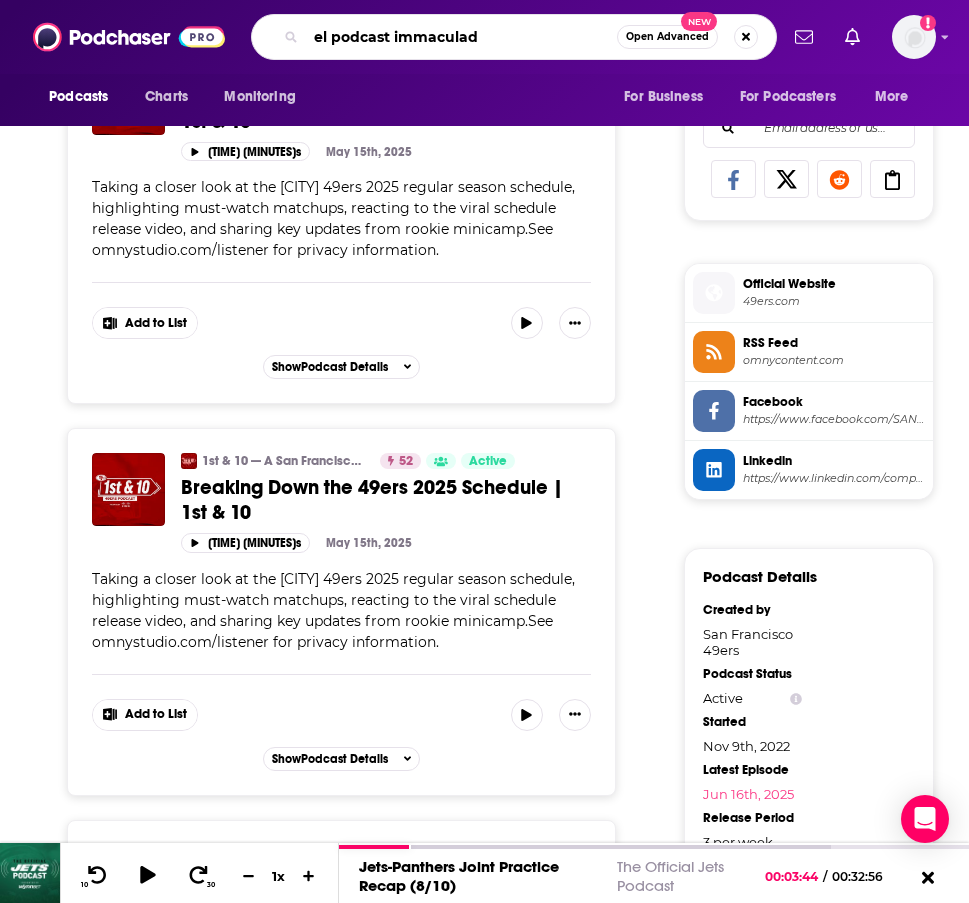 type on "el podcast immaculado" 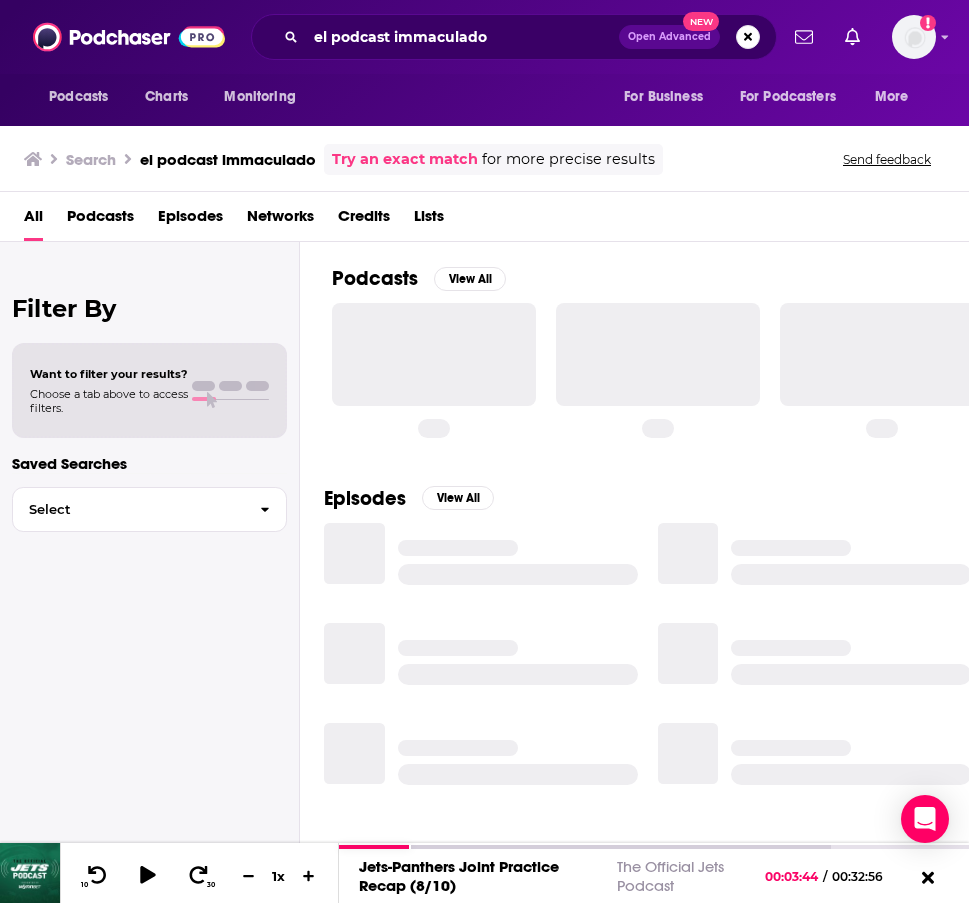 scroll, scrollTop: 0, scrollLeft: 0, axis: both 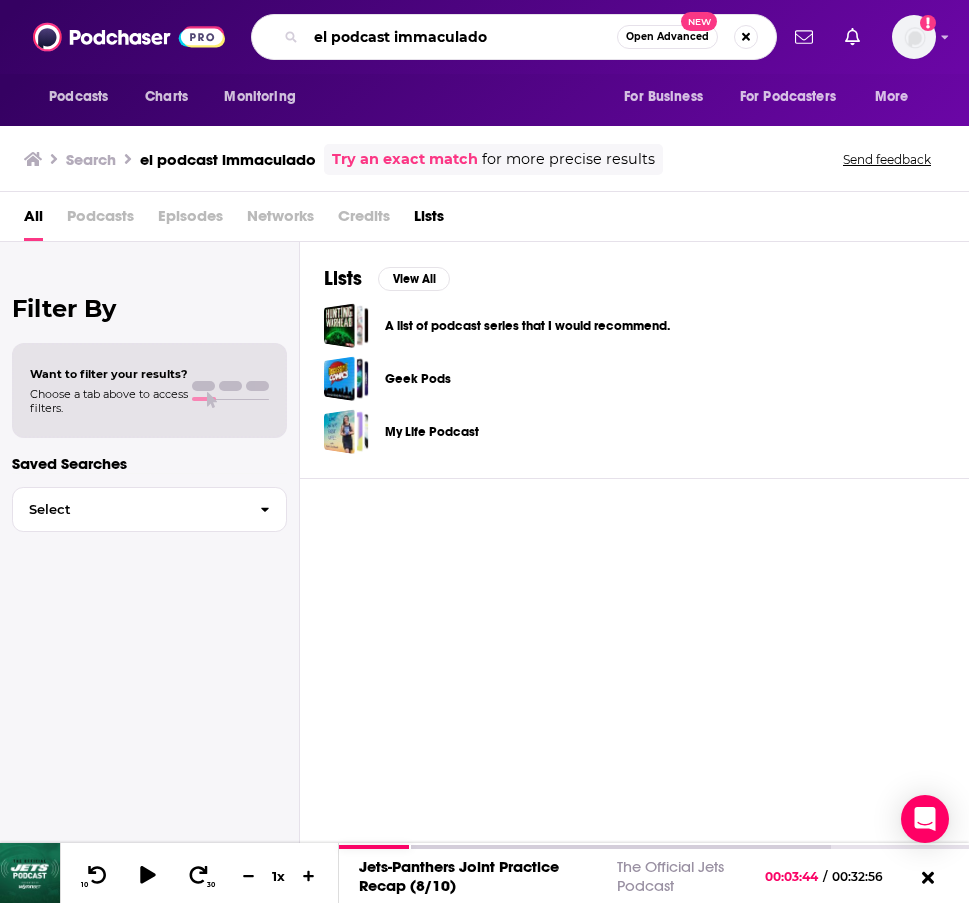 drag, startPoint x: 503, startPoint y: 33, endPoint x: 291, endPoint y: 33, distance: 212 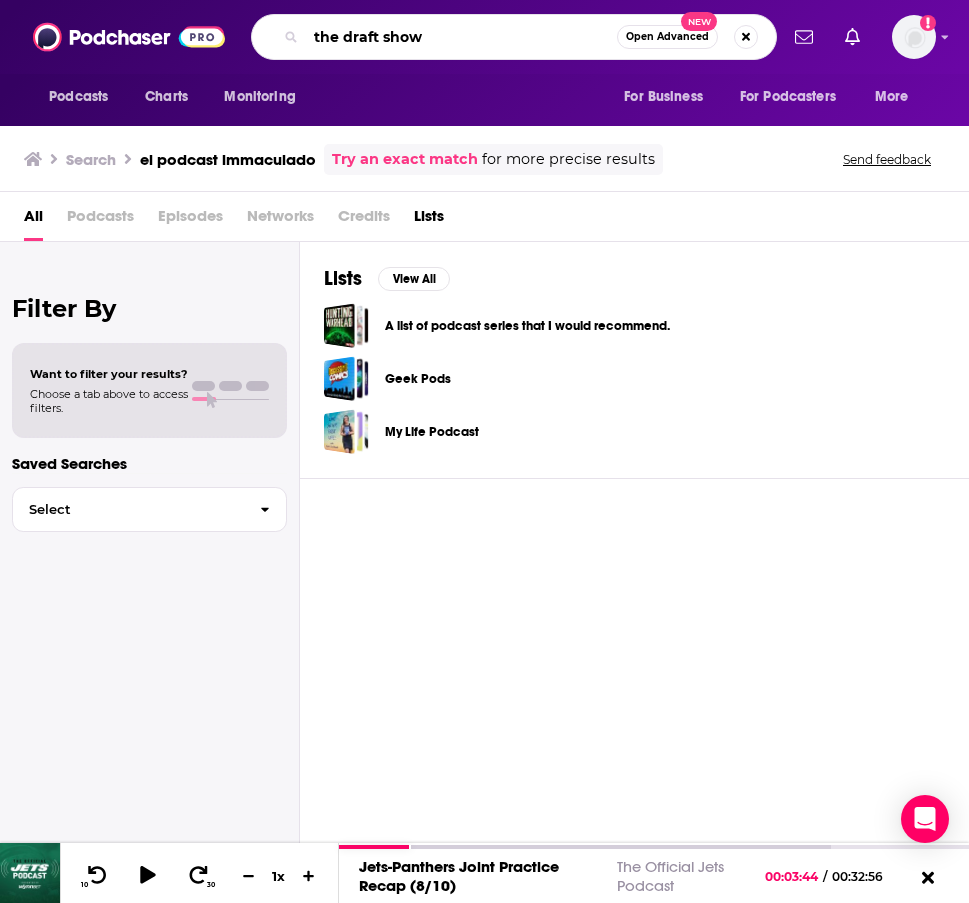 type on "the draft show" 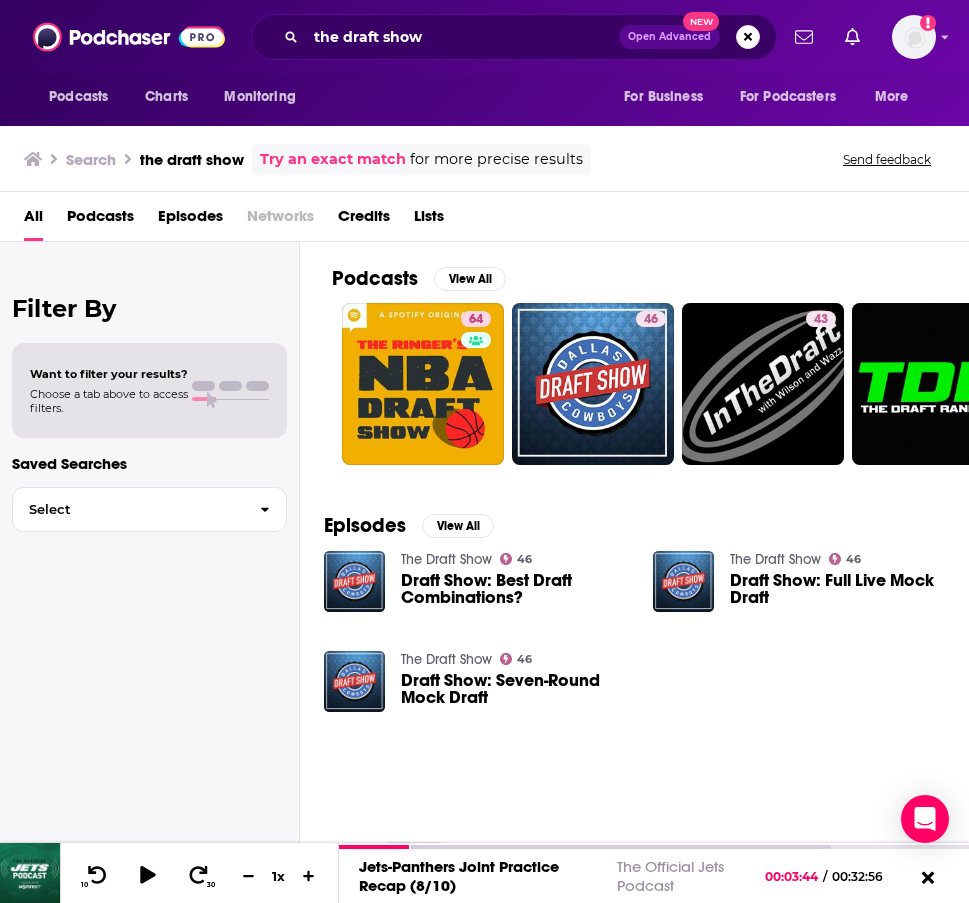 click on "Draft Show: Best Draft Combinations?" at bounding box center (515, 589) 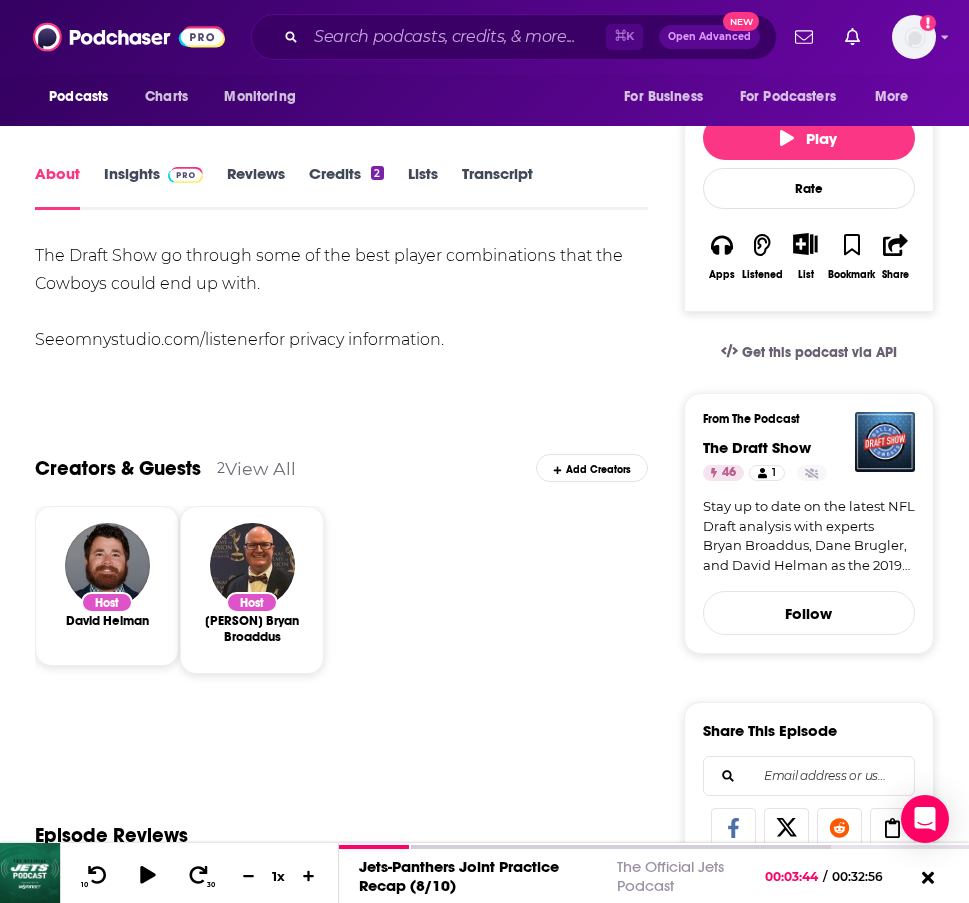 scroll, scrollTop: 285, scrollLeft: 0, axis: vertical 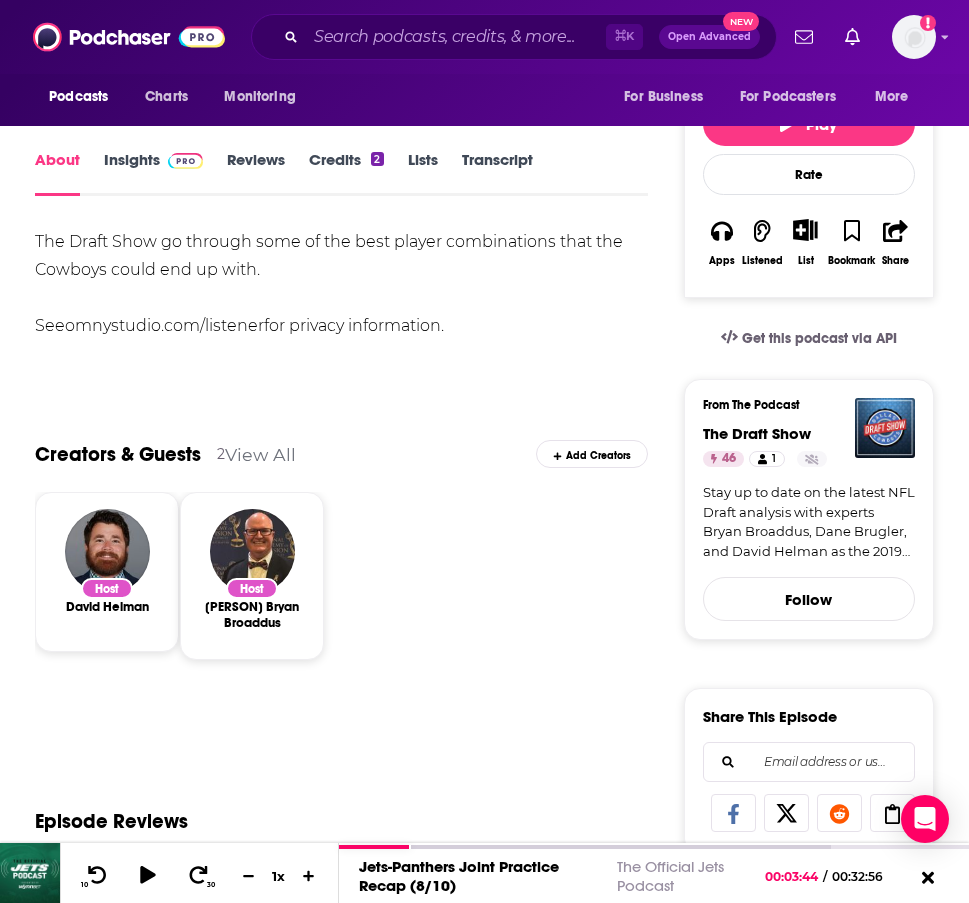 click on "Insights" at bounding box center (153, 173) 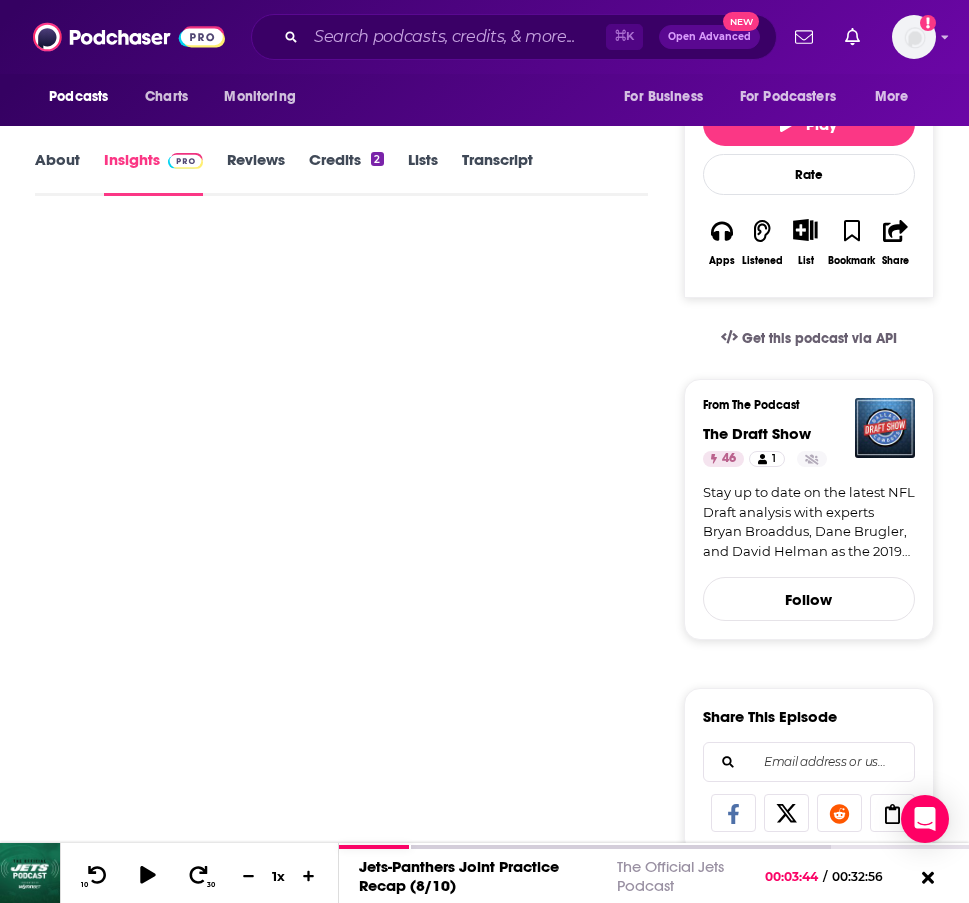scroll, scrollTop: 0, scrollLeft: 0, axis: both 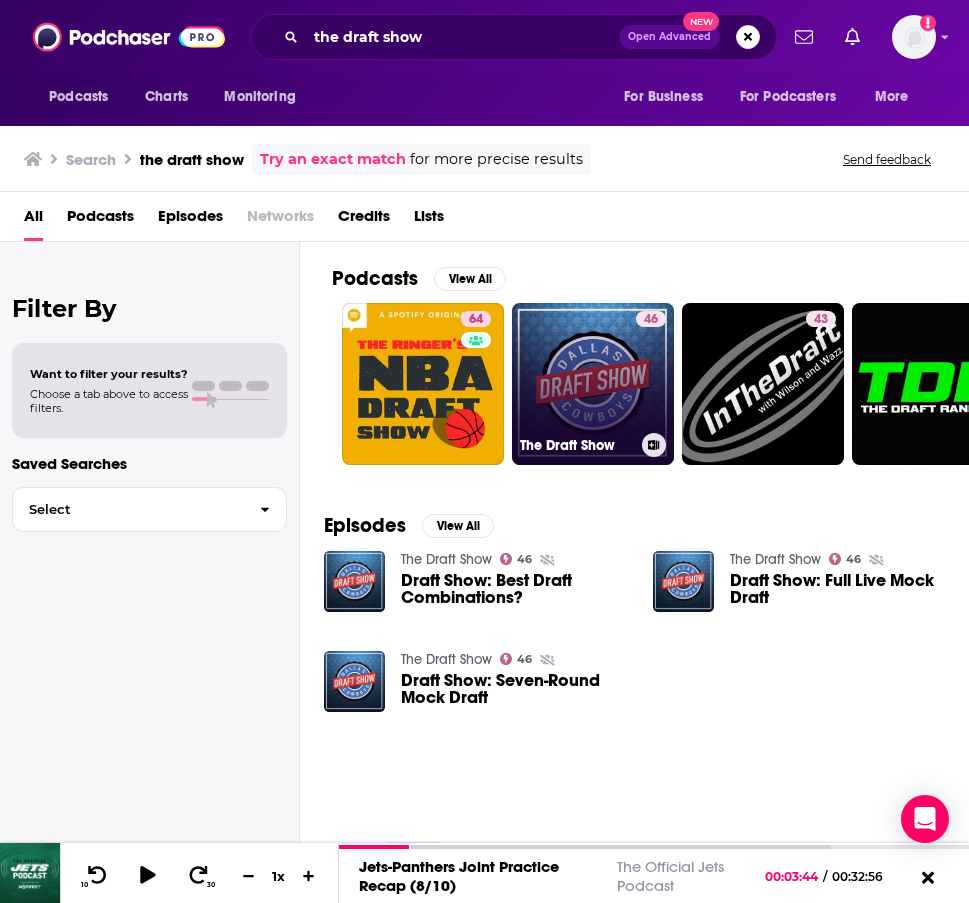 click on "46 The Draft Show" at bounding box center (593, 384) 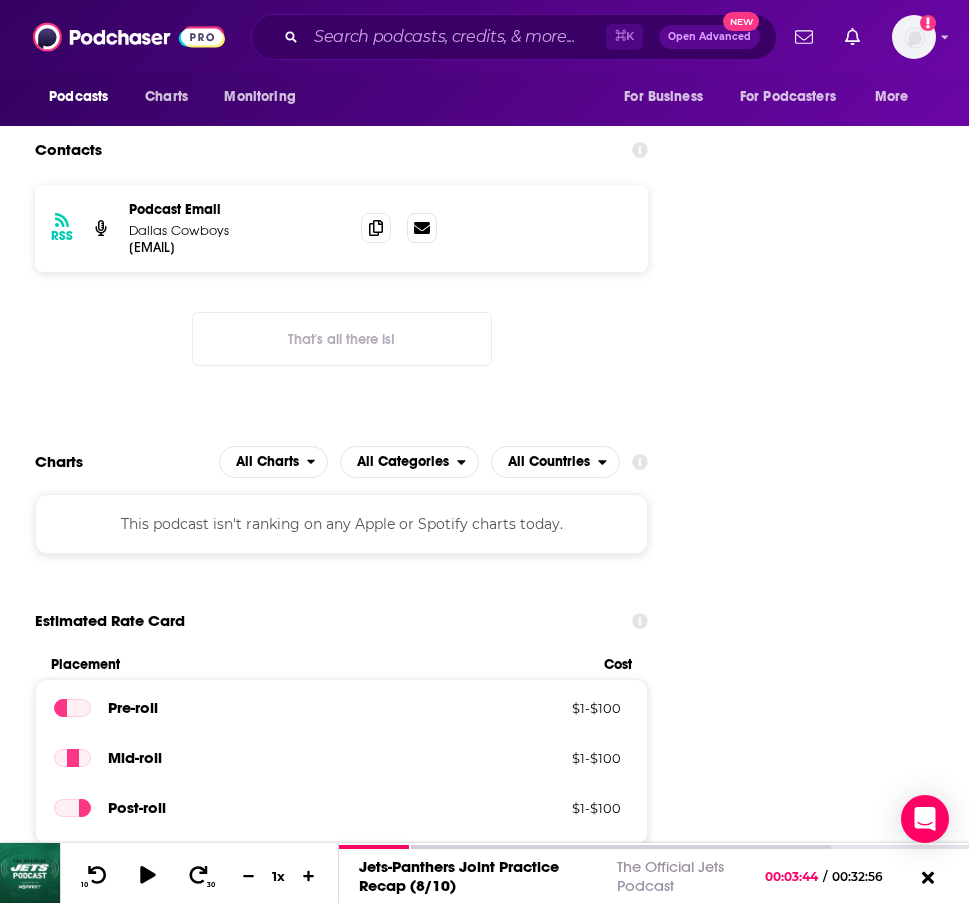 scroll, scrollTop: 3133, scrollLeft: 0, axis: vertical 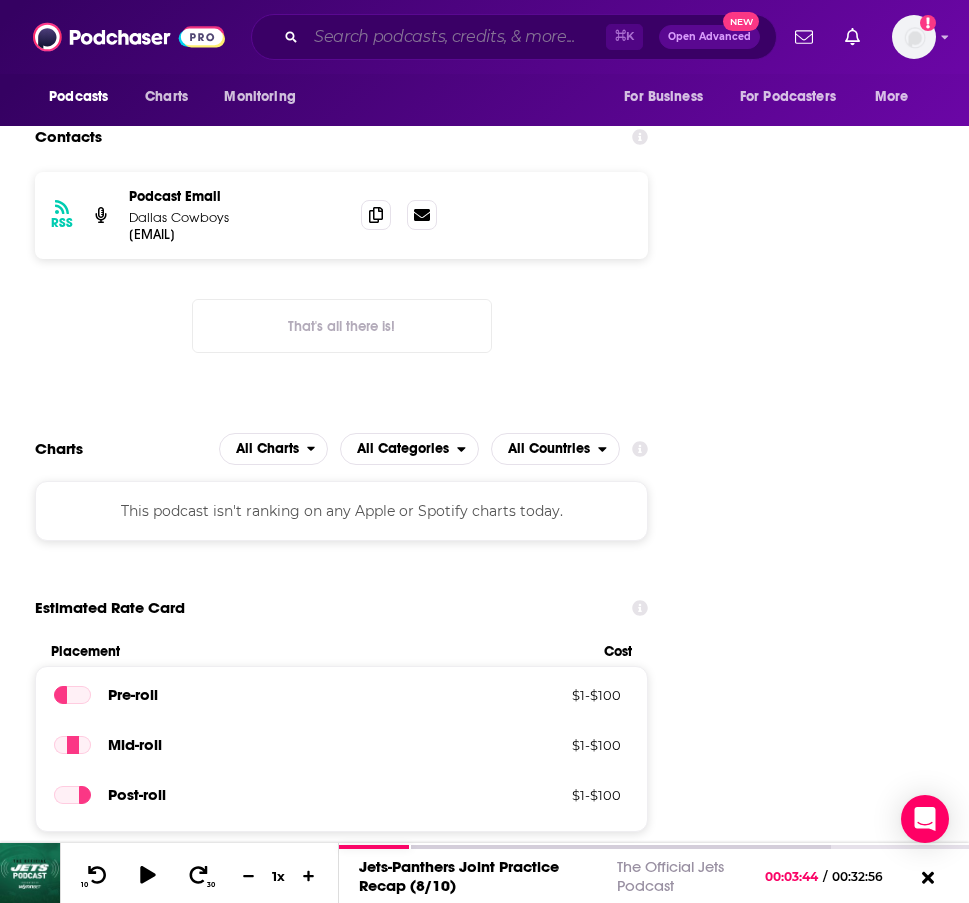 click at bounding box center (456, 37) 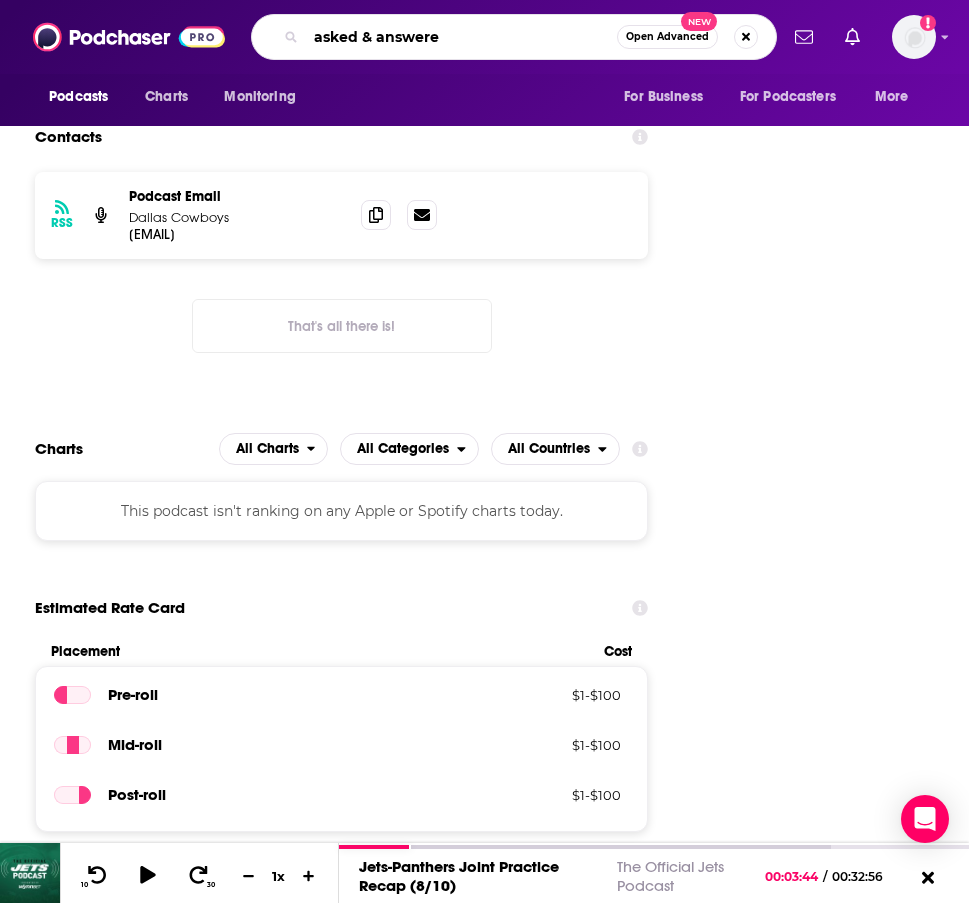 type on "asked & answered" 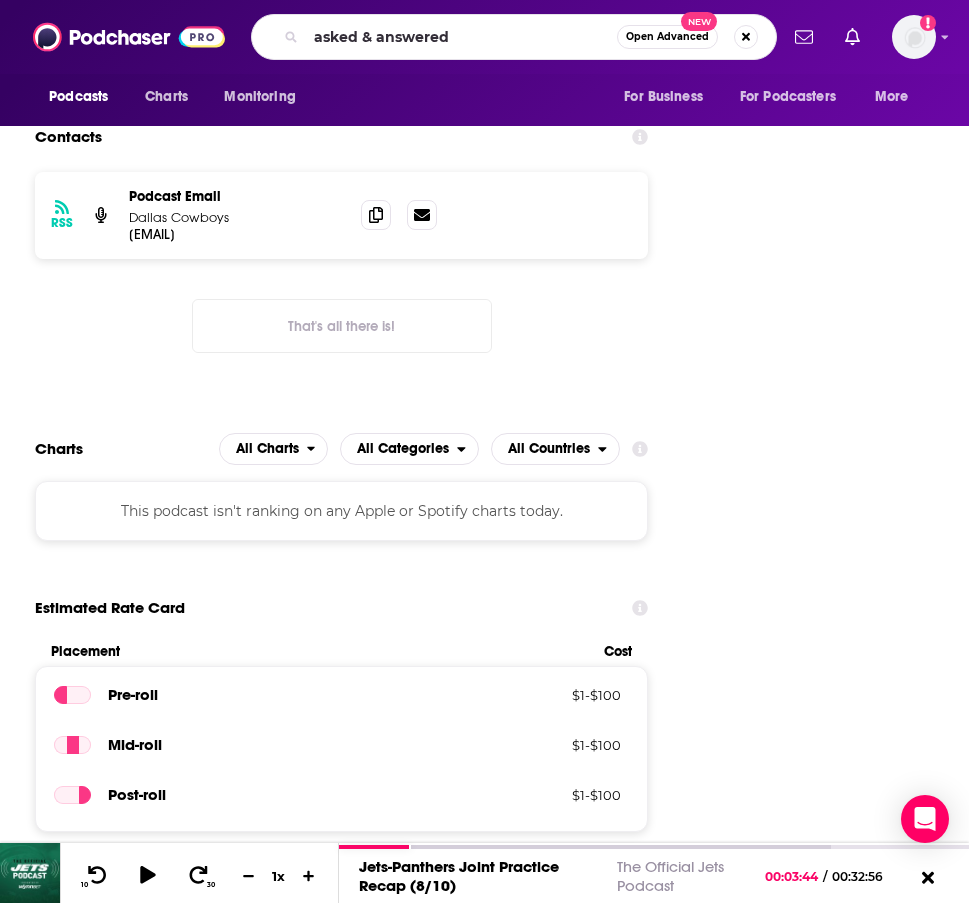 scroll, scrollTop: 0, scrollLeft: 0, axis: both 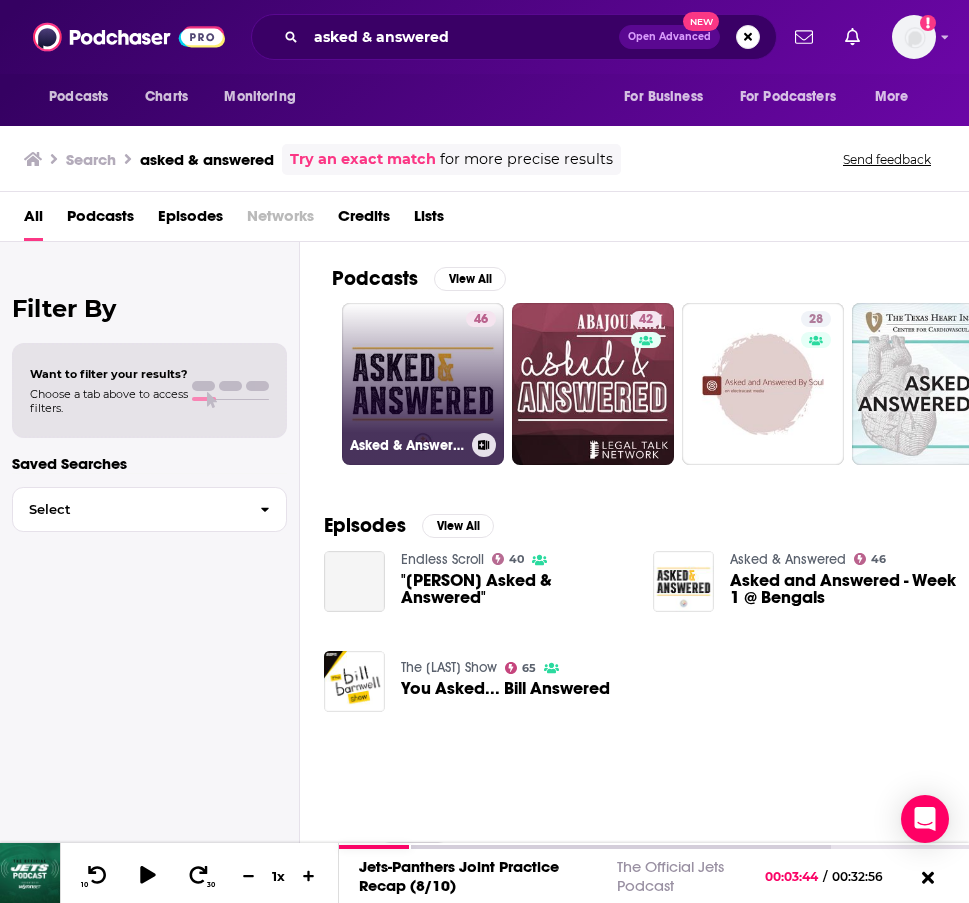 click on "46 Asked & Answered" at bounding box center [423, 384] 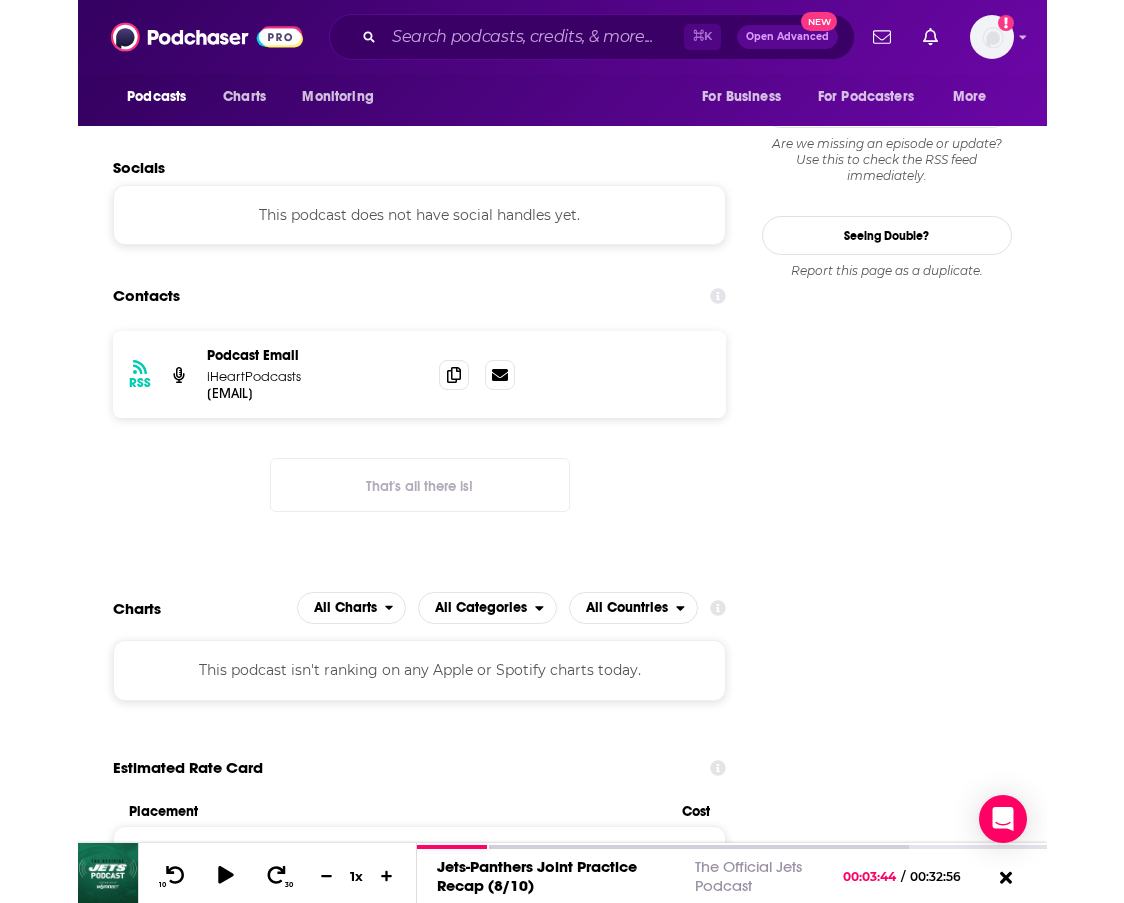 scroll, scrollTop: 1899, scrollLeft: 0, axis: vertical 